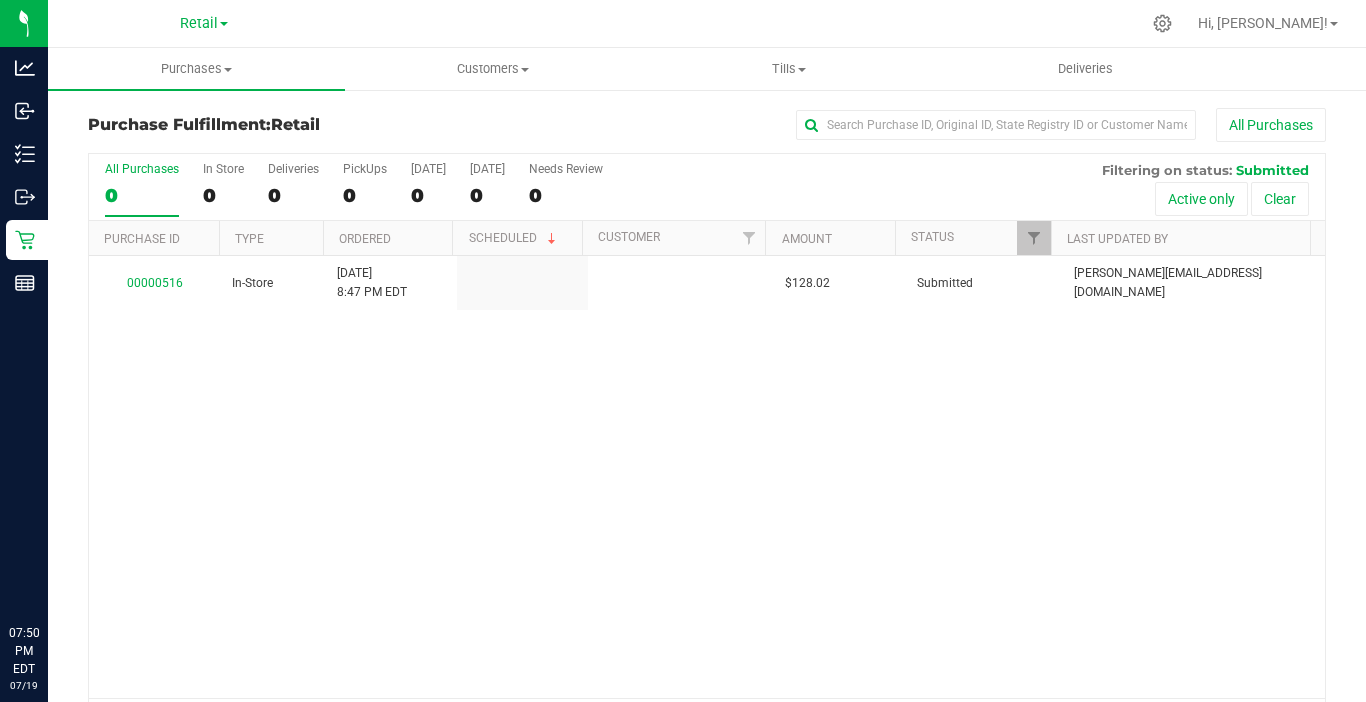 scroll, scrollTop: 0, scrollLeft: 0, axis: both 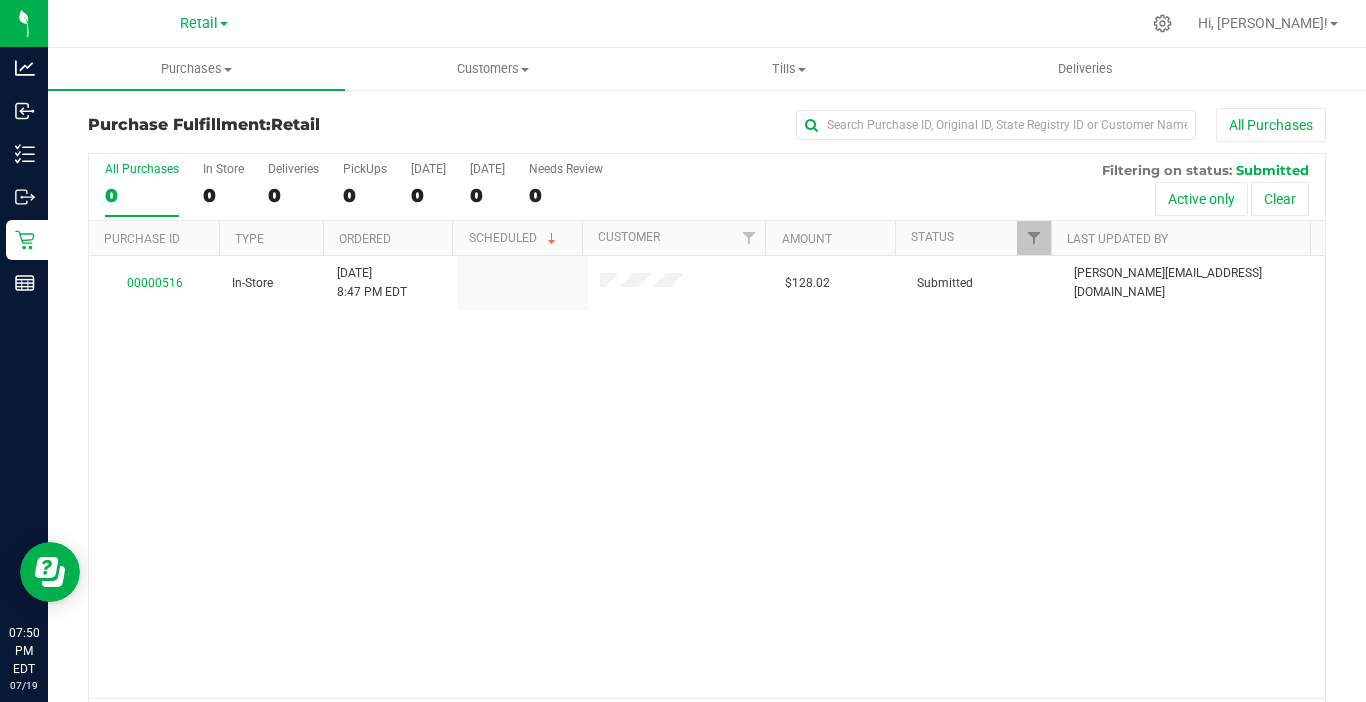 click on "Retail   Hi, [PERSON_NAME]!" at bounding box center (707, 24) 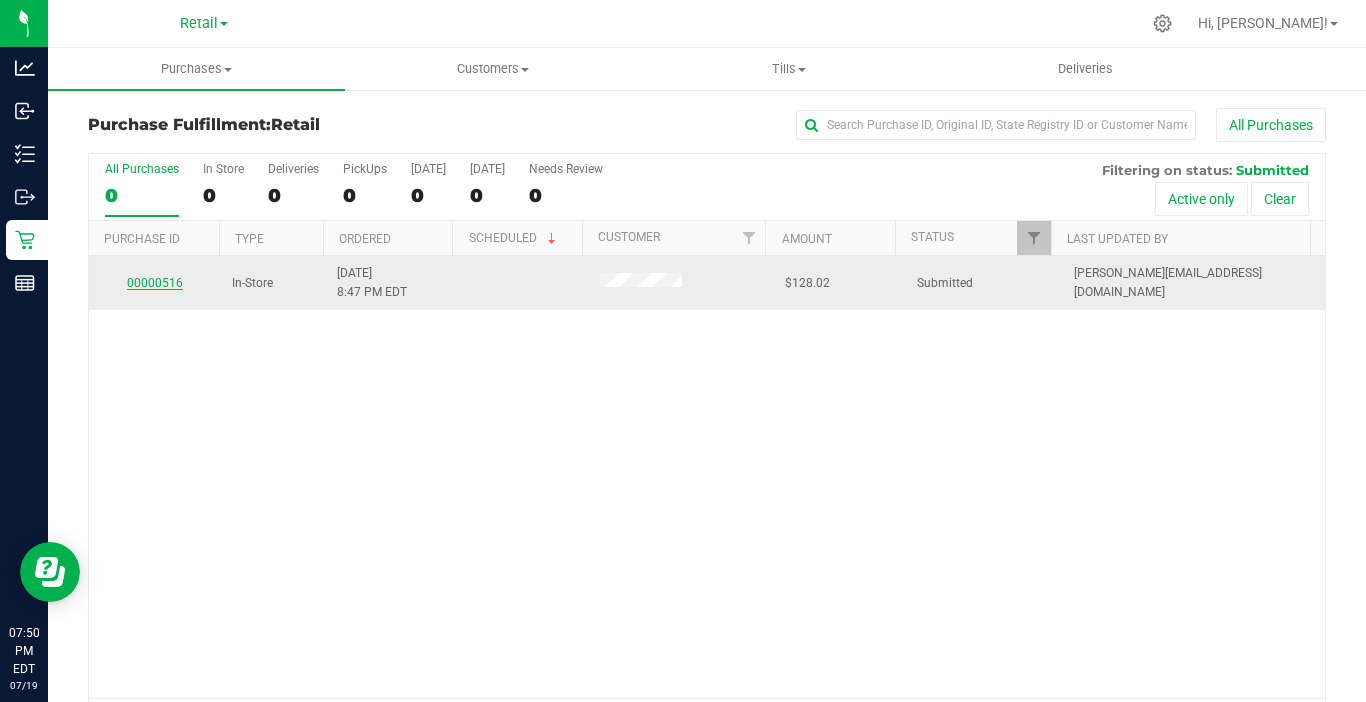 click on "00000516" at bounding box center (155, 283) 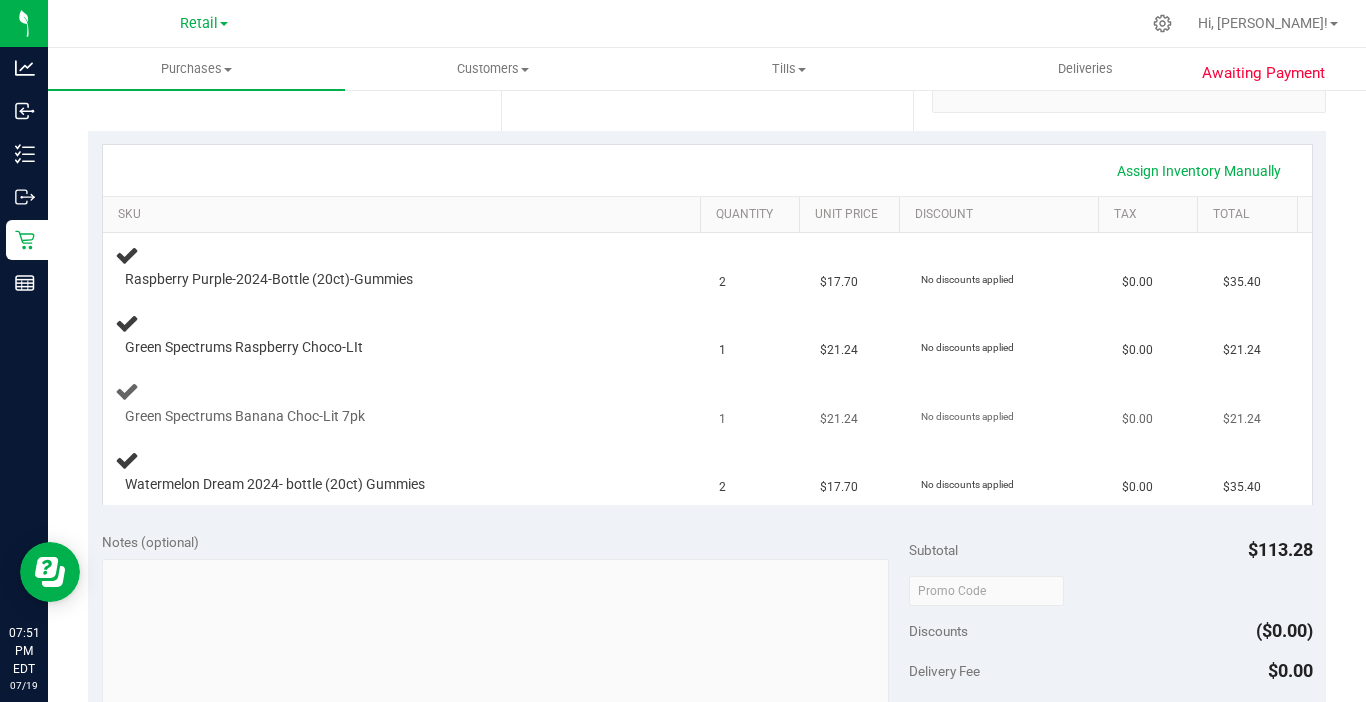 scroll, scrollTop: 300, scrollLeft: 0, axis: vertical 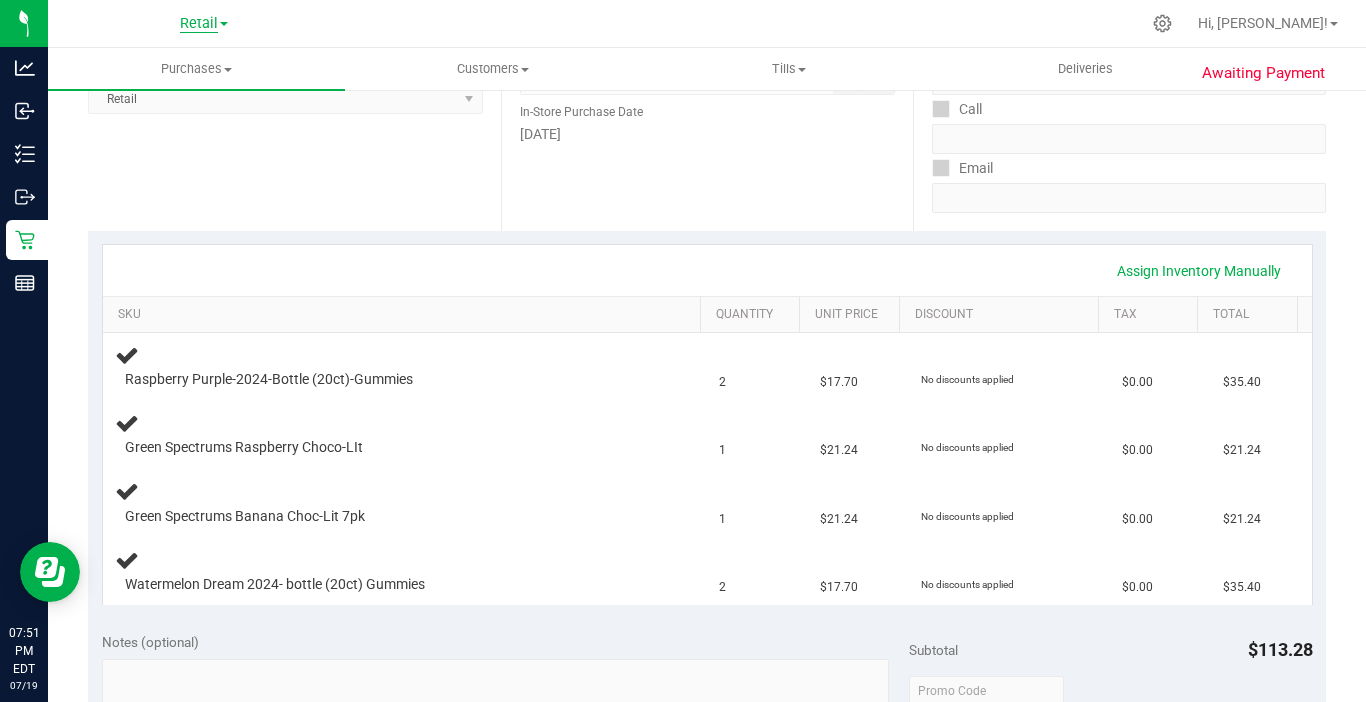 click on "Retail" at bounding box center (199, 24) 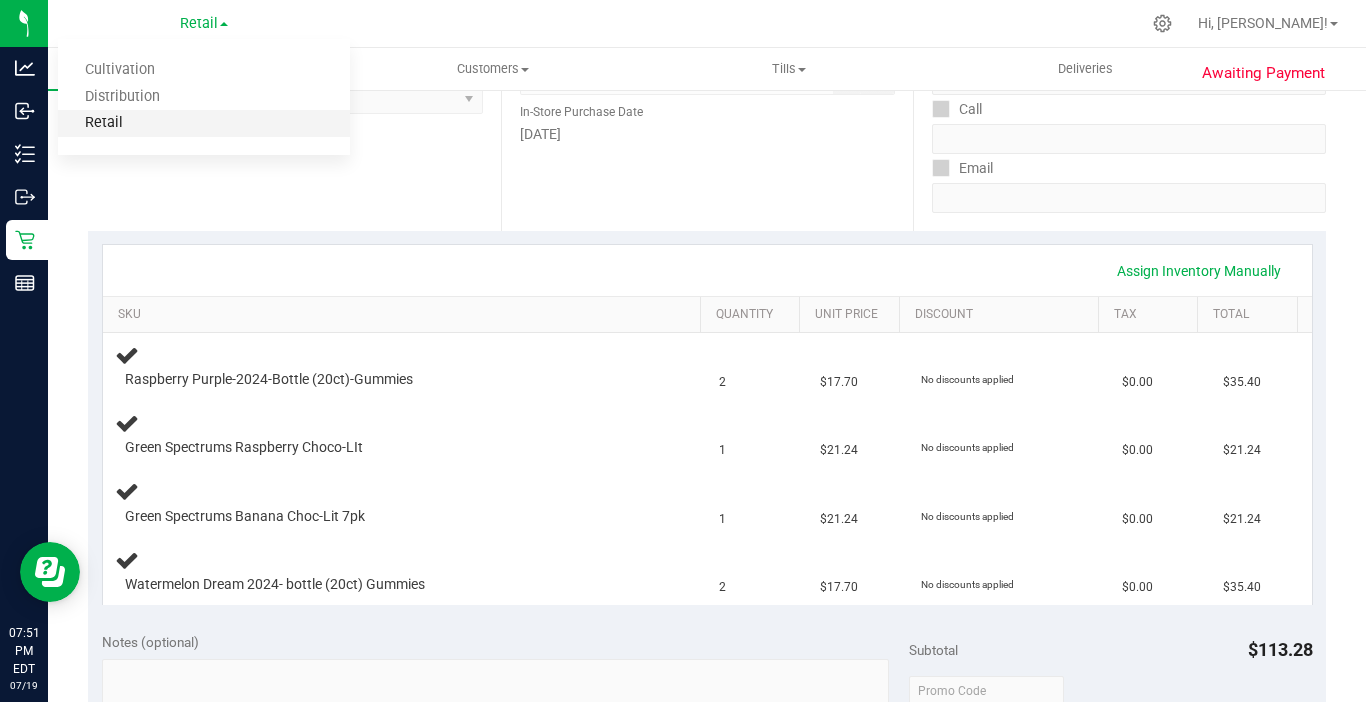 click on "Retail" at bounding box center [204, 123] 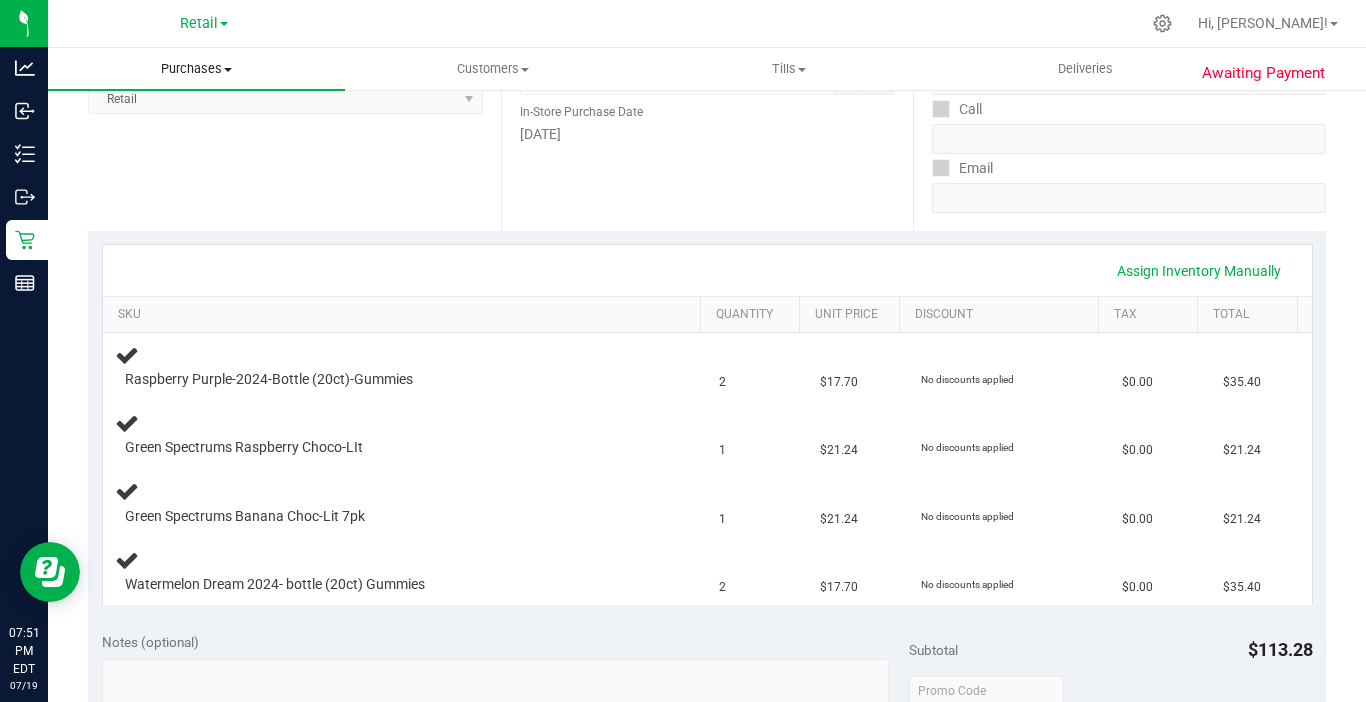 click on "Purchases" at bounding box center [196, 69] 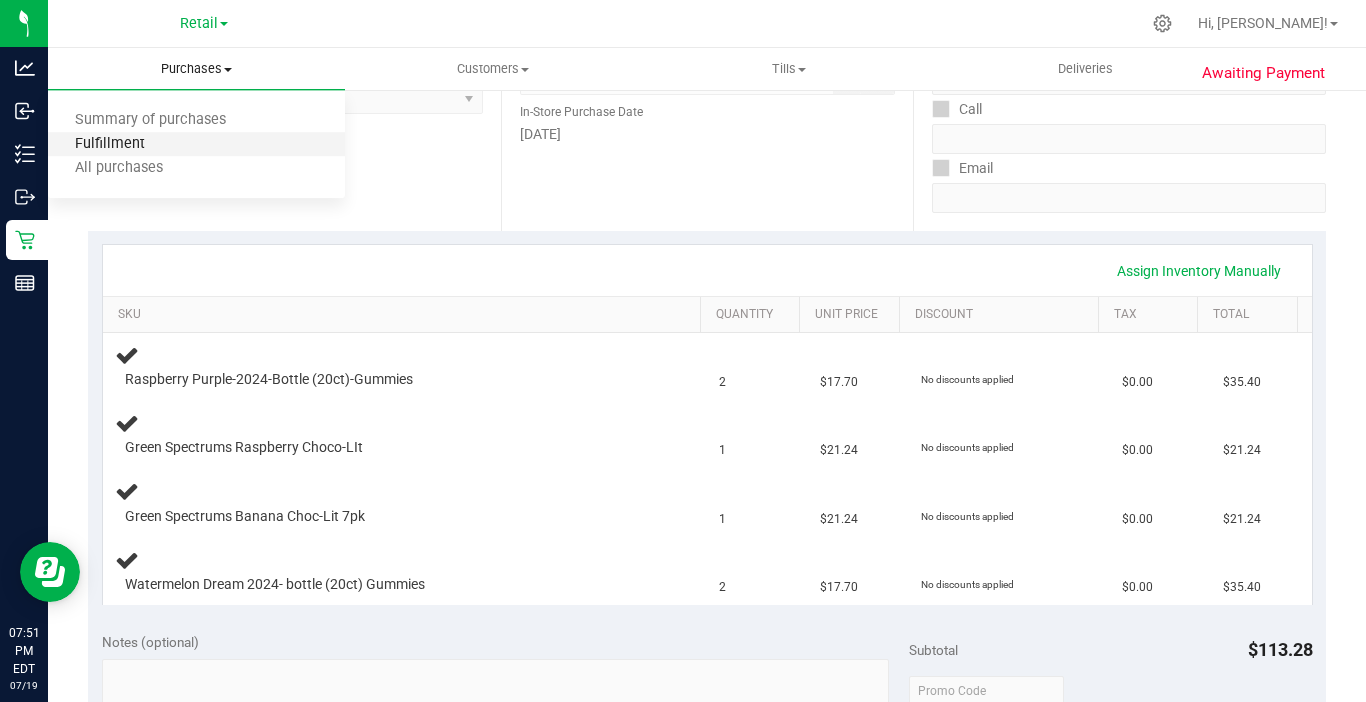 click on "Fulfillment" at bounding box center (110, 144) 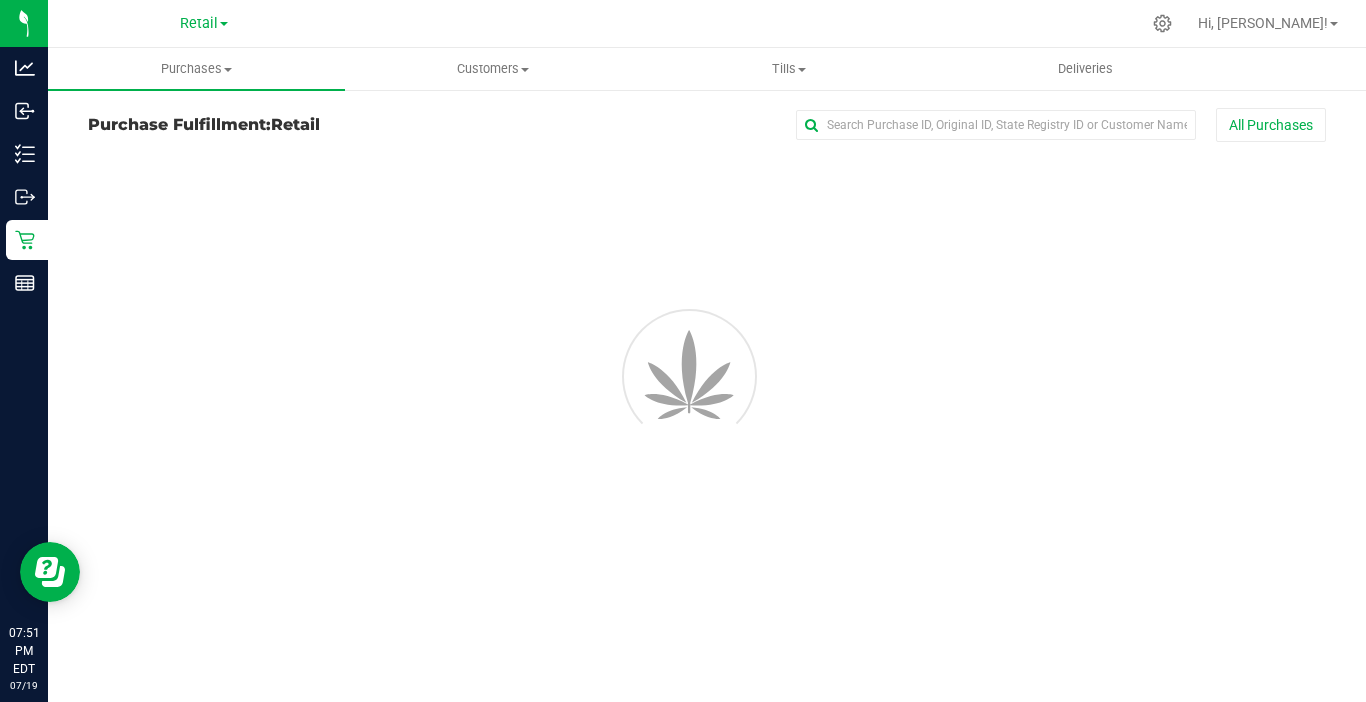 scroll, scrollTop: 0, scrollLeft: 0, axis: both 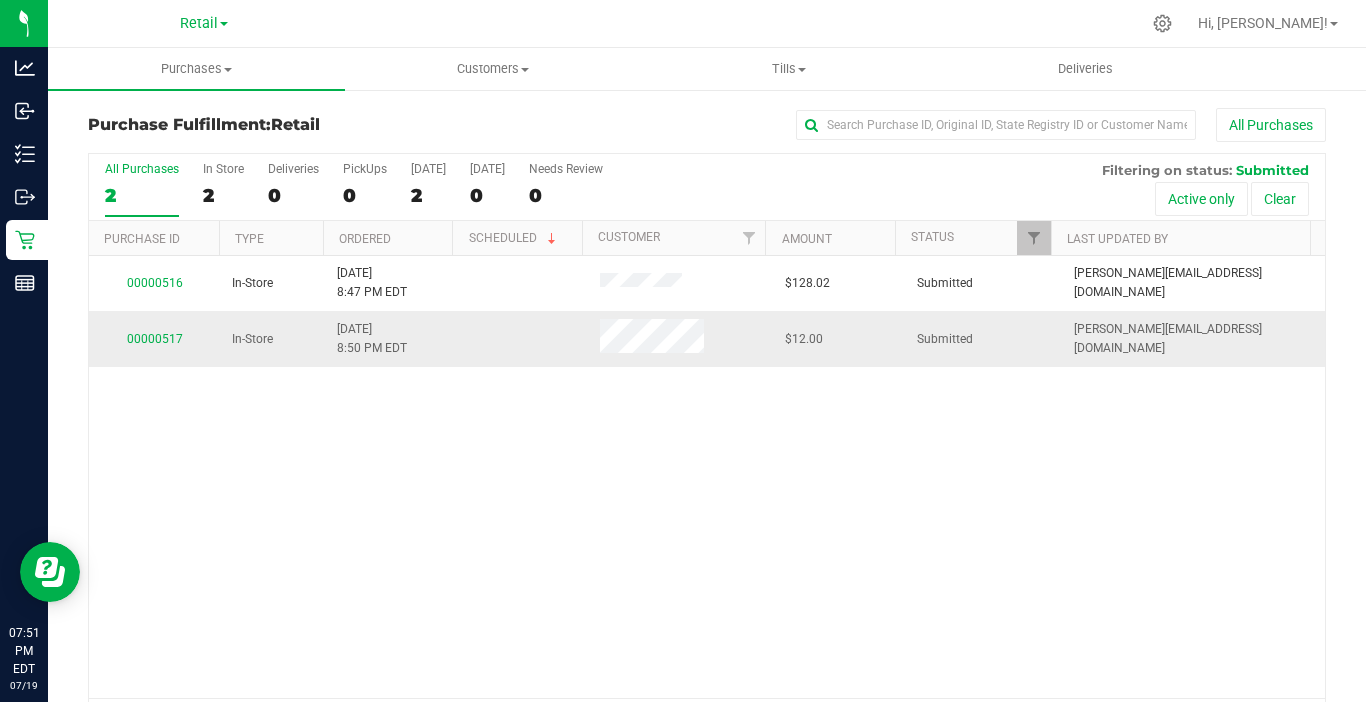 click on "00000517" at bounding box center [154, 339] 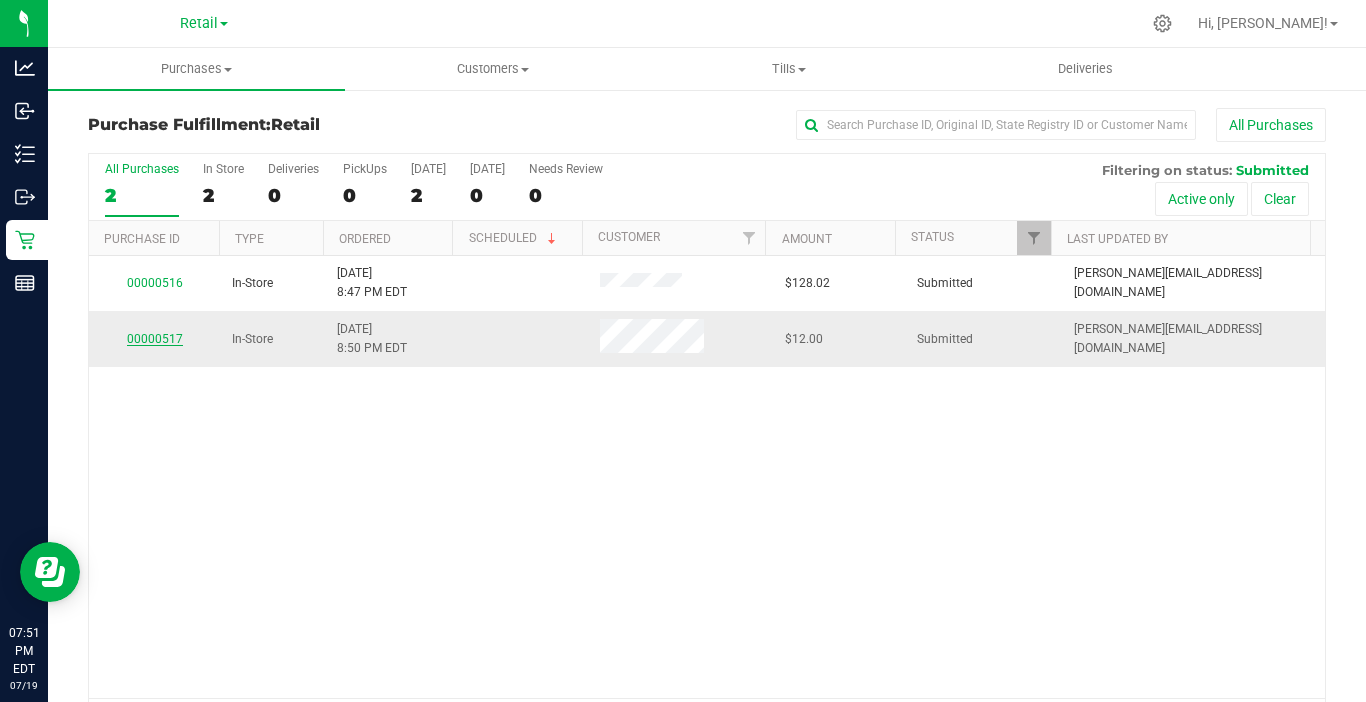 click on "00000517" at bounding box center [155, 339] 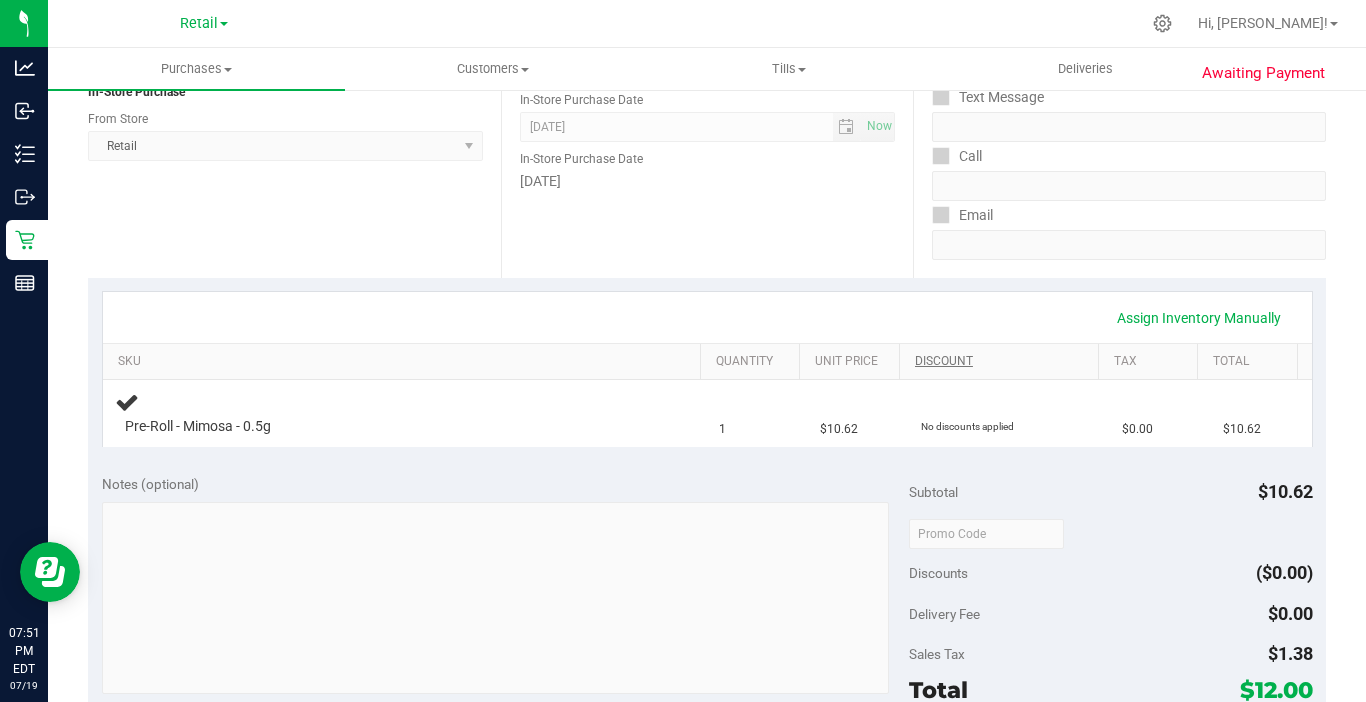 scroll, scrollTop: 300, scrollLeft: 0, axis: vertical 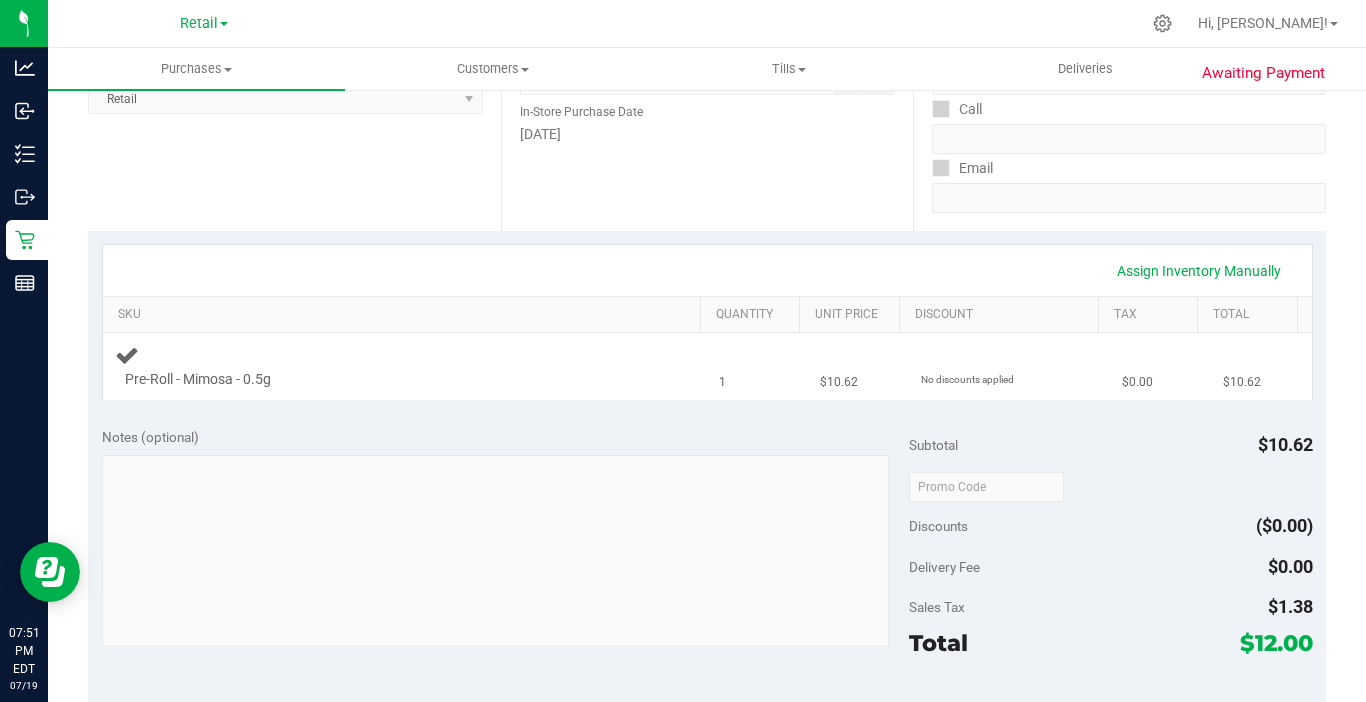 click on "Pre-Roll - Mimosa - 0.5g" at bounding box center (198, 379) 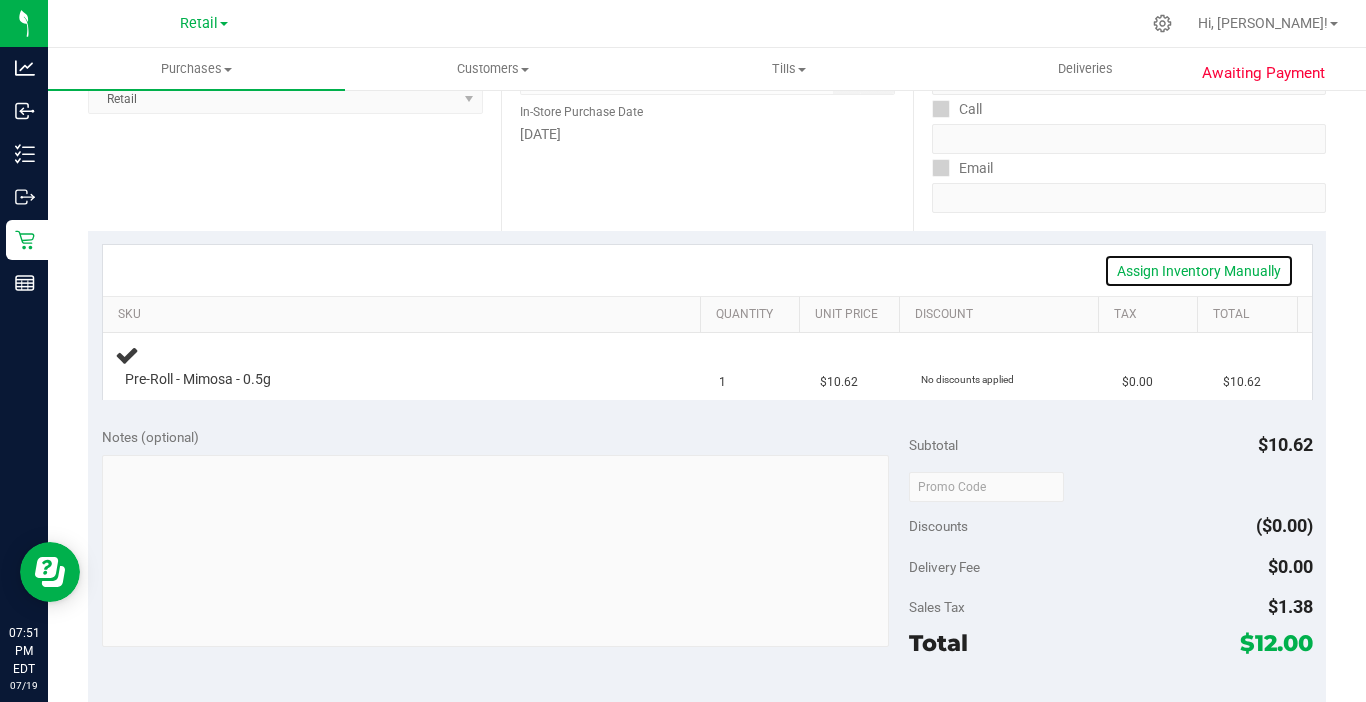 click on "Assign Inventory Manually" at bounding box center [1199, 271] 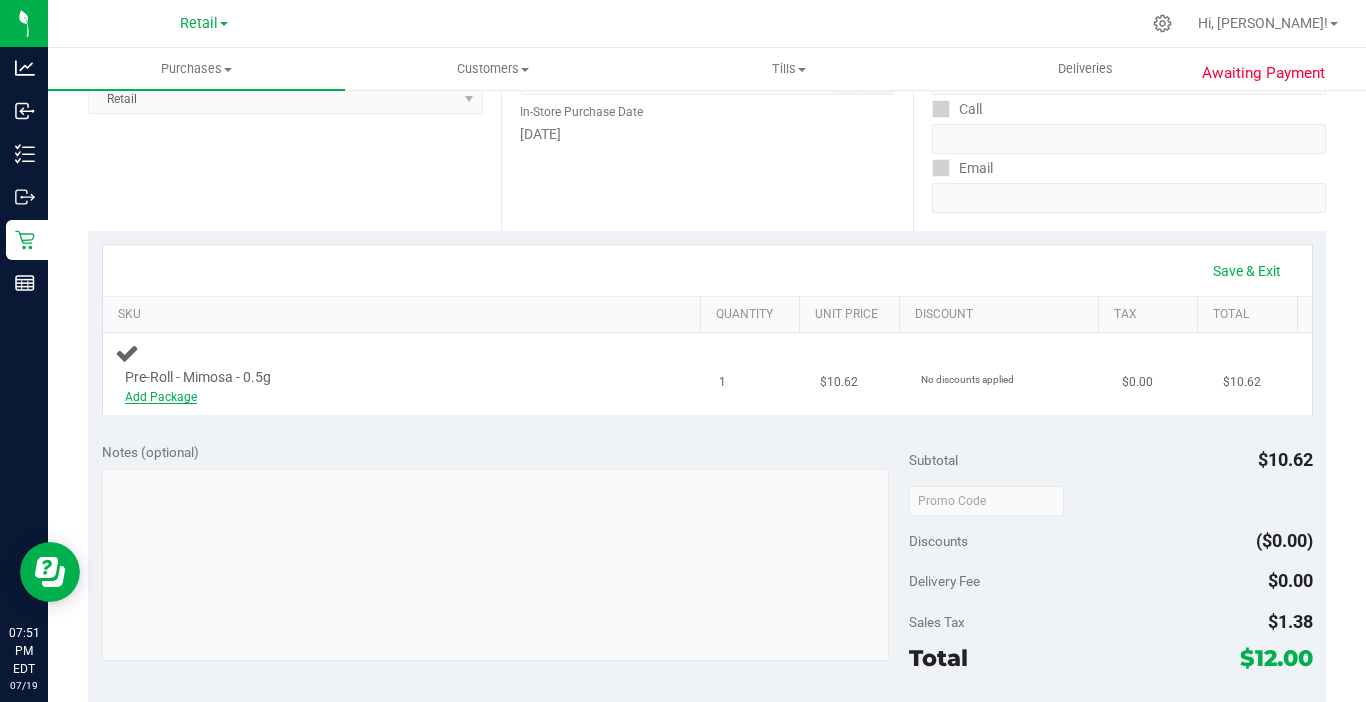 click on "Add Package" at bounding box center [161, 397] 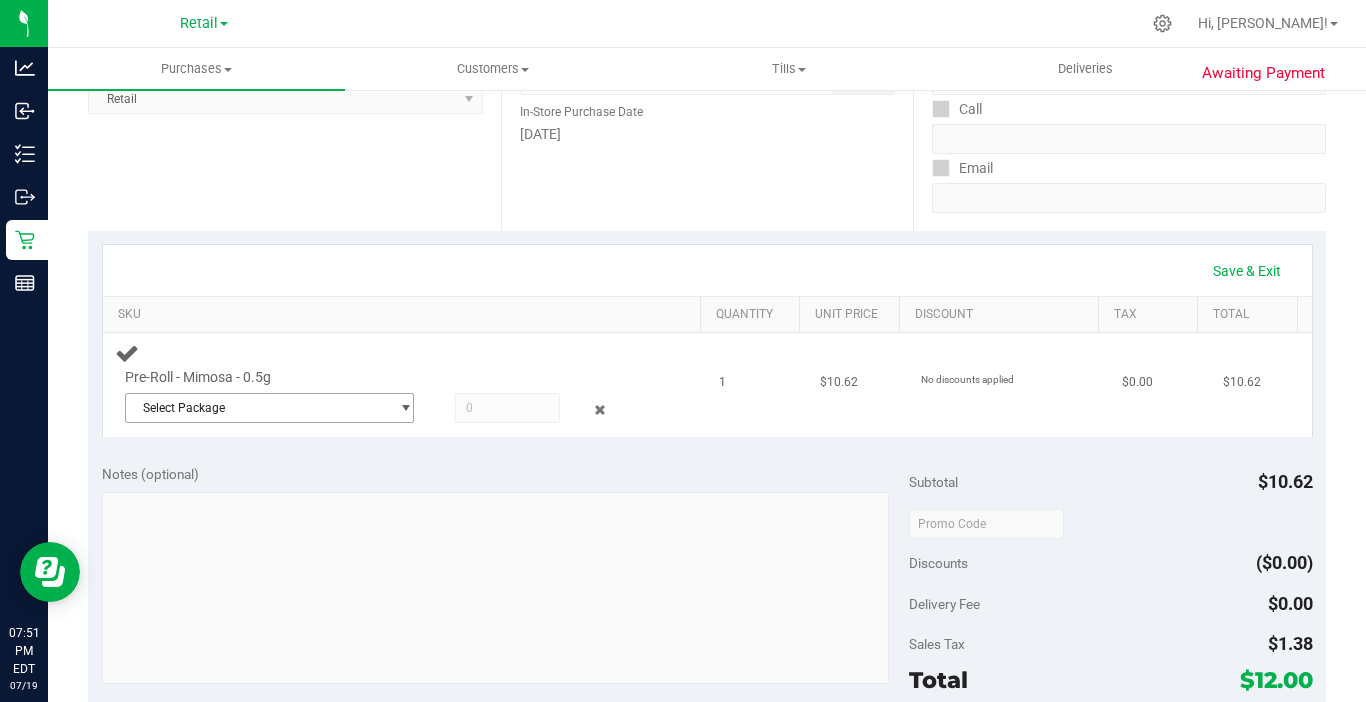 click on "Select Package" at bounding box center (257, 408) 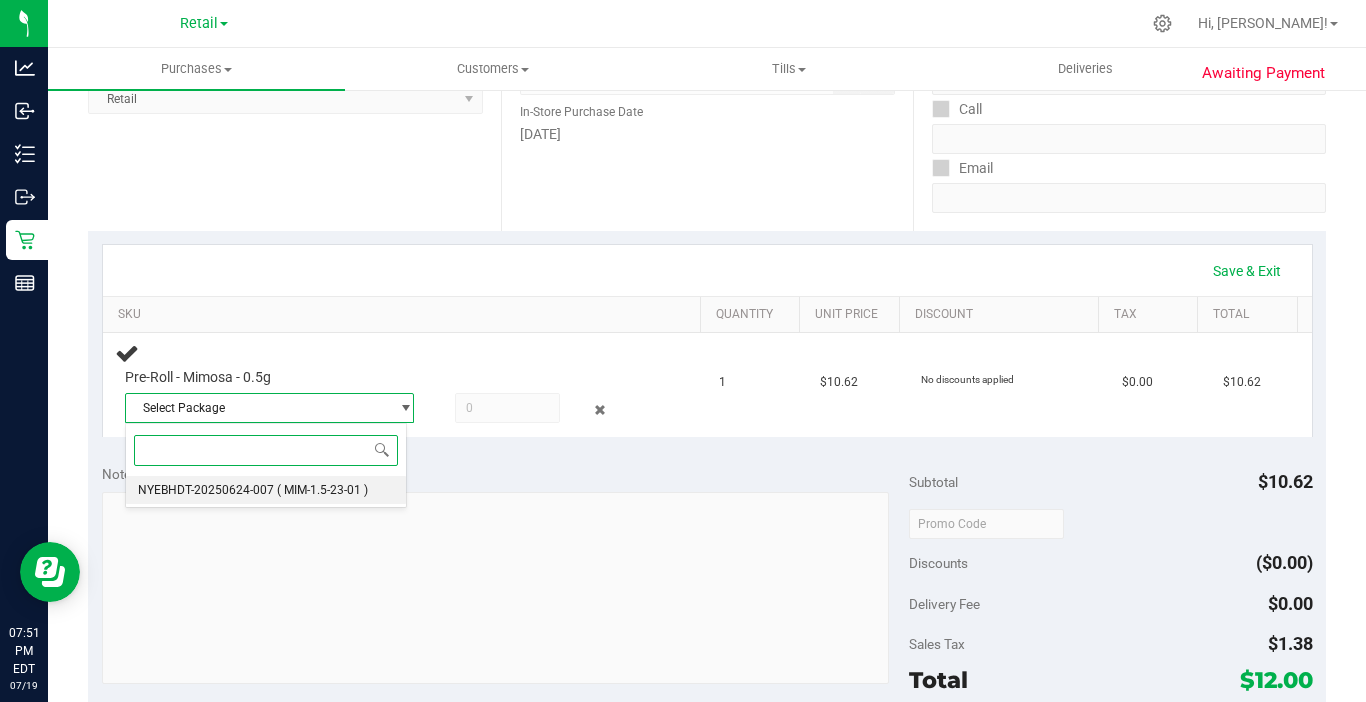 click on "NYEBHDT-20250624-007" at bounding box center (206, 490) 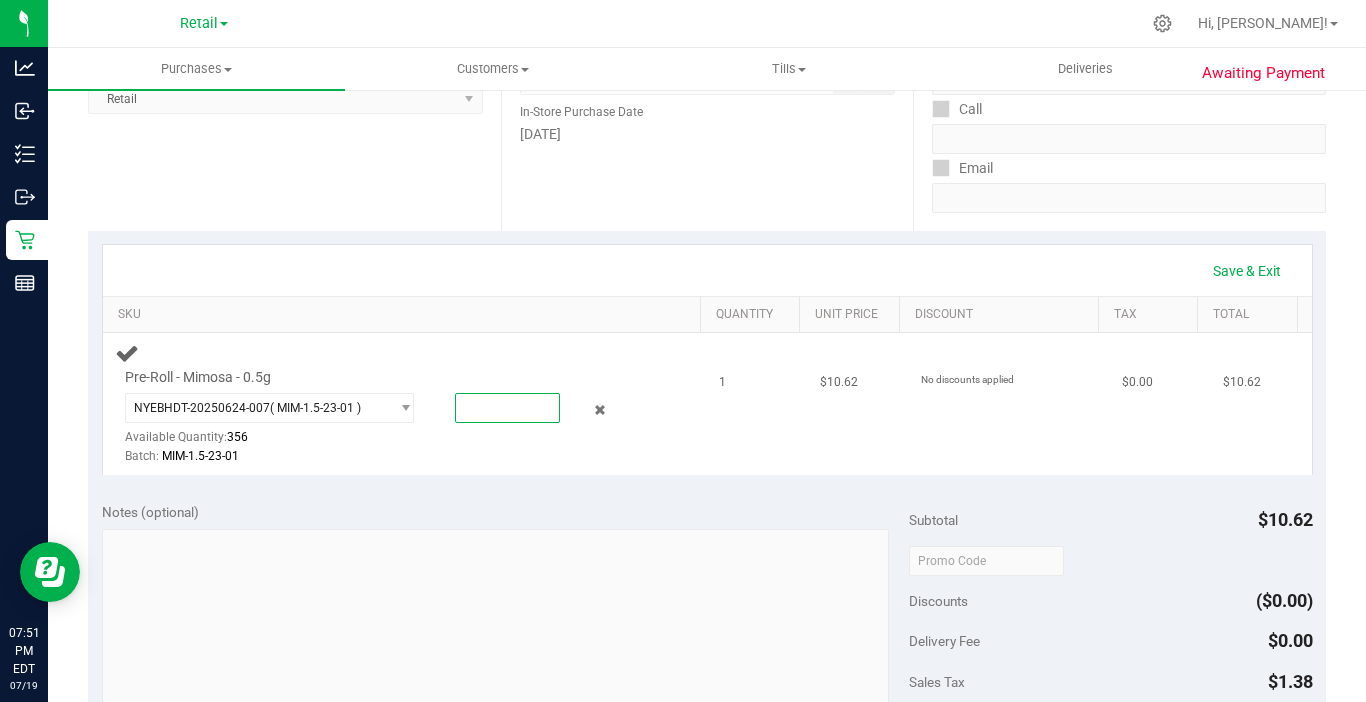 click at bounding box center (507, 408) 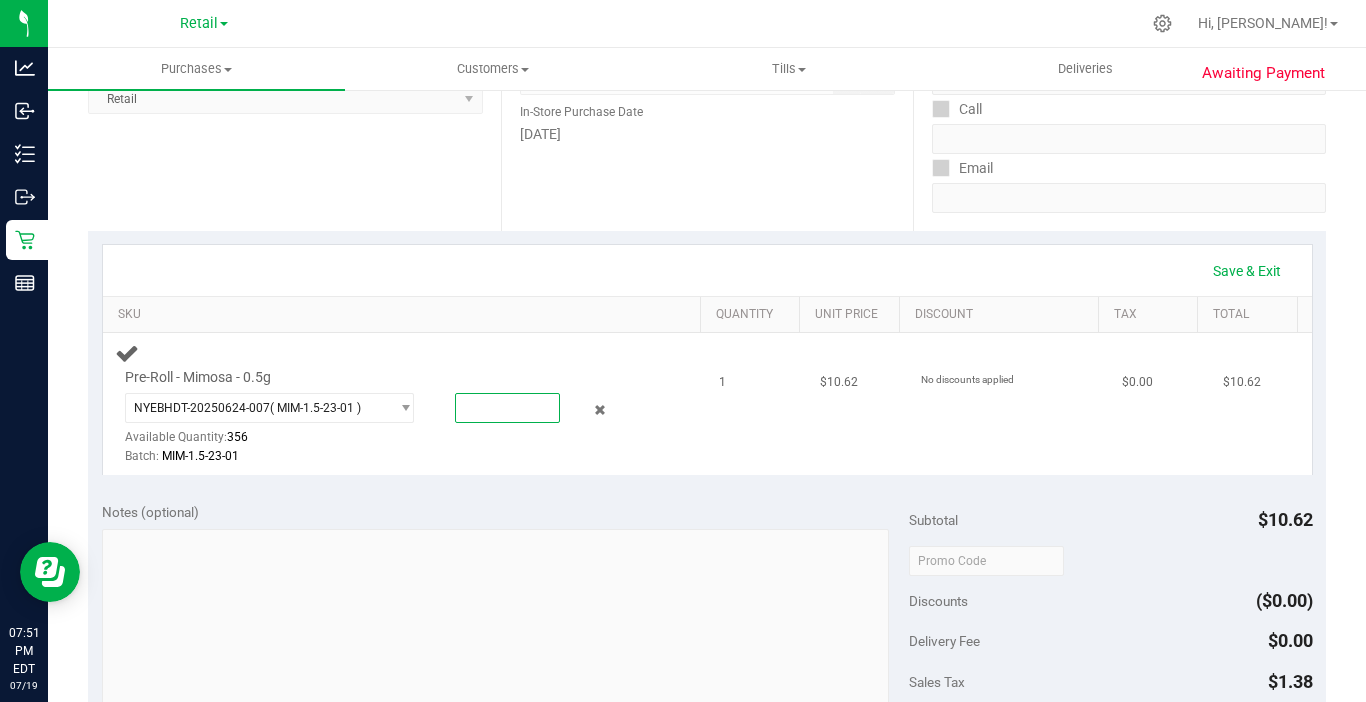 type on "1" 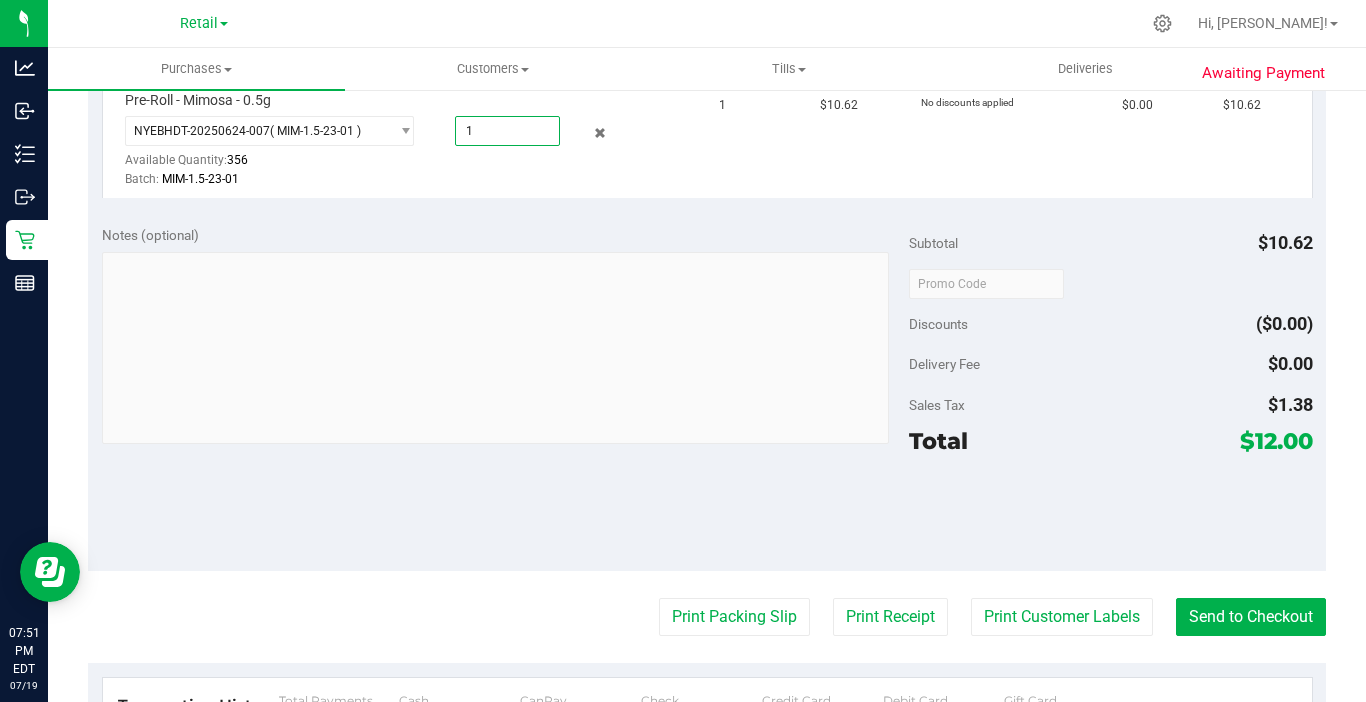 scroll, scrollTop: 600, scrollLeft: 0, axis: vertical 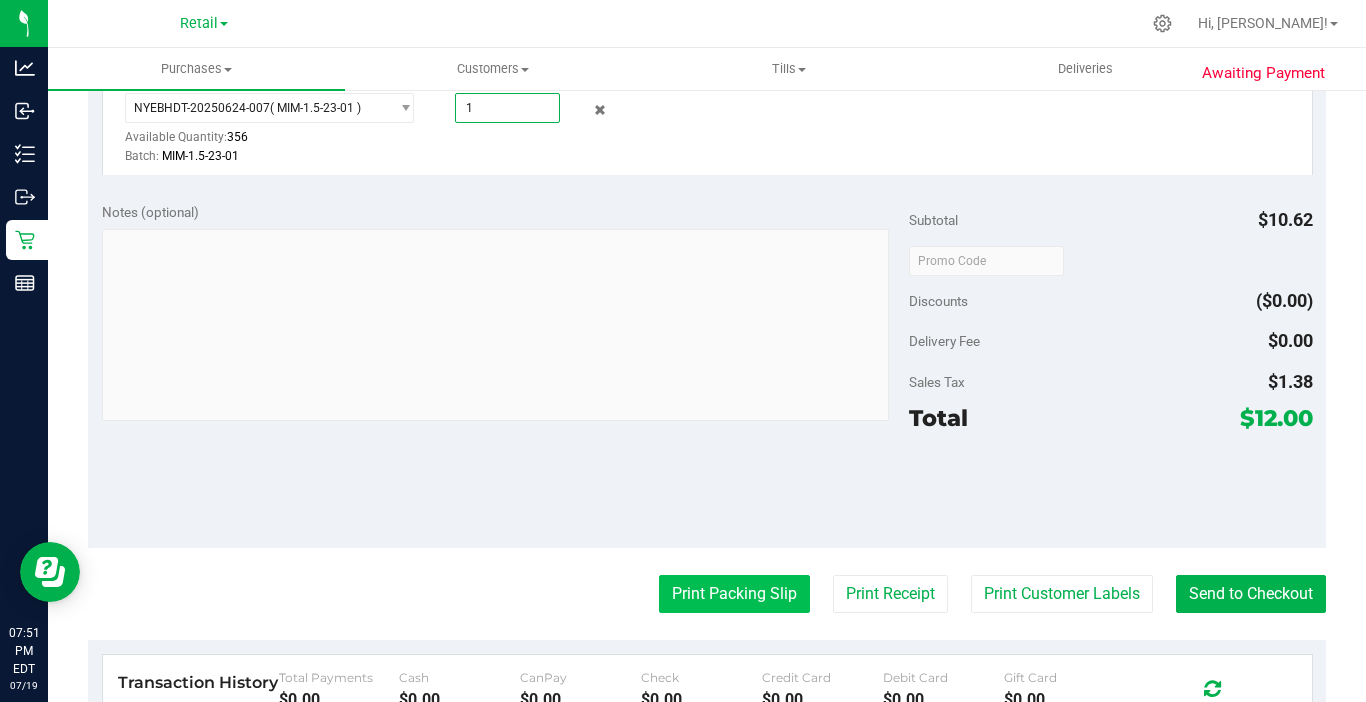type on "1.0000" 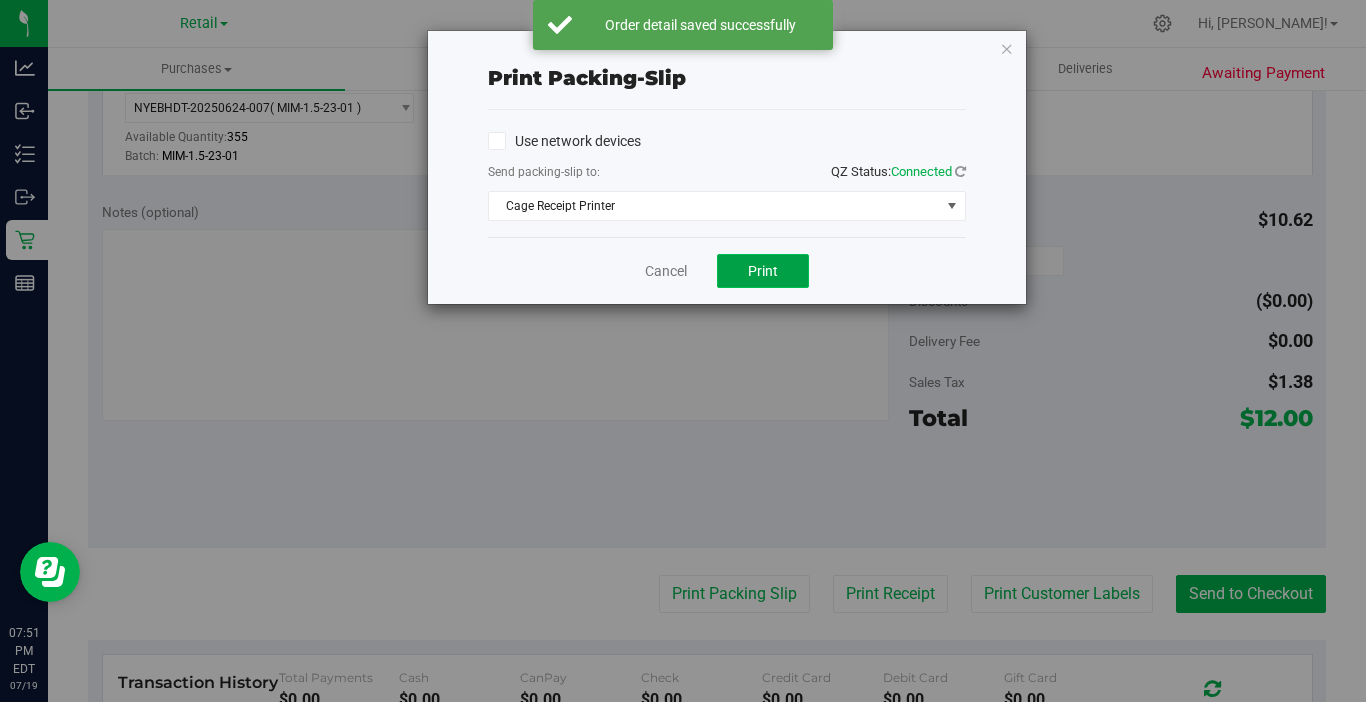 click on "Print" at bounding box center (763, 271) 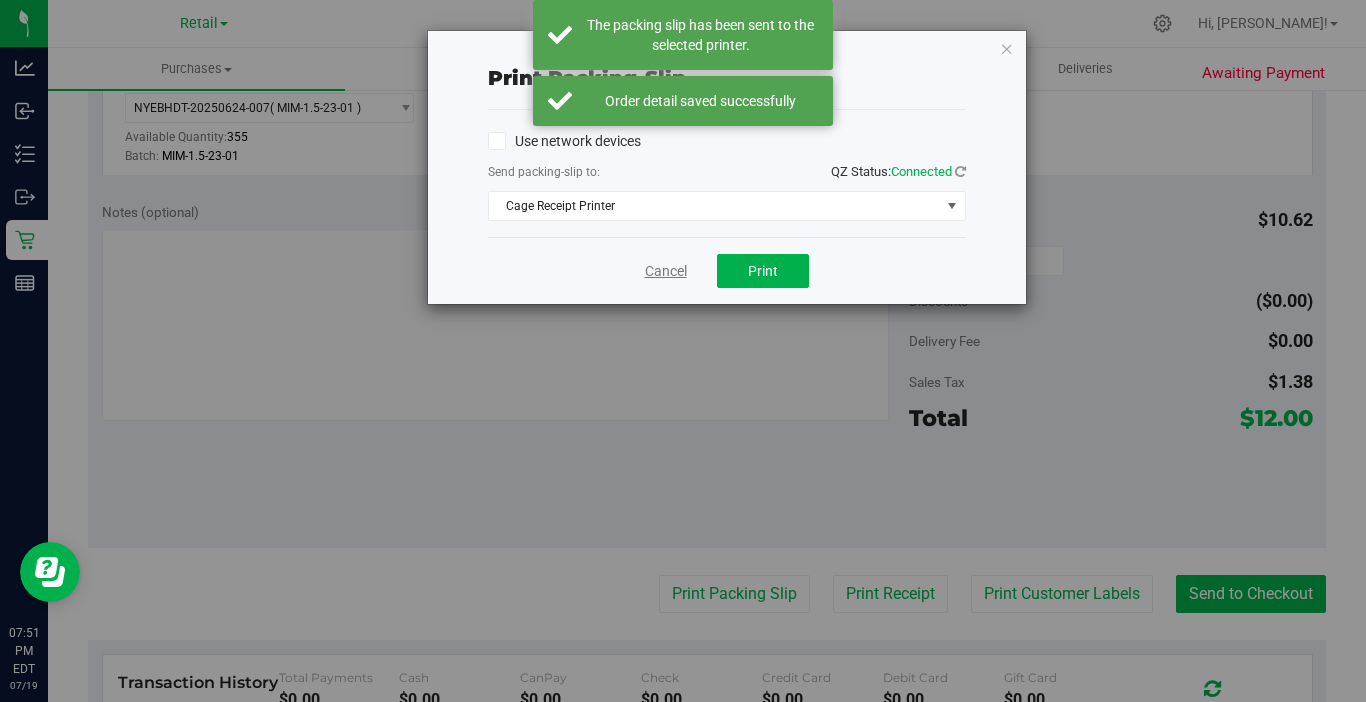 click on "Cancel" at bounding box center [666, 271] 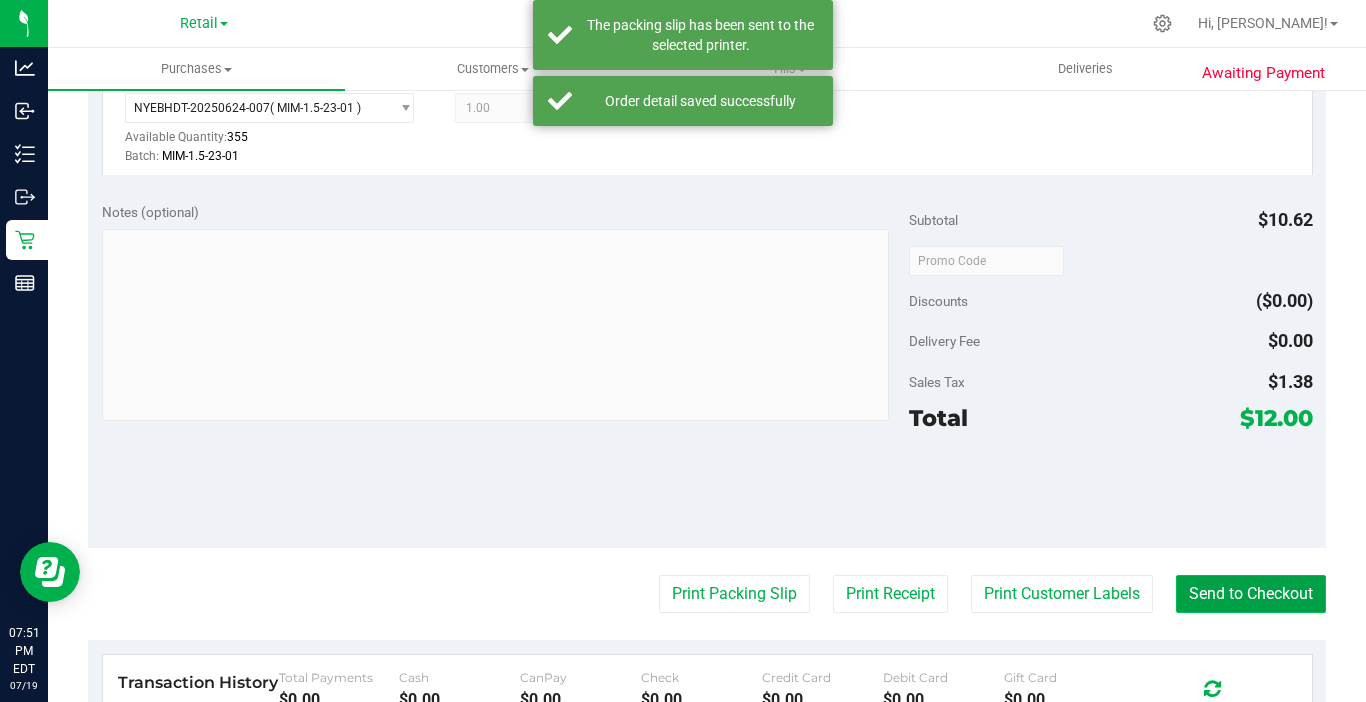 click on "Send to Checkout" at bounding box center [1251, 594] 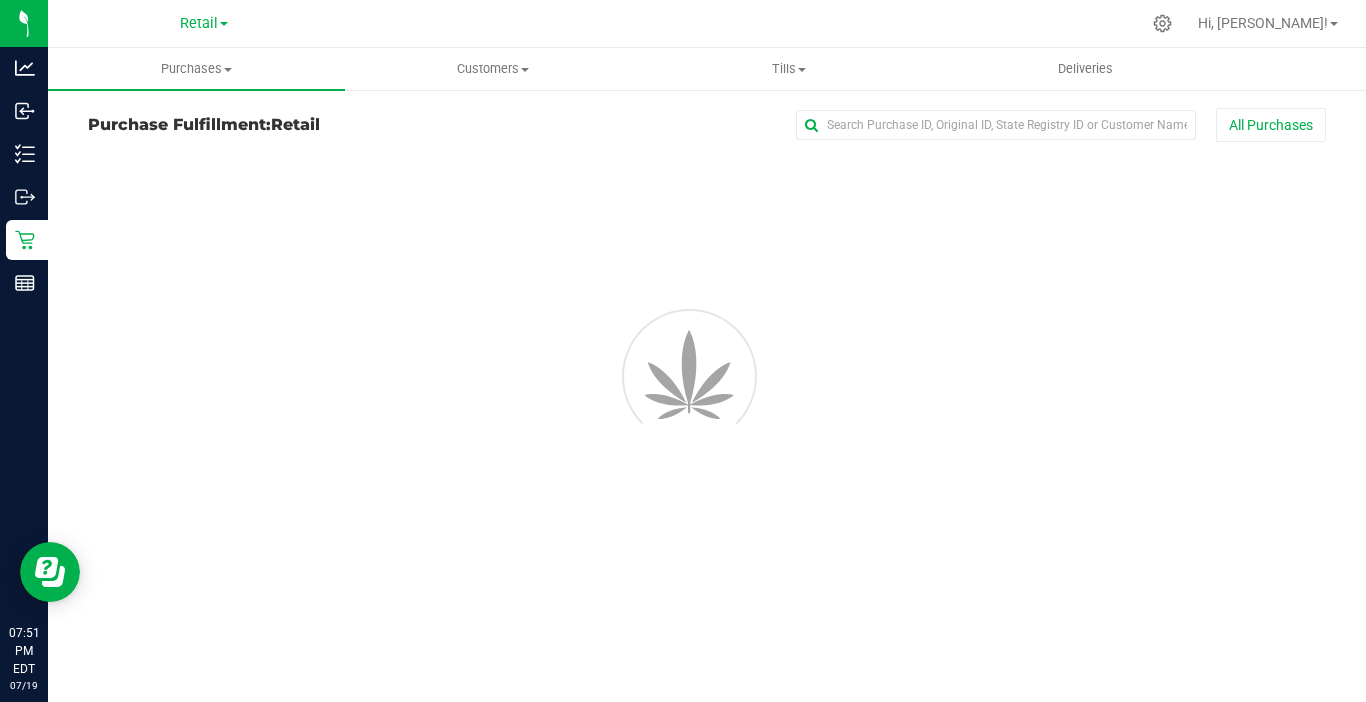 scroll, scrollTop: 0, scrollLeft: 0, axis: both 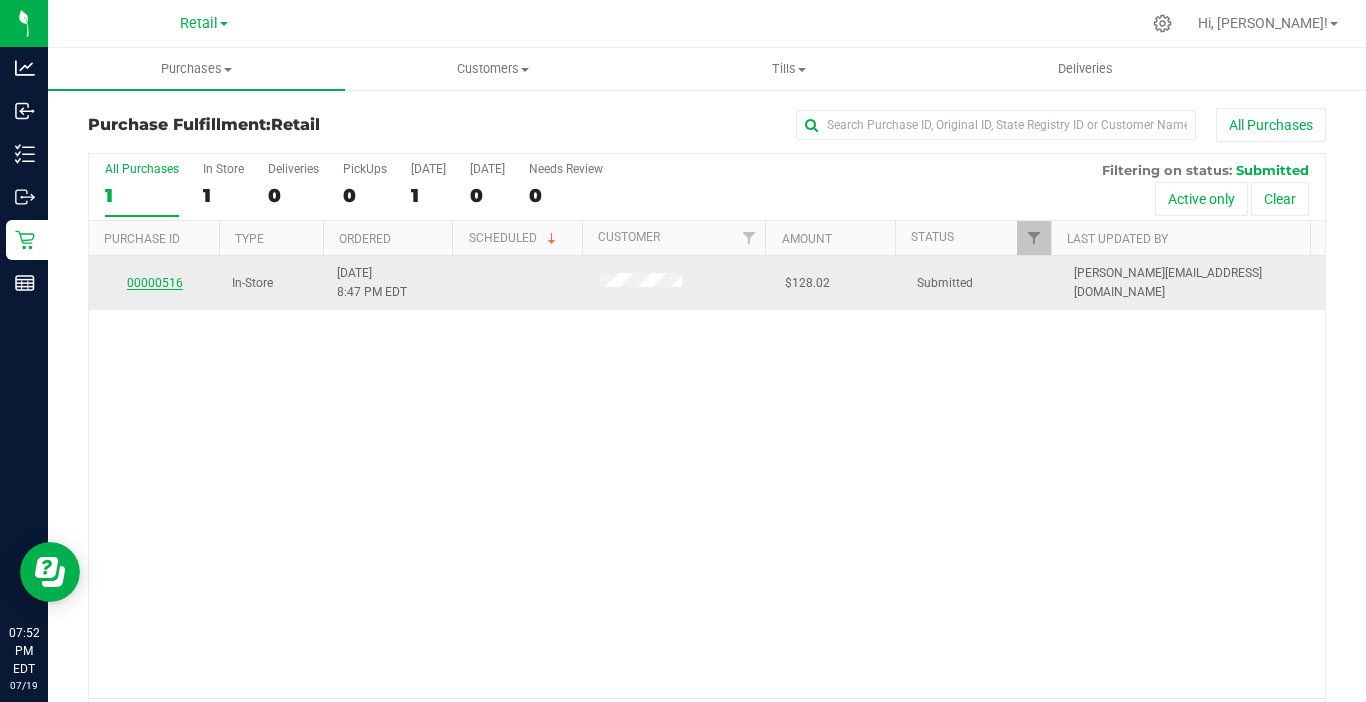 click on "00000516" at bounding box center [155, 283] 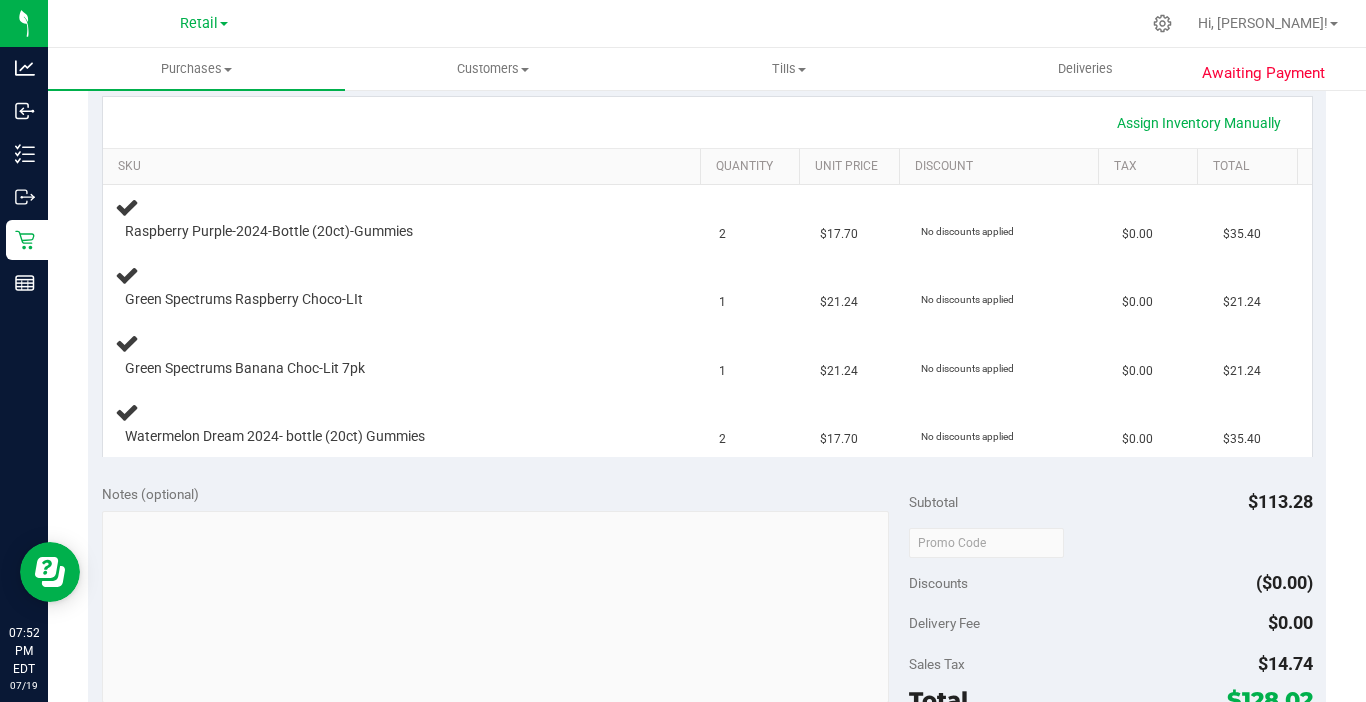scroll, scrollTop: 300, scrollLeft: 0, axis: vertical 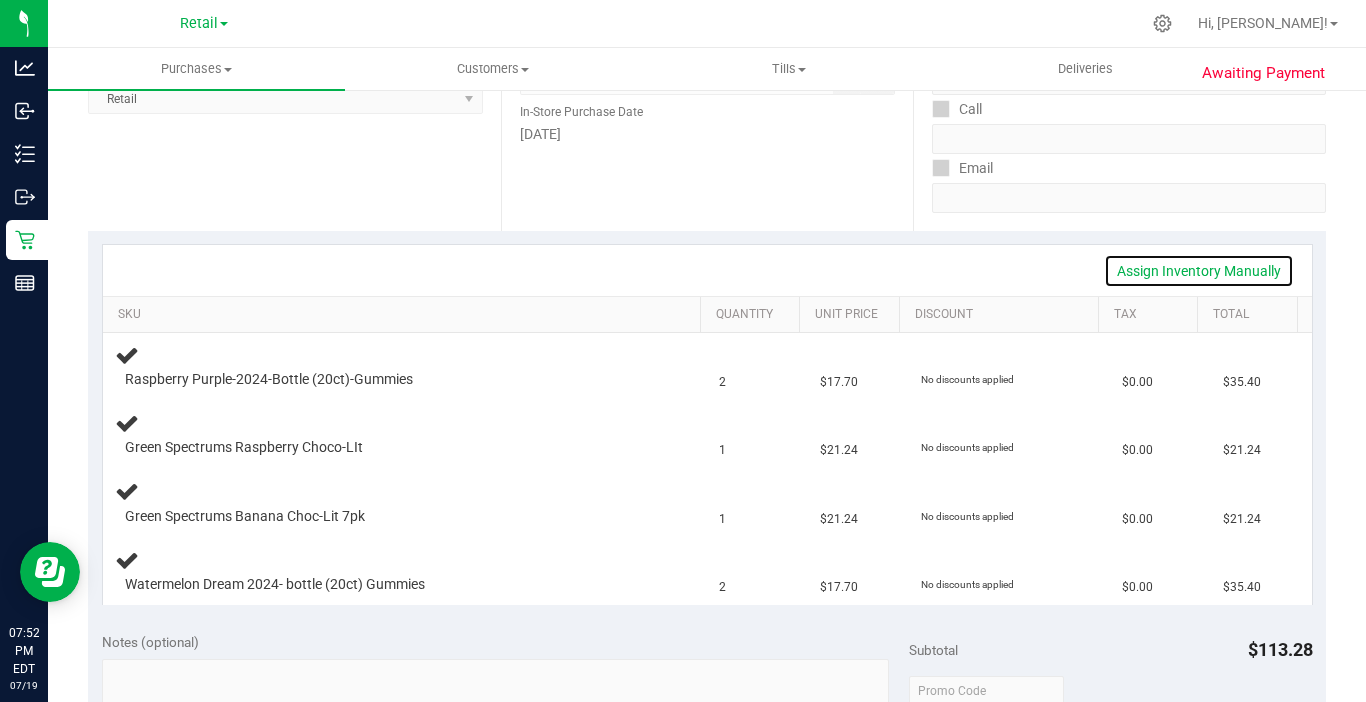 click on "Assign Inventory Manually" at bounding box center (1199, 271) 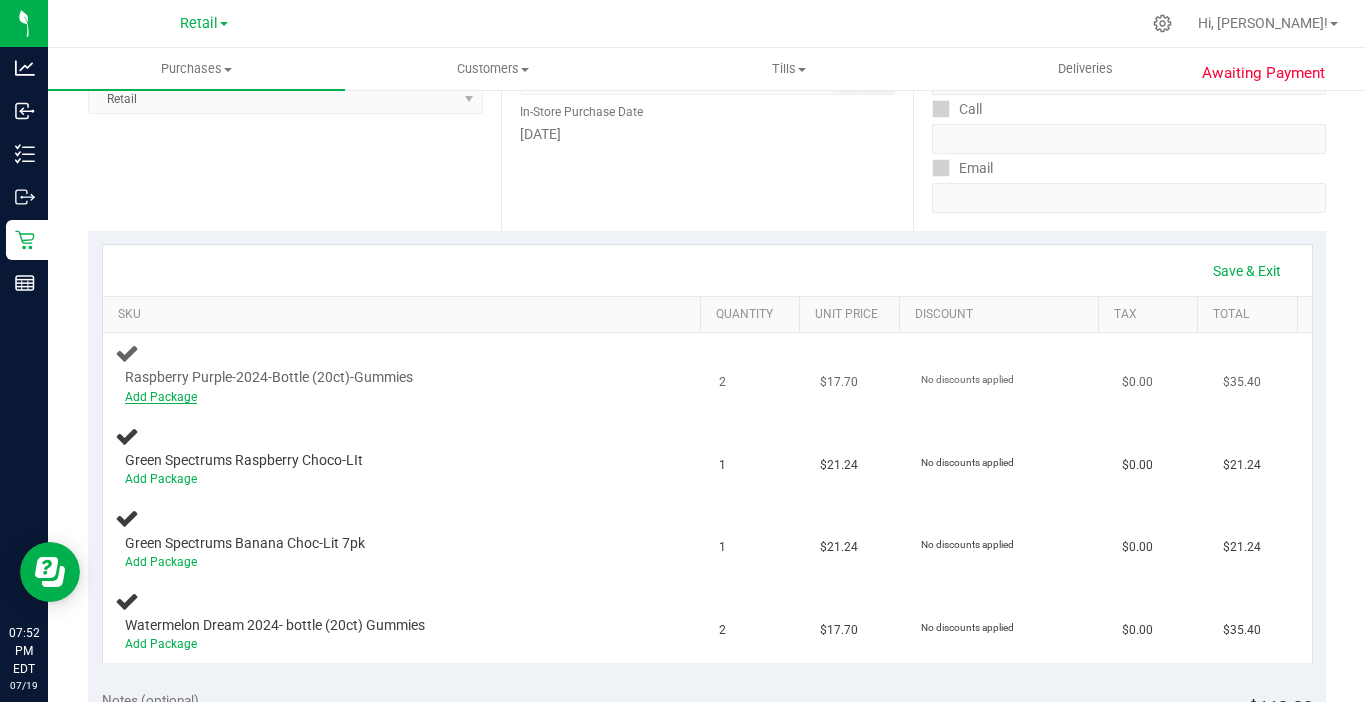 click on "Add Package" at bounding box center [161, 397] 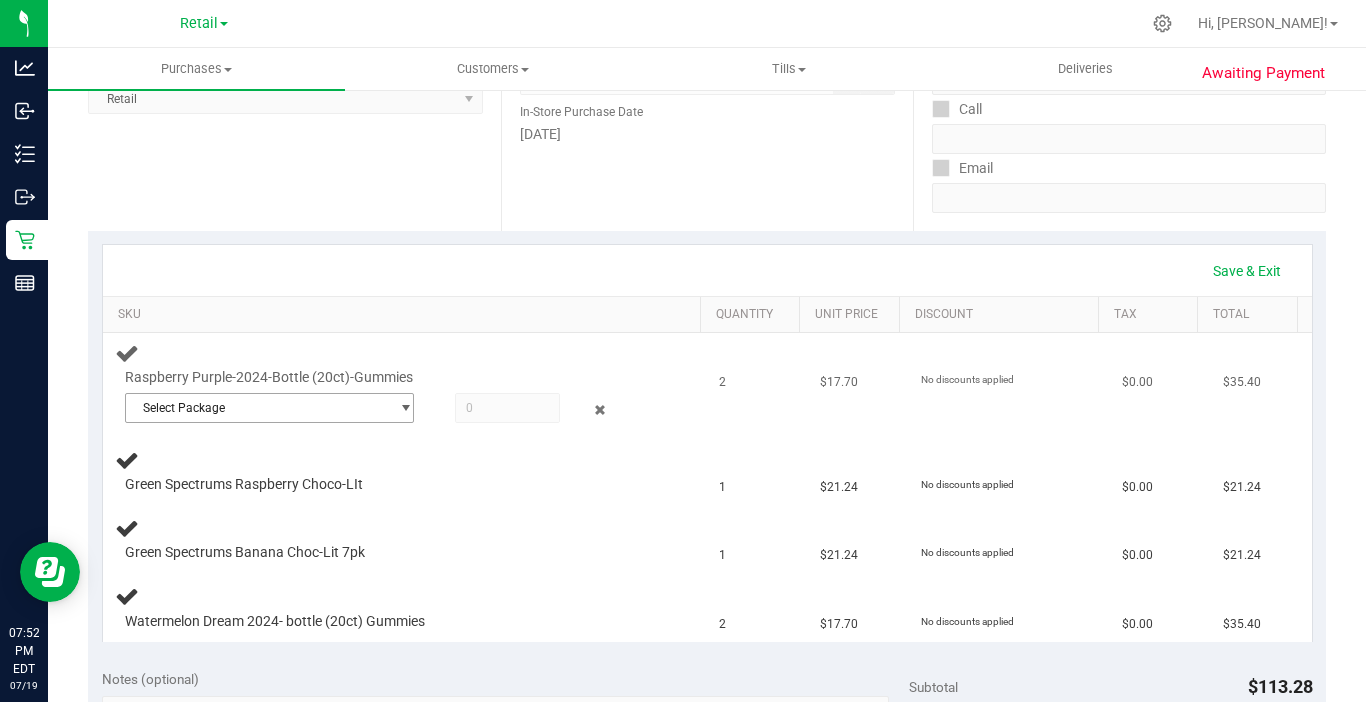 click on "Select Package" at bounding box center [257, 408] 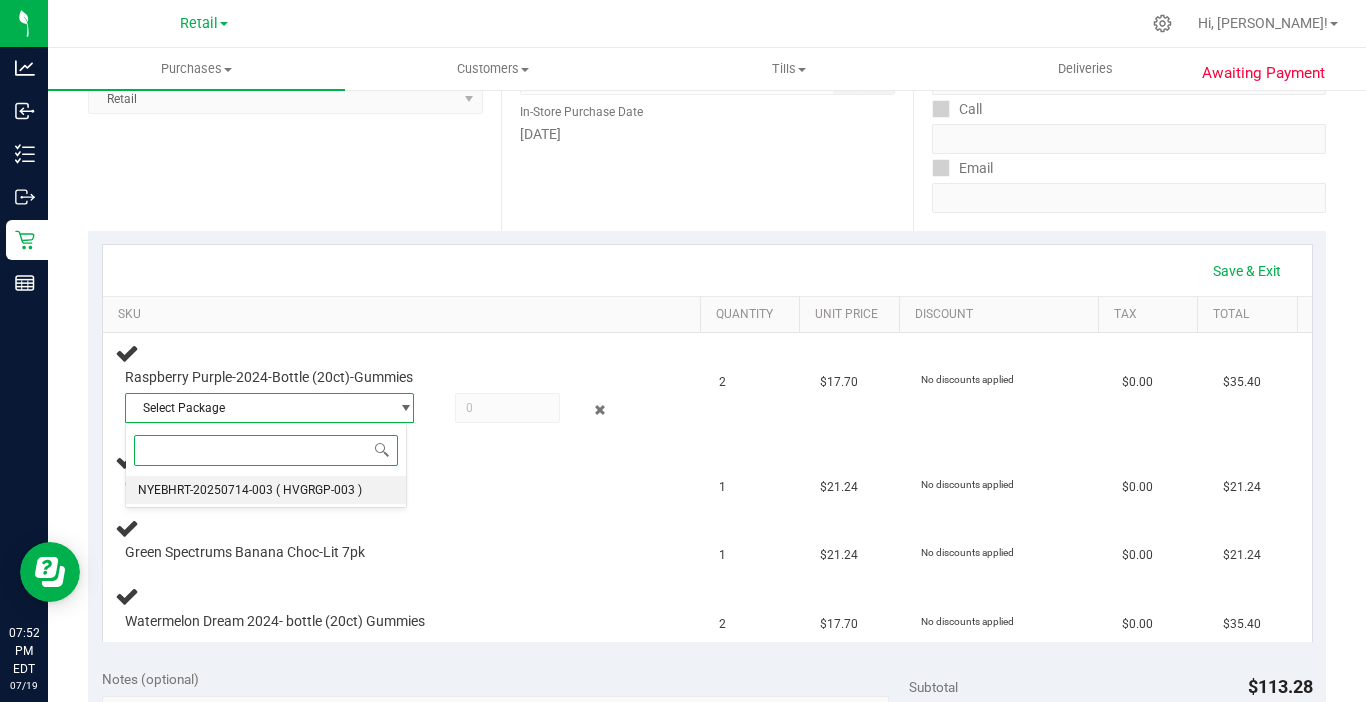 click on "NYEBHRT-20250714-003
(
HVGRGP-003
)" at bounding box center [266, 490] 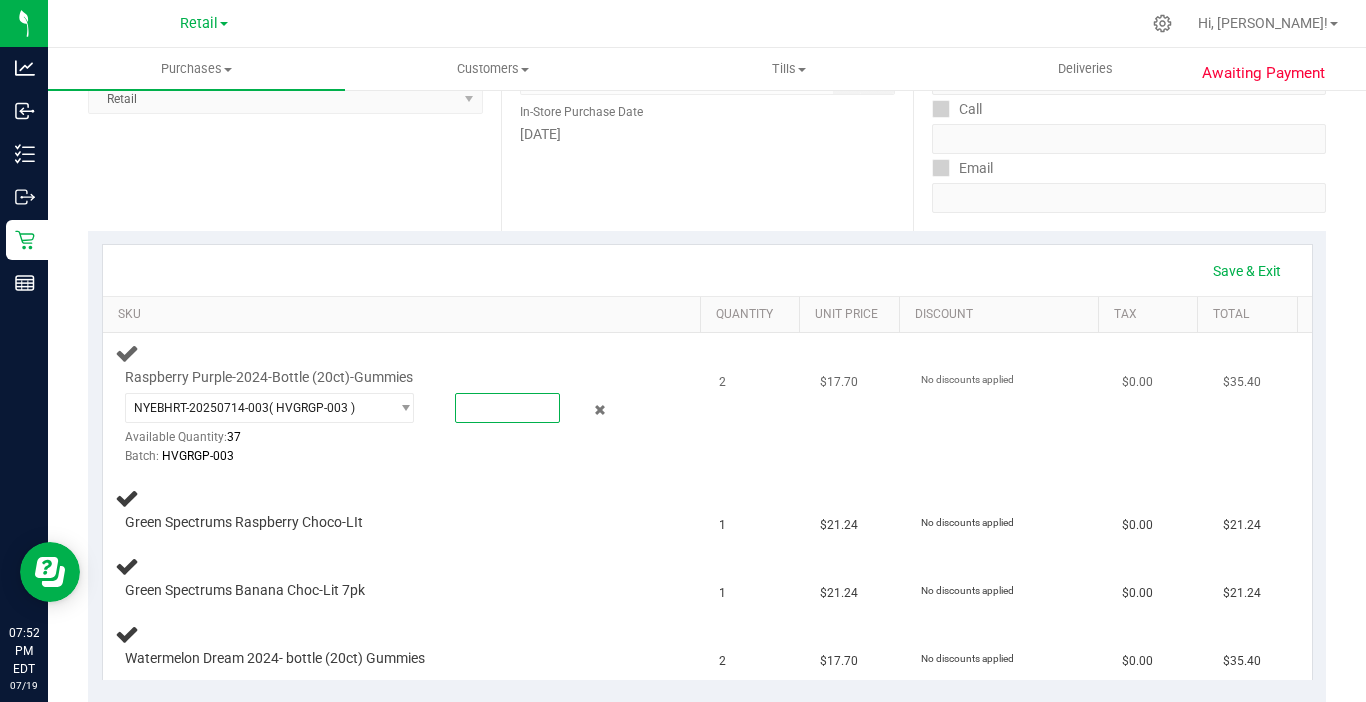 click at bounding box center (507, 408) 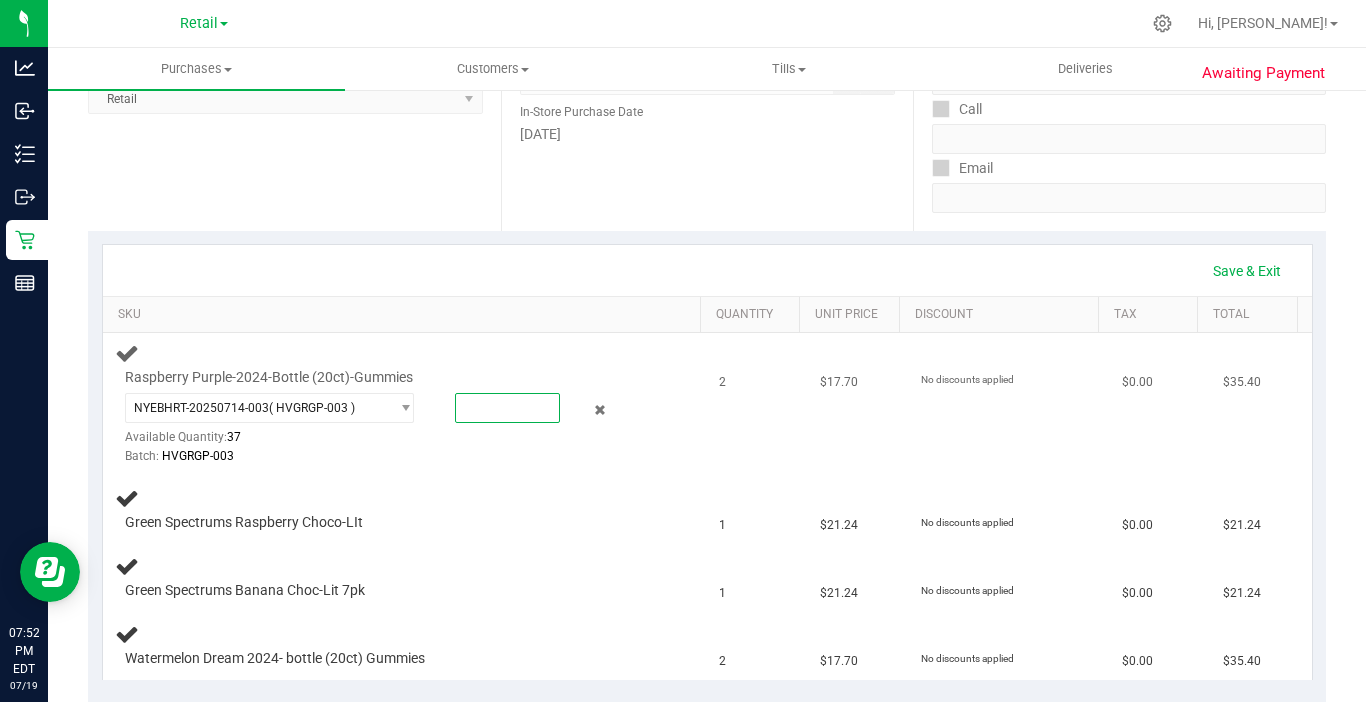 type on "2" 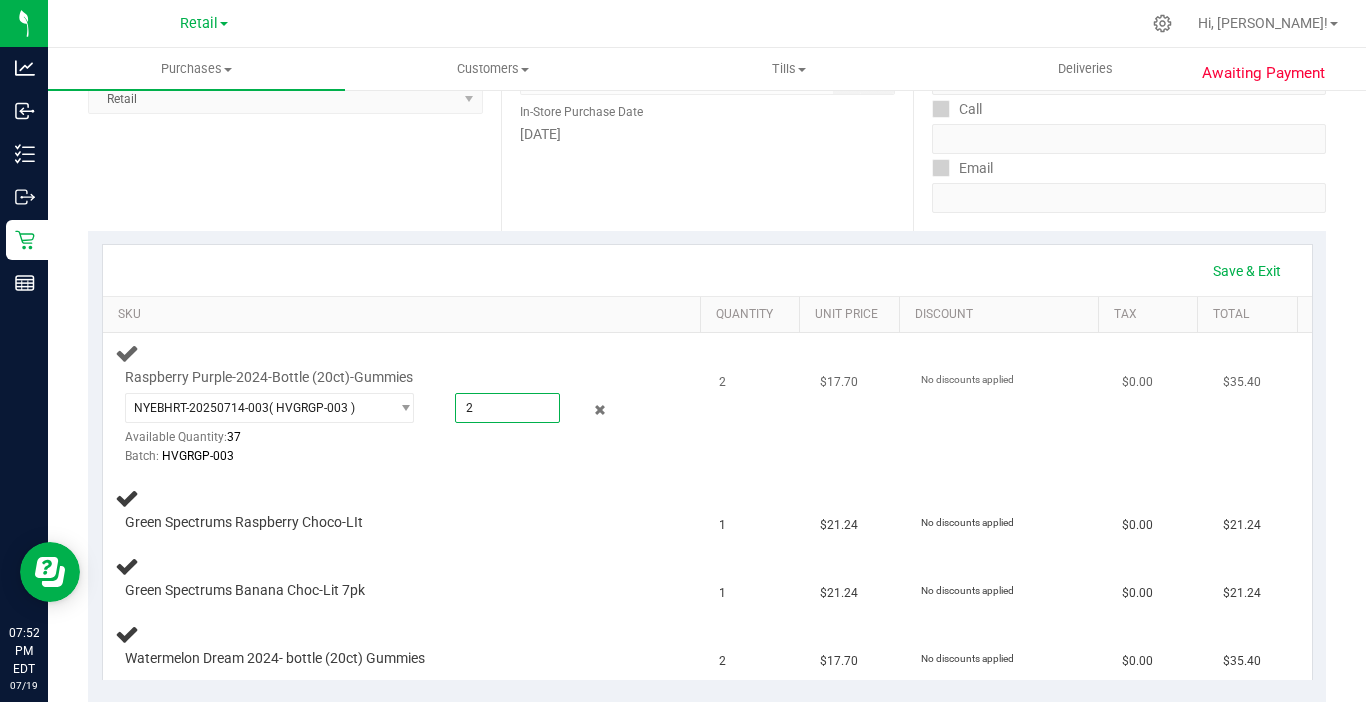 type on "2.0000" 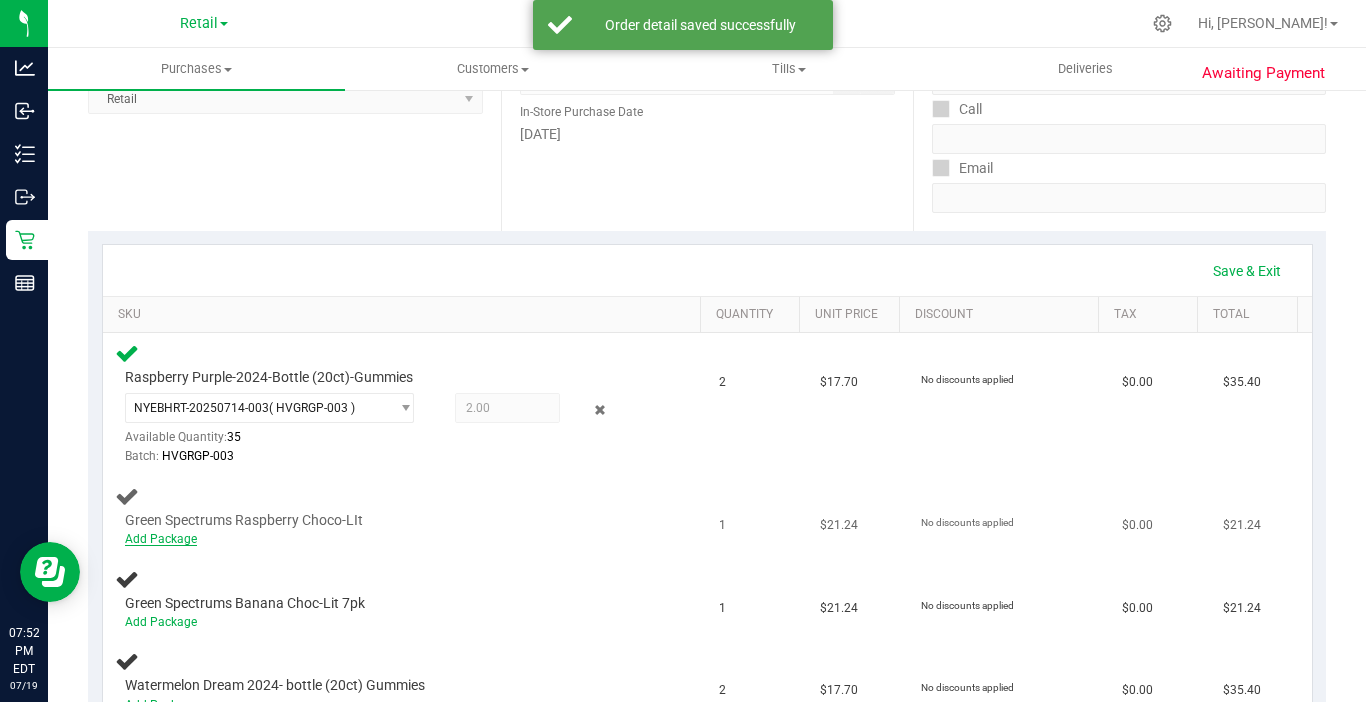 click on "Add Package" at bounding box center (161, 539) 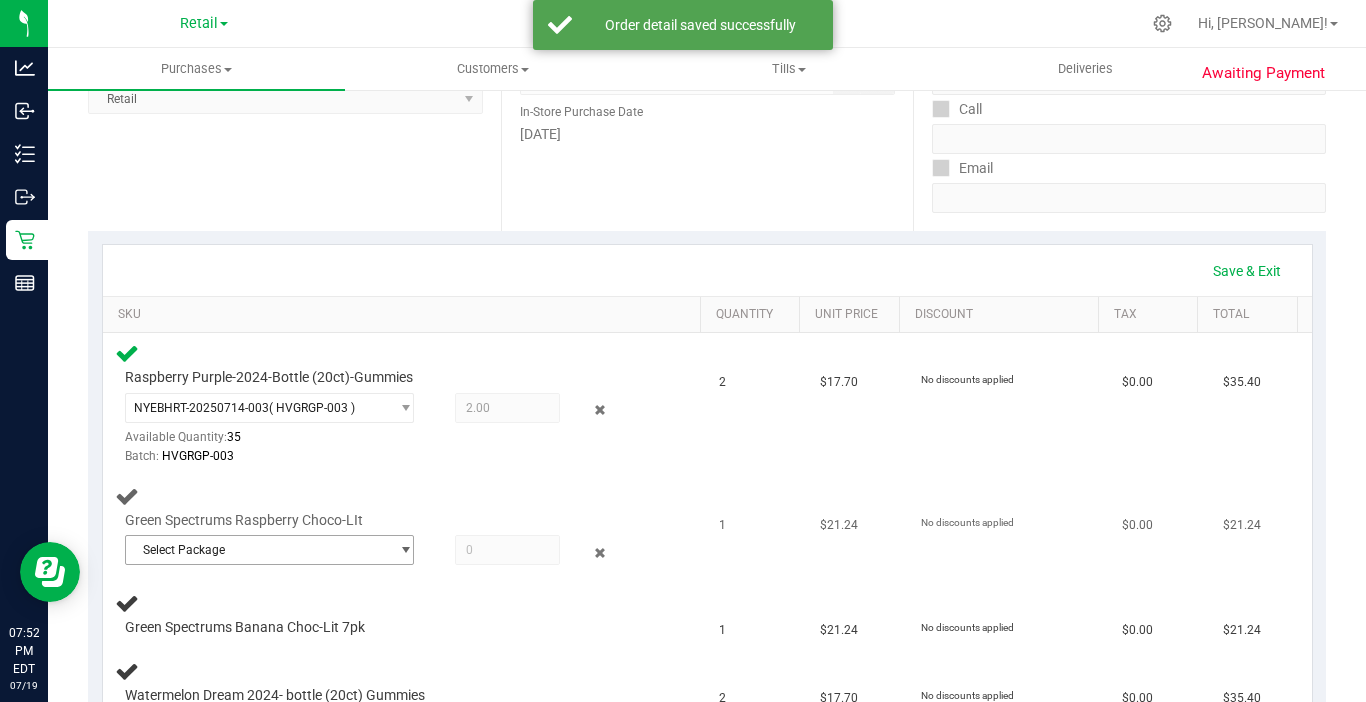 click on "Select Package" at bounding box center [257, 550] 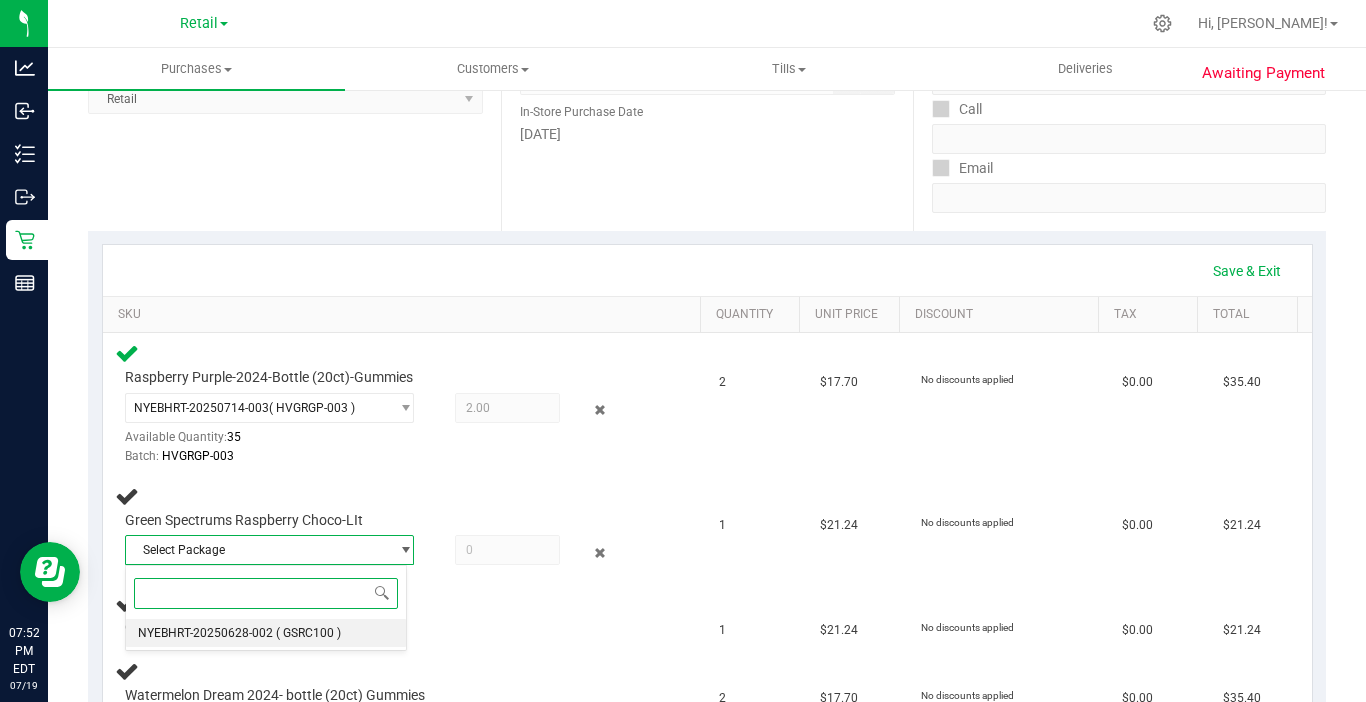 click on "(
GSRC100
)" at bounding box center (308, 633) 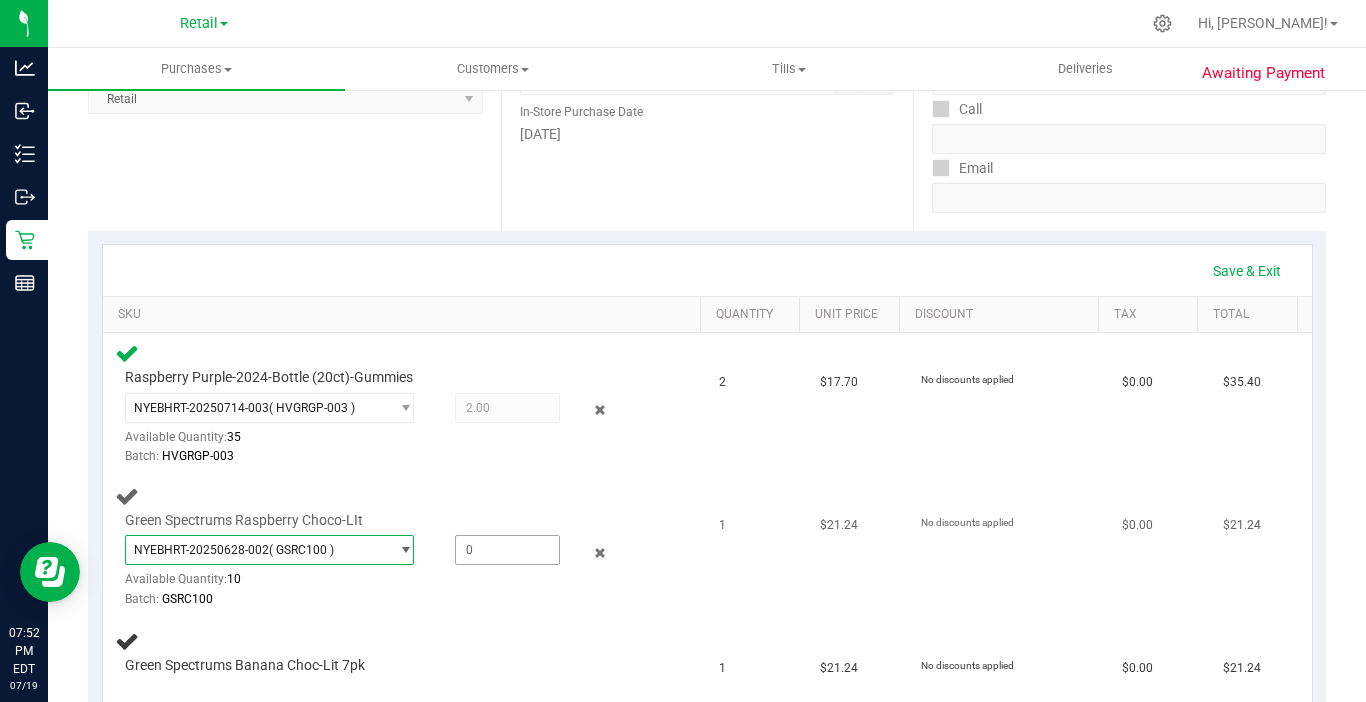 click at bounding box center [507, 550] 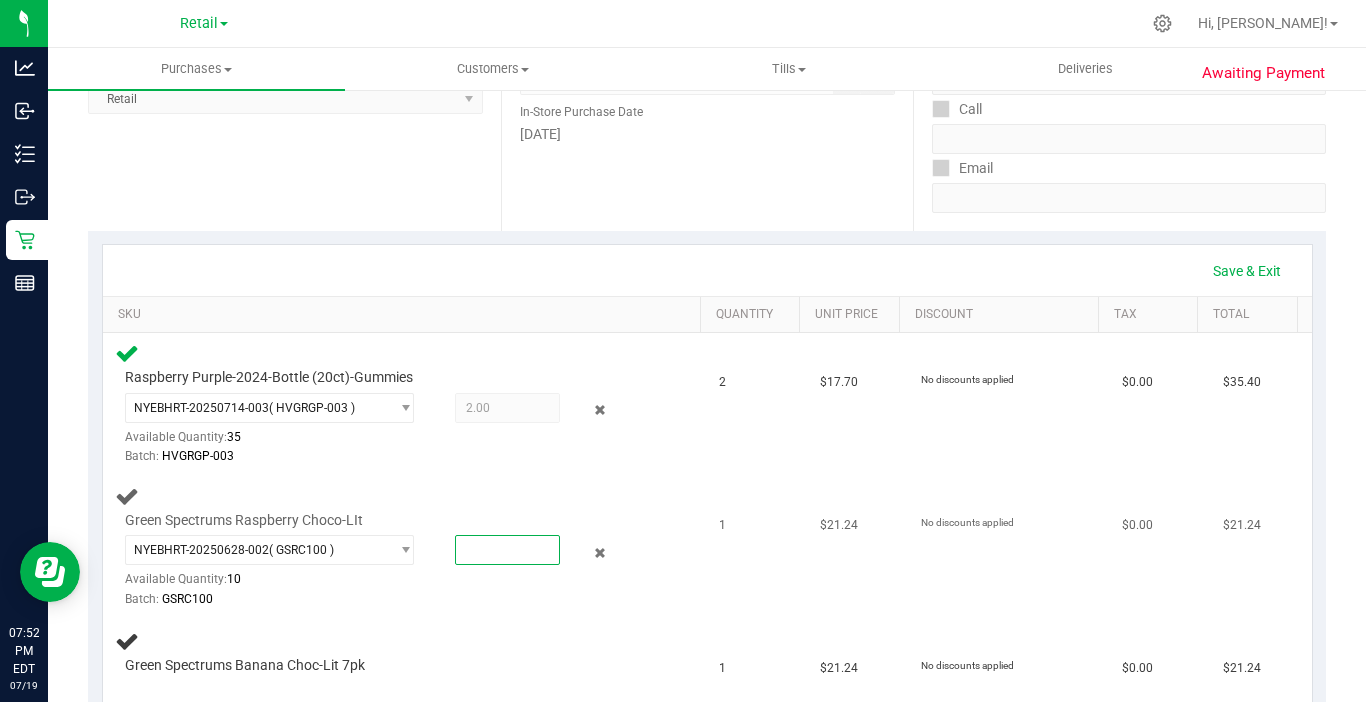 type on "1" 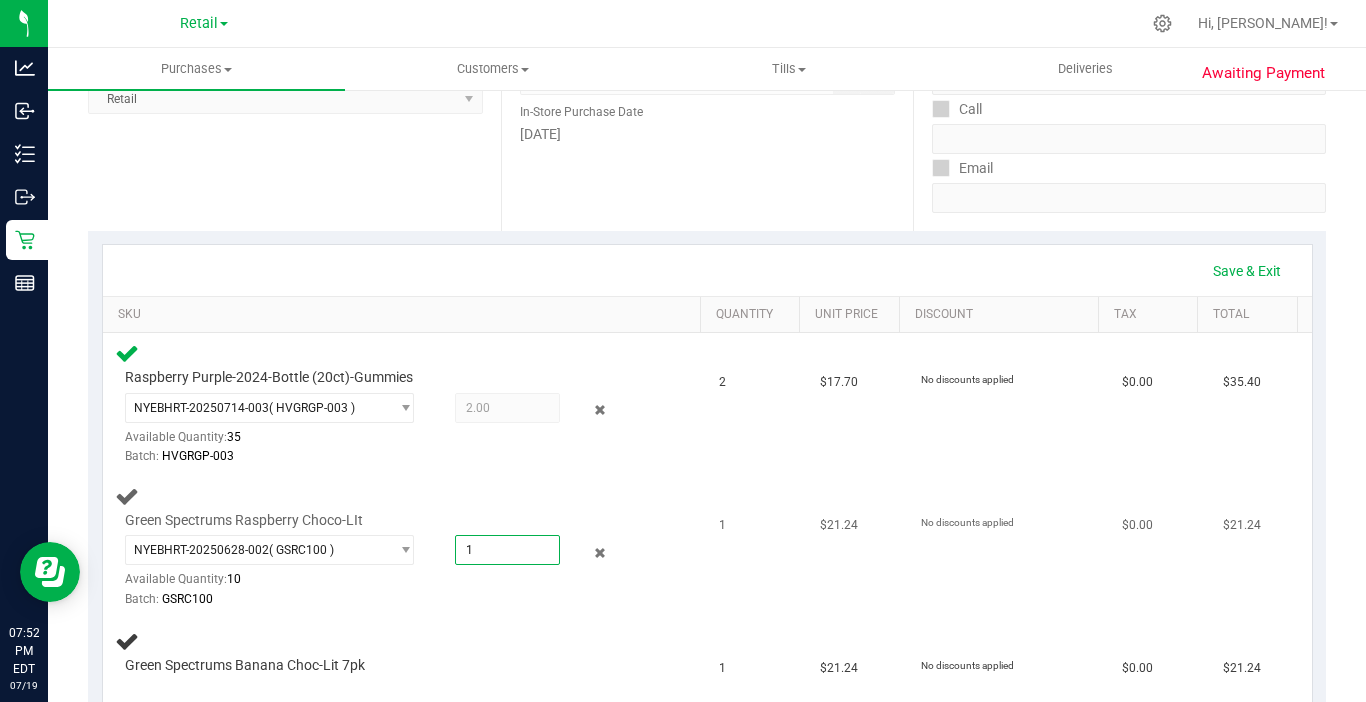 type on "1.0000" 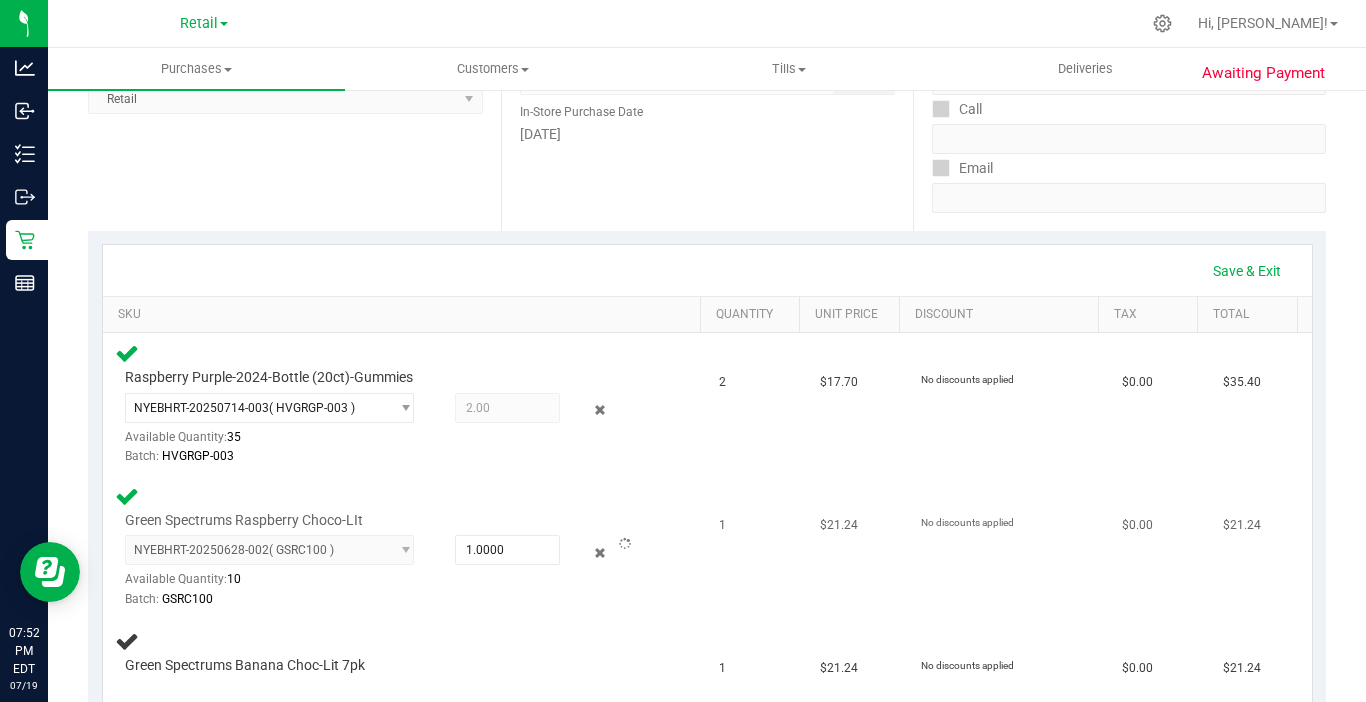 click on "Green Spectrums Raspberry Choco-LIt
NYEBHRT-20250628-002
(
GSRC100
)
NYEBHRT-20250628-002
Available Quantity:  10
1.0000 1
Batch:" at bounding box center [405, 547] 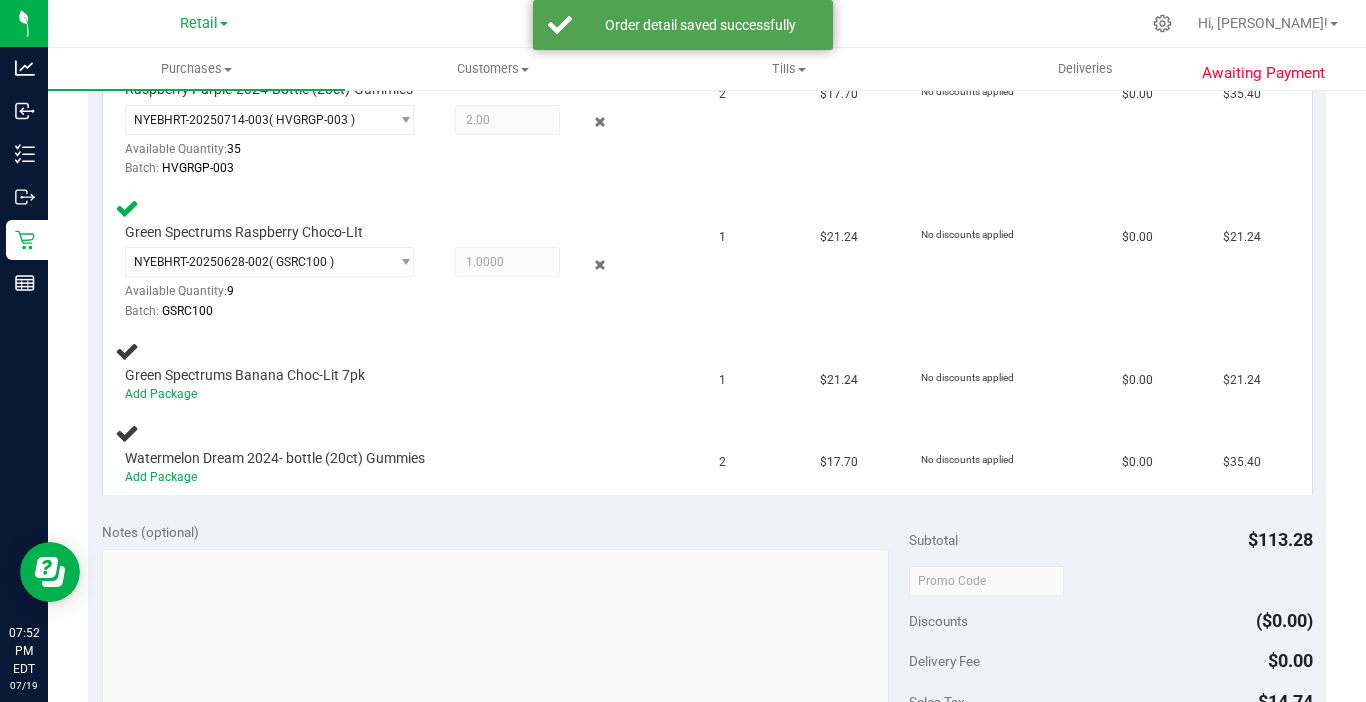 scroll, scrollTop: 600, scrollLeft: 0, axis: vertical 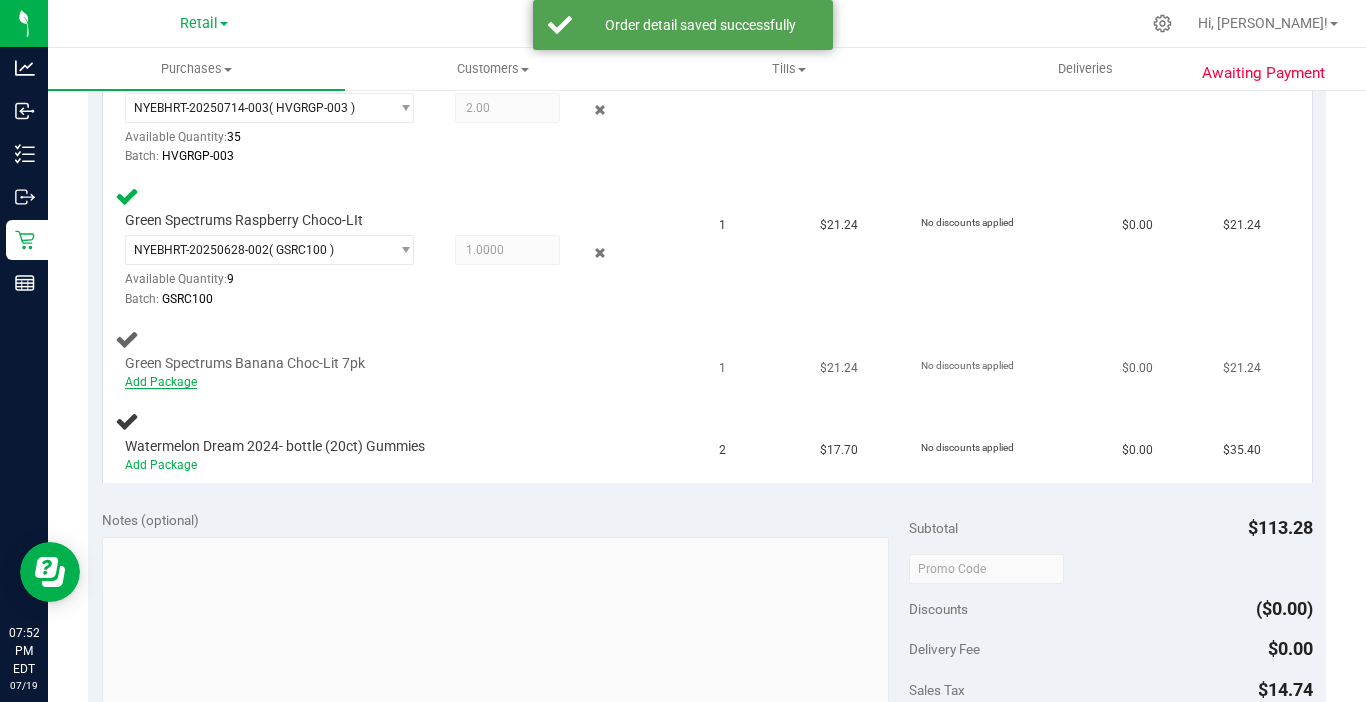 click on "Add Package" at bounding box center [161, 382] 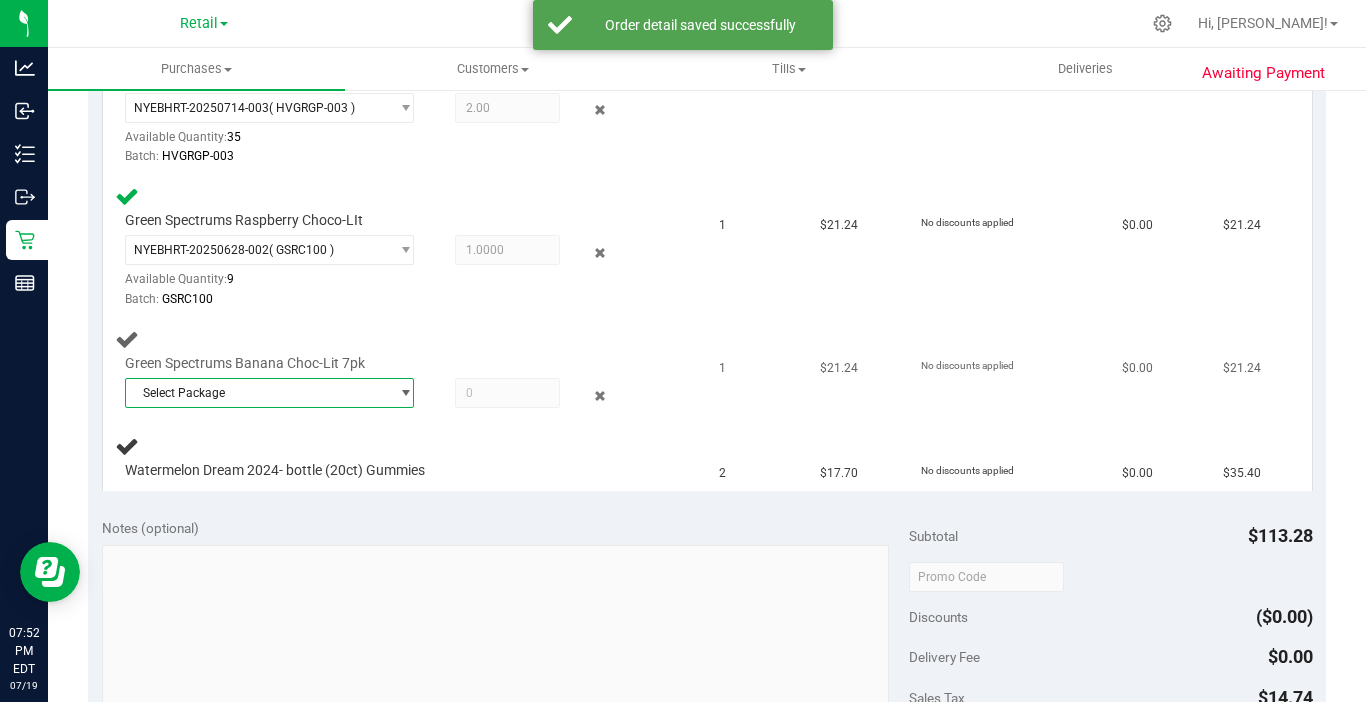 click on "Select Package" at bounding box center (257, 393) 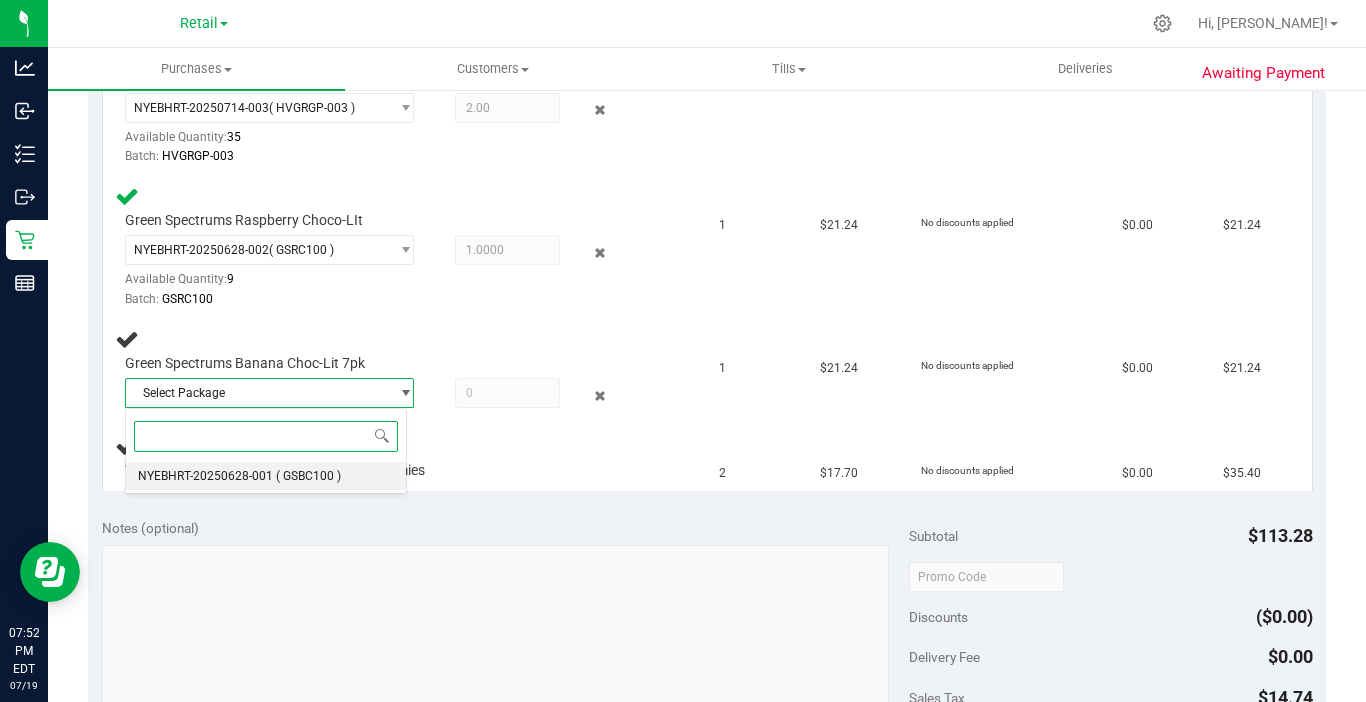 click on "(
GSBC100
)" at bounding box center (308, 476) 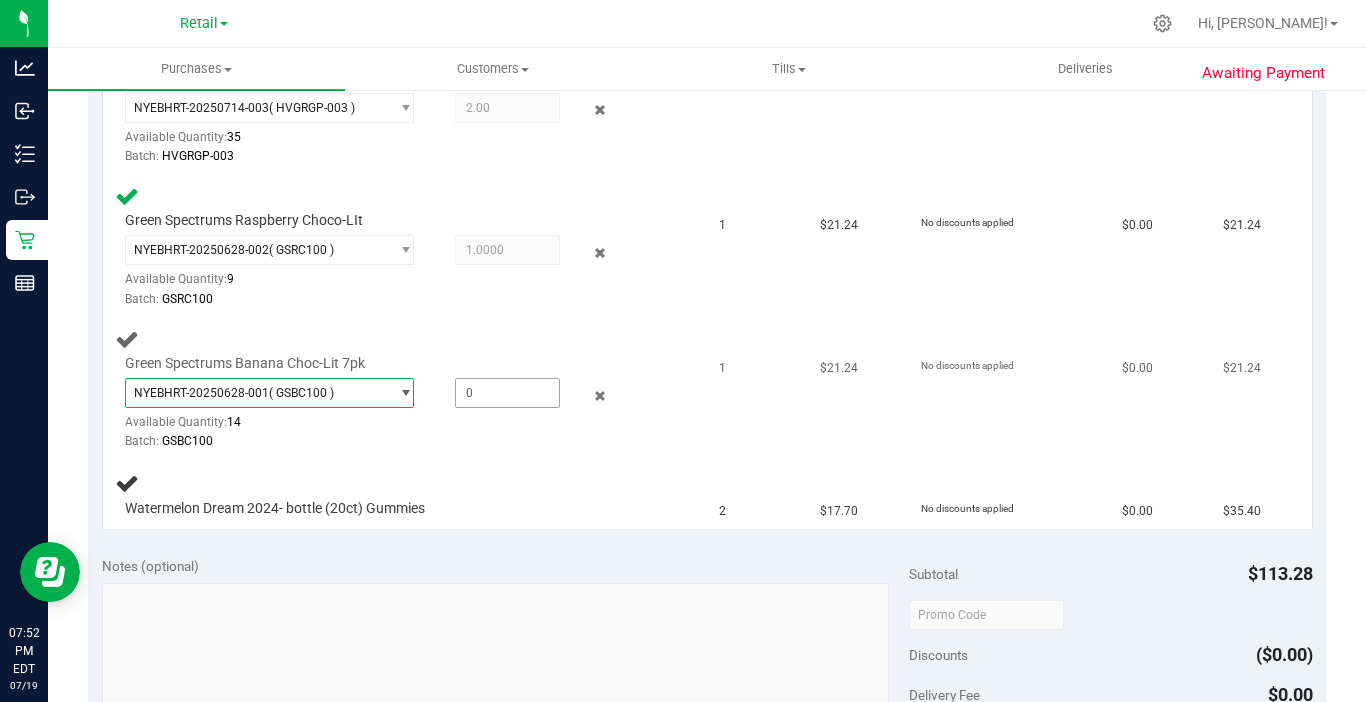 click at bounding box center [507, 393] 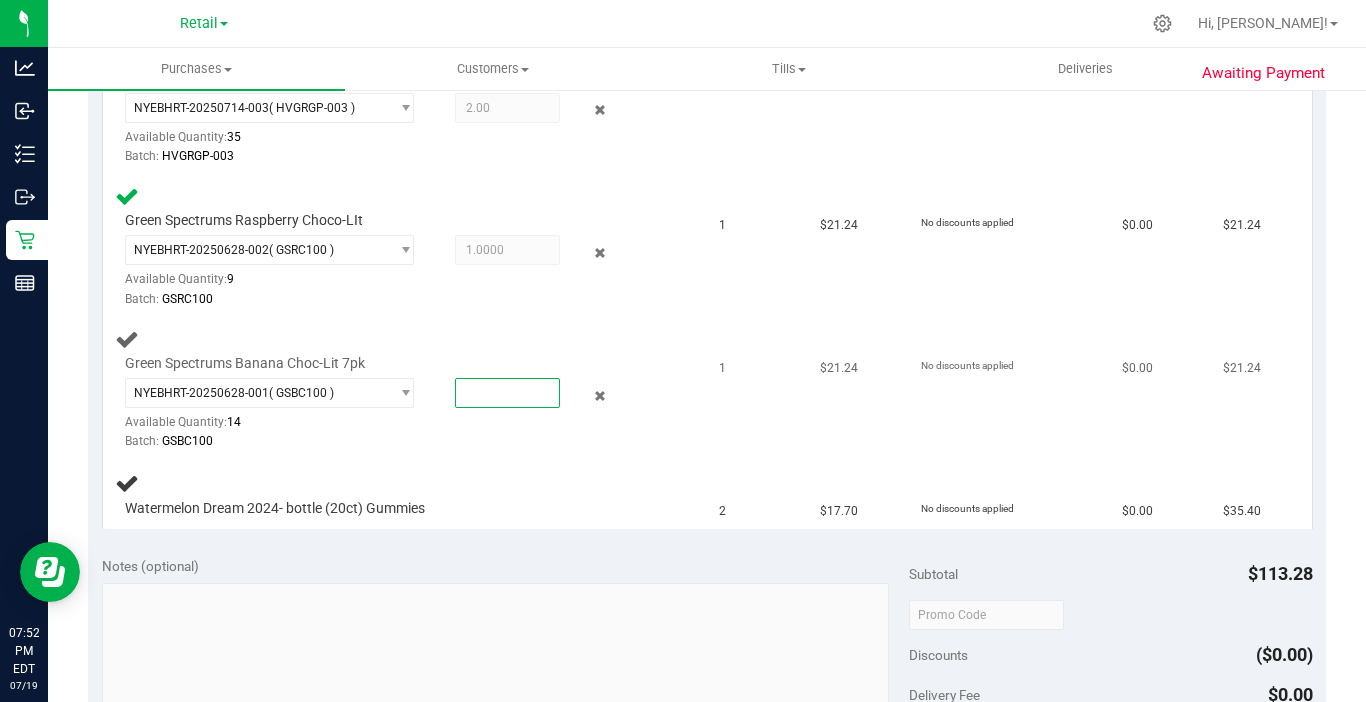 type on "1" 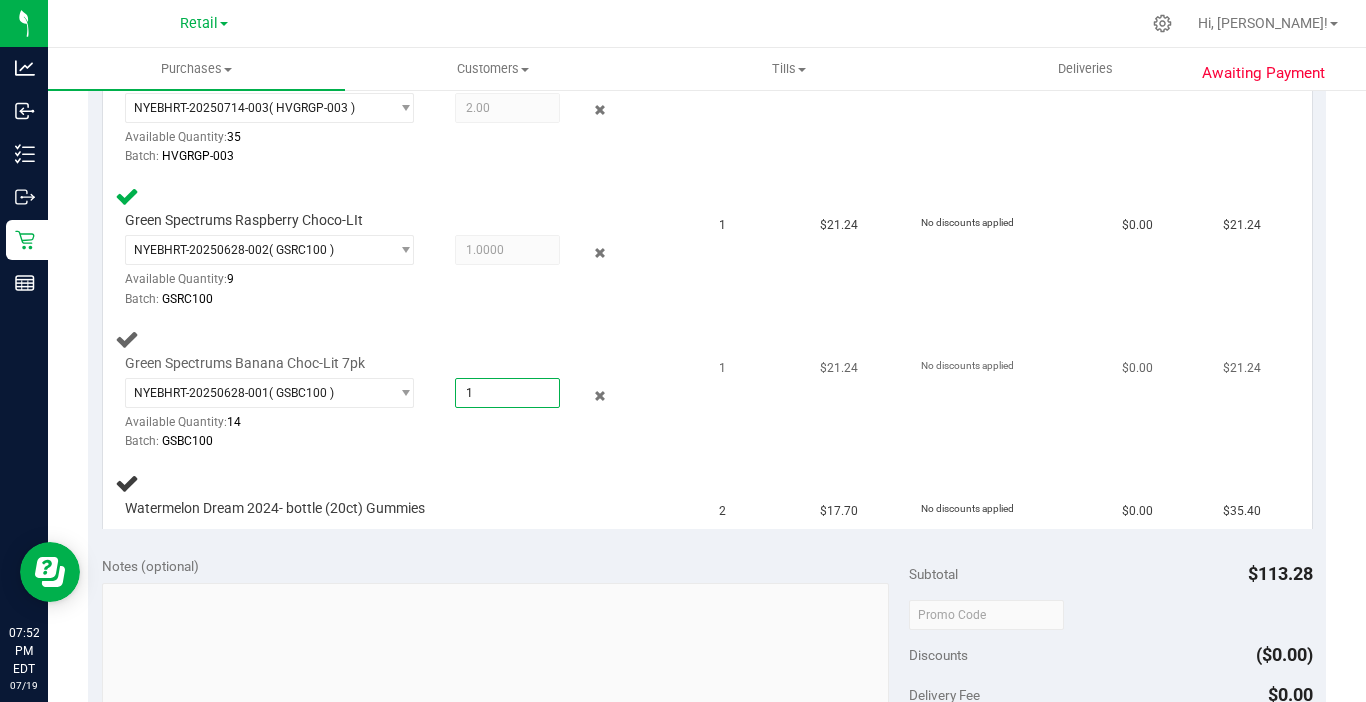 type on "1.0000" 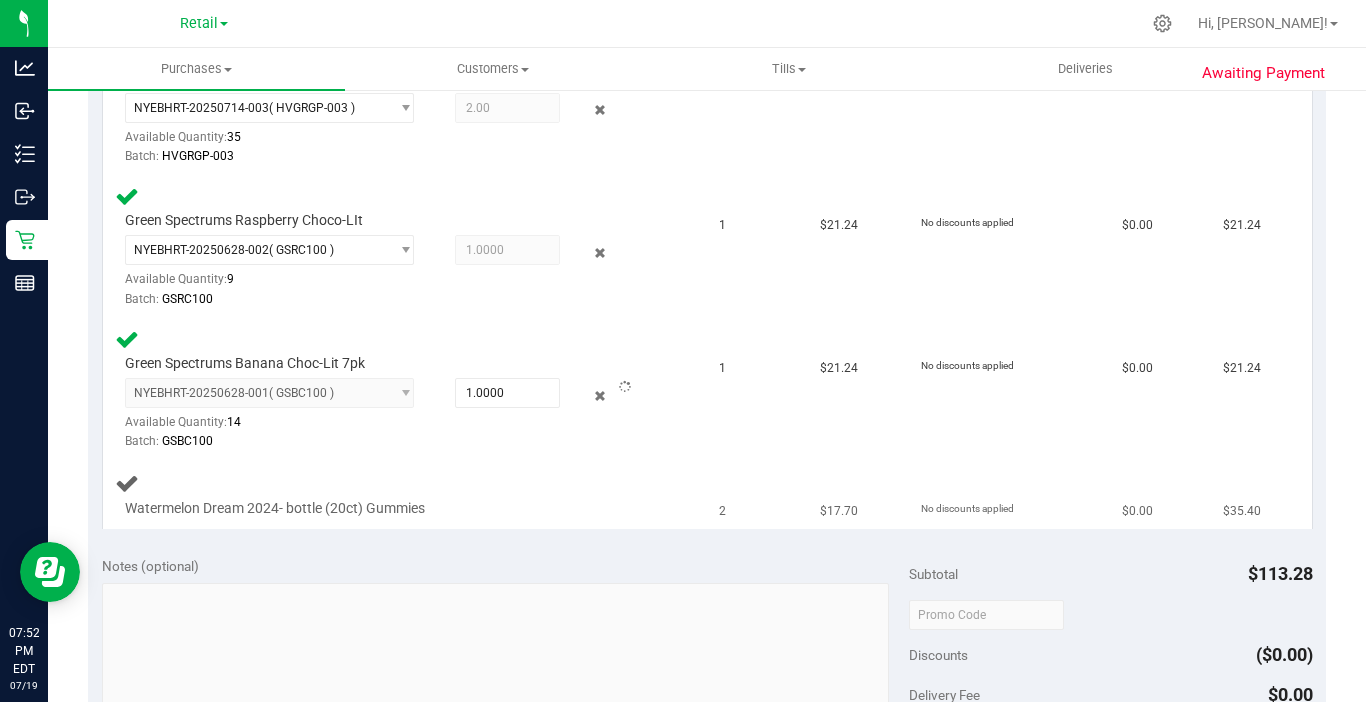 drag, startPoint x: 484, startPoint y: 457, endPoint x: 454, endPoint y: 469, distance: 32.31099 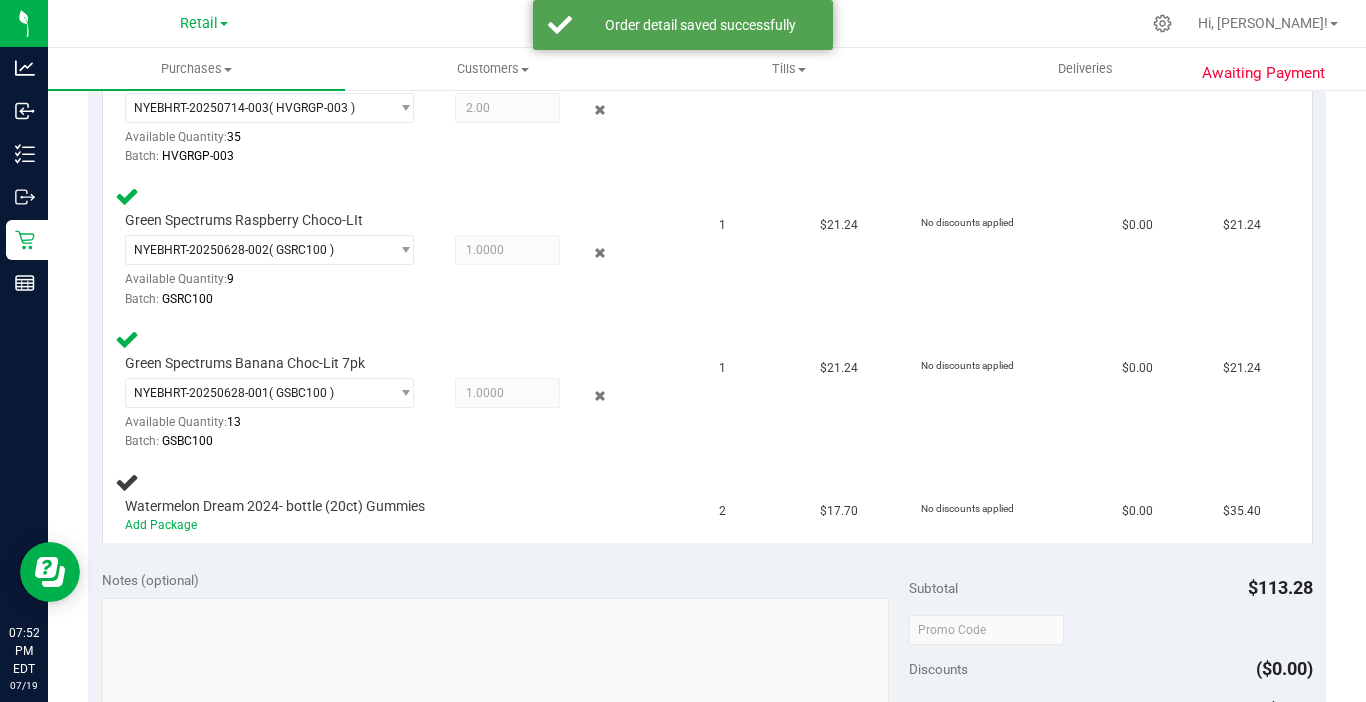 scroll, scrollTop: 700, scrollLeft: 0, axis: vertical 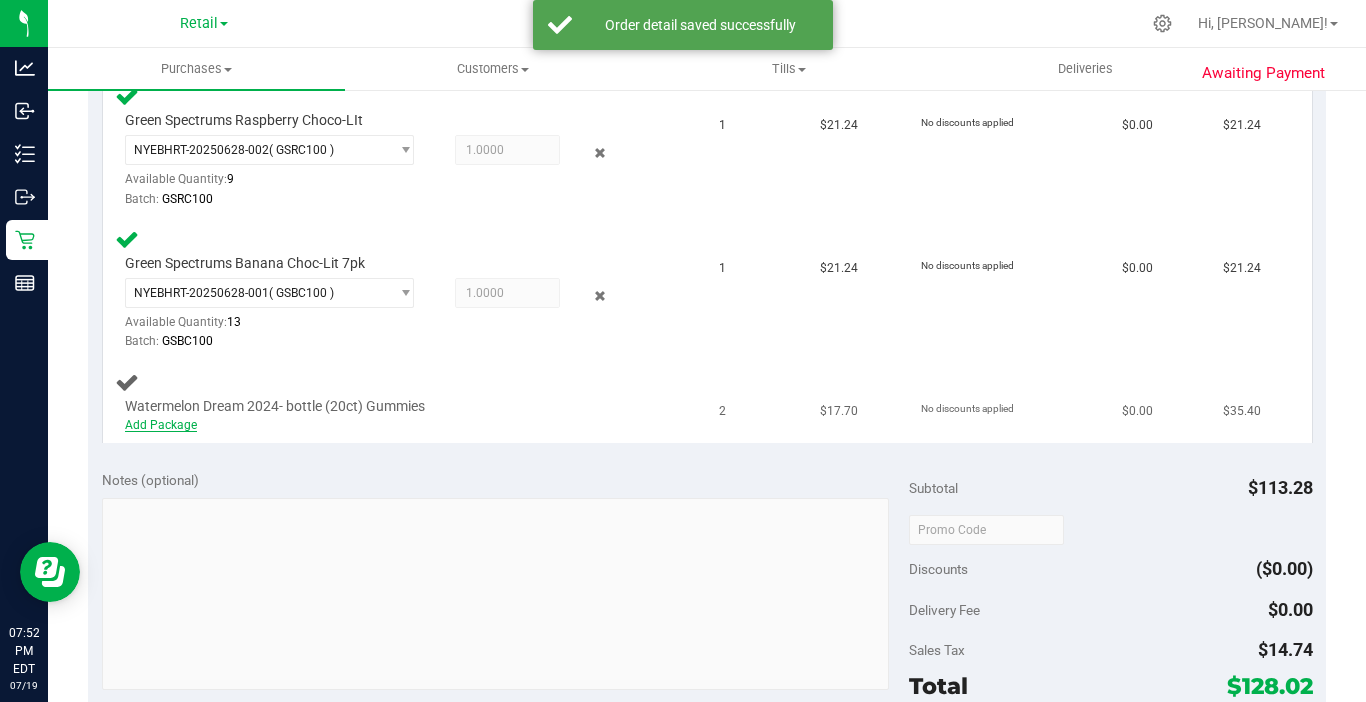 click on "Add Package" at bounding box center [386, 425] 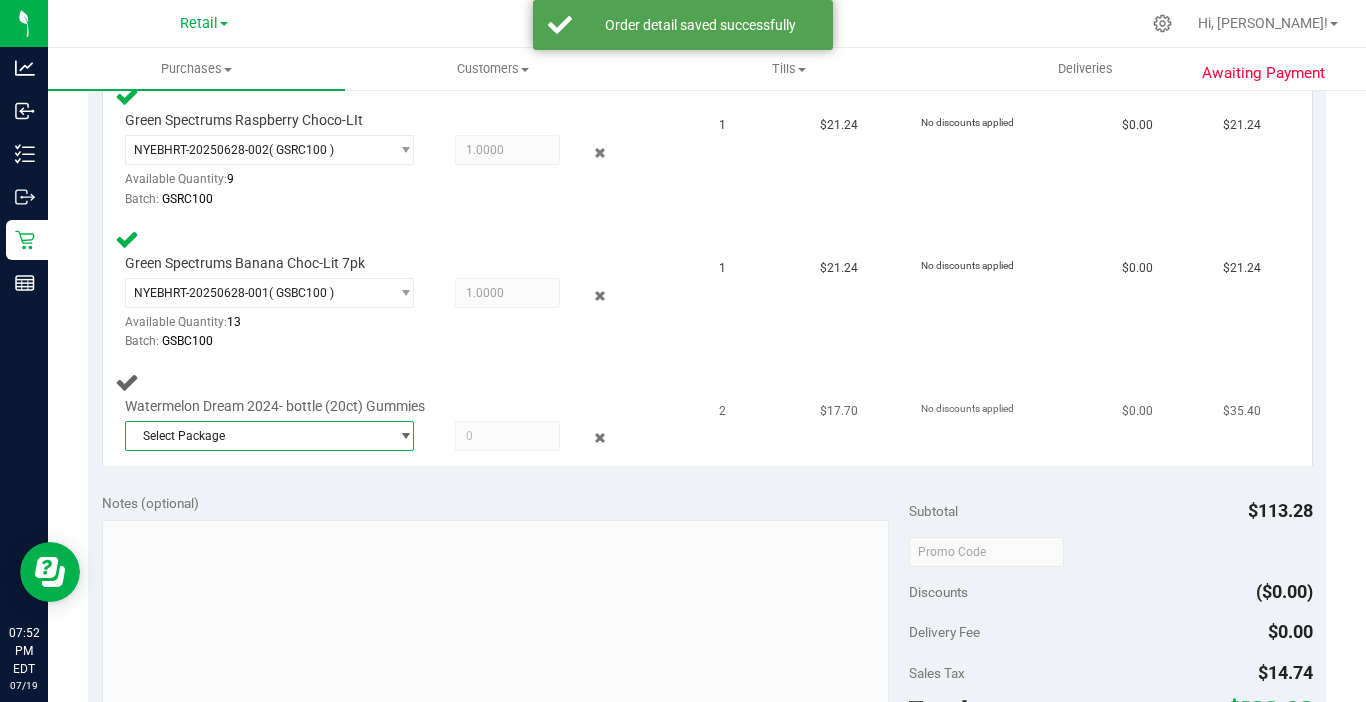 click on "Select Package" at bounding box center [257, 436] 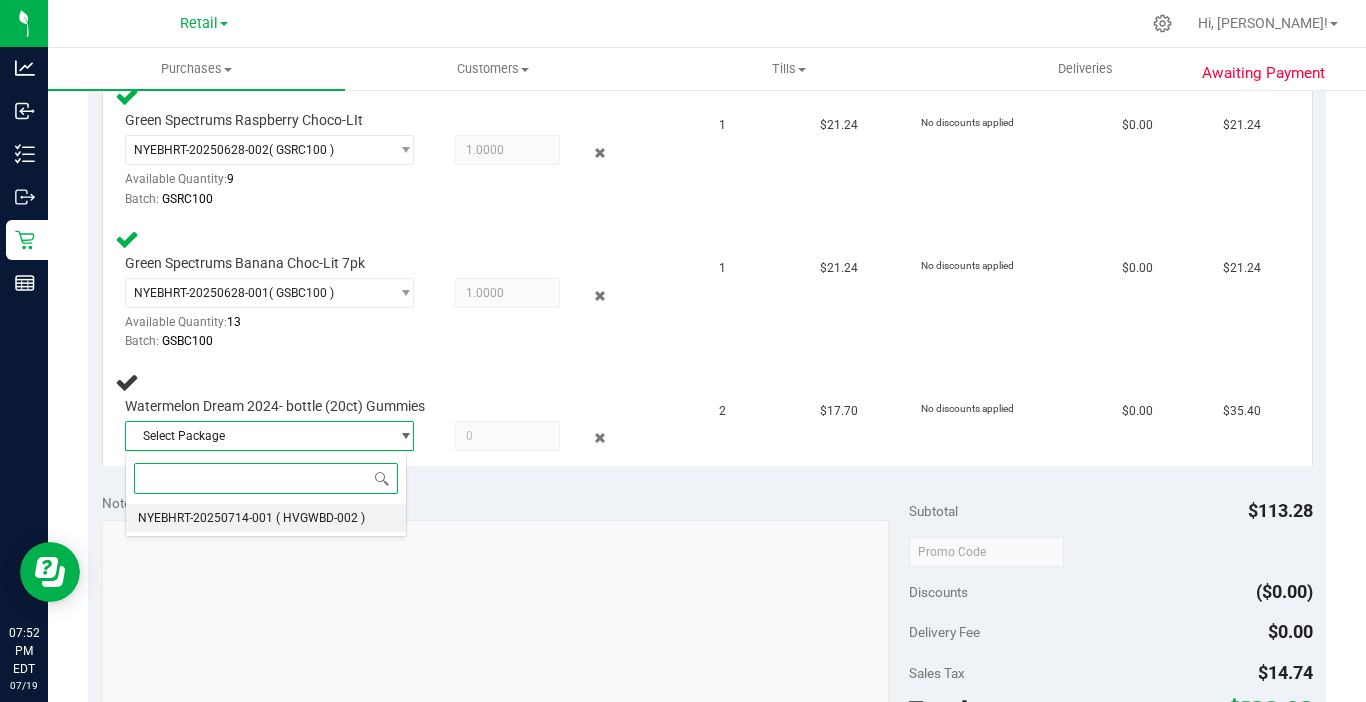 click on "NYEBHRT-20250714-001" at bounding box center (205, 518) 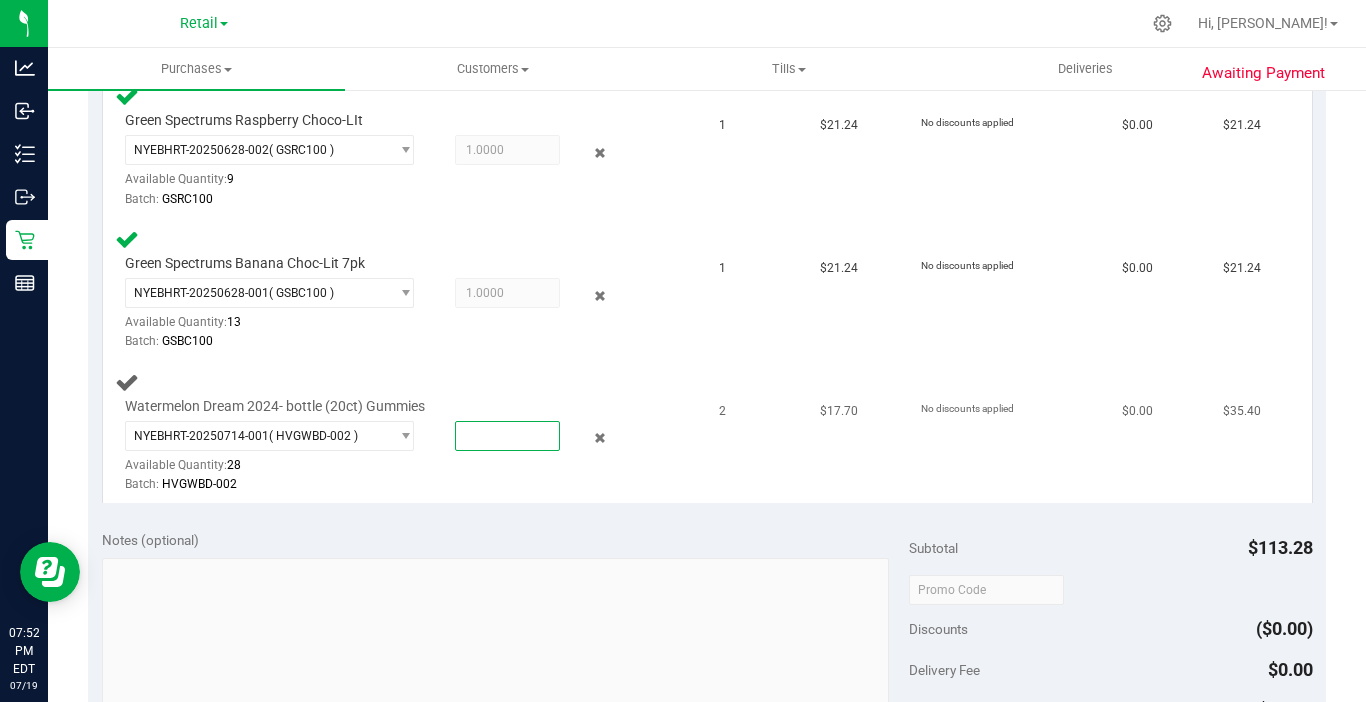 click at bounding box center (507, 436) 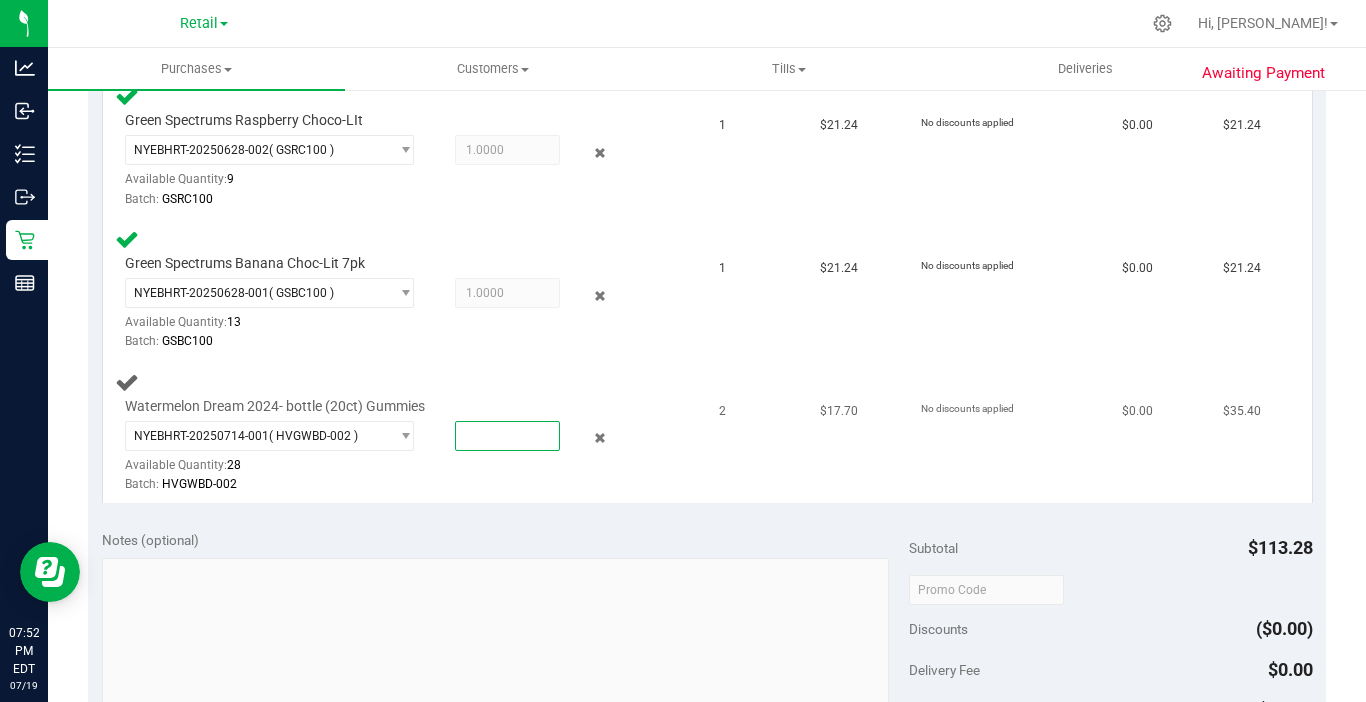 type on "2" 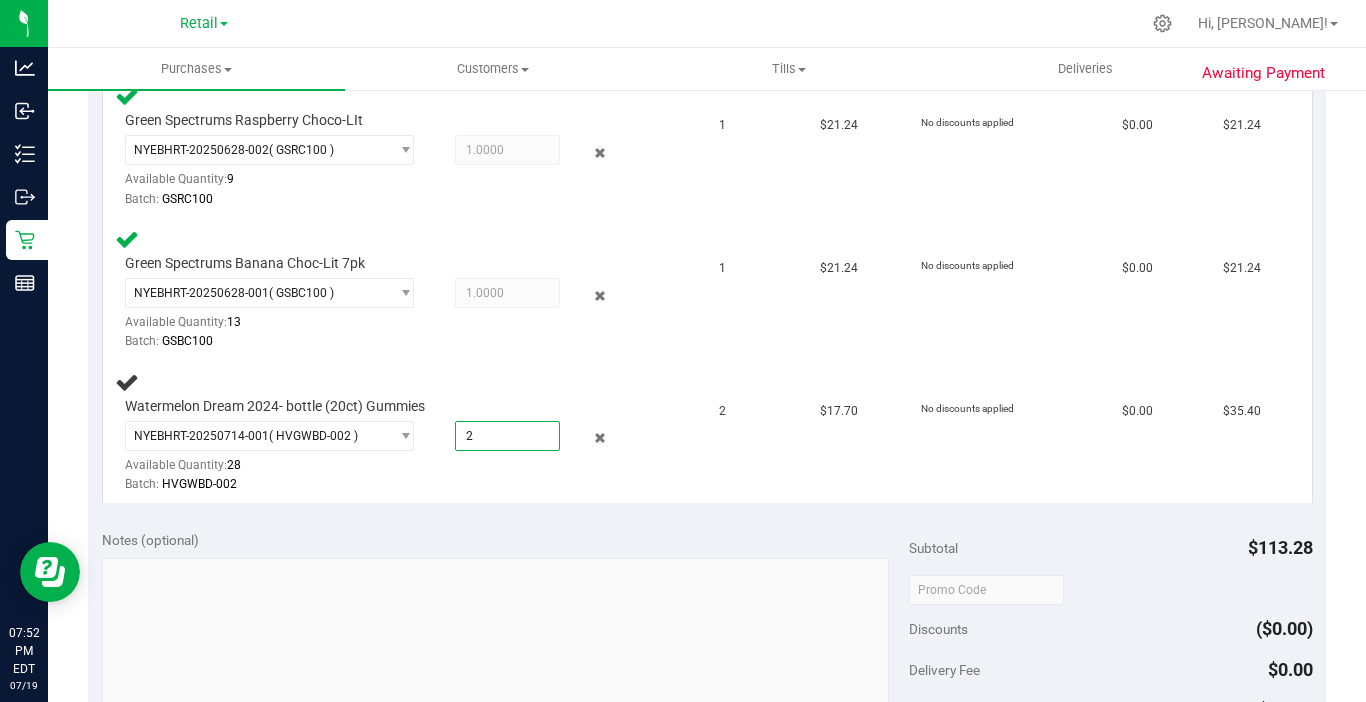 type on "2.0000" 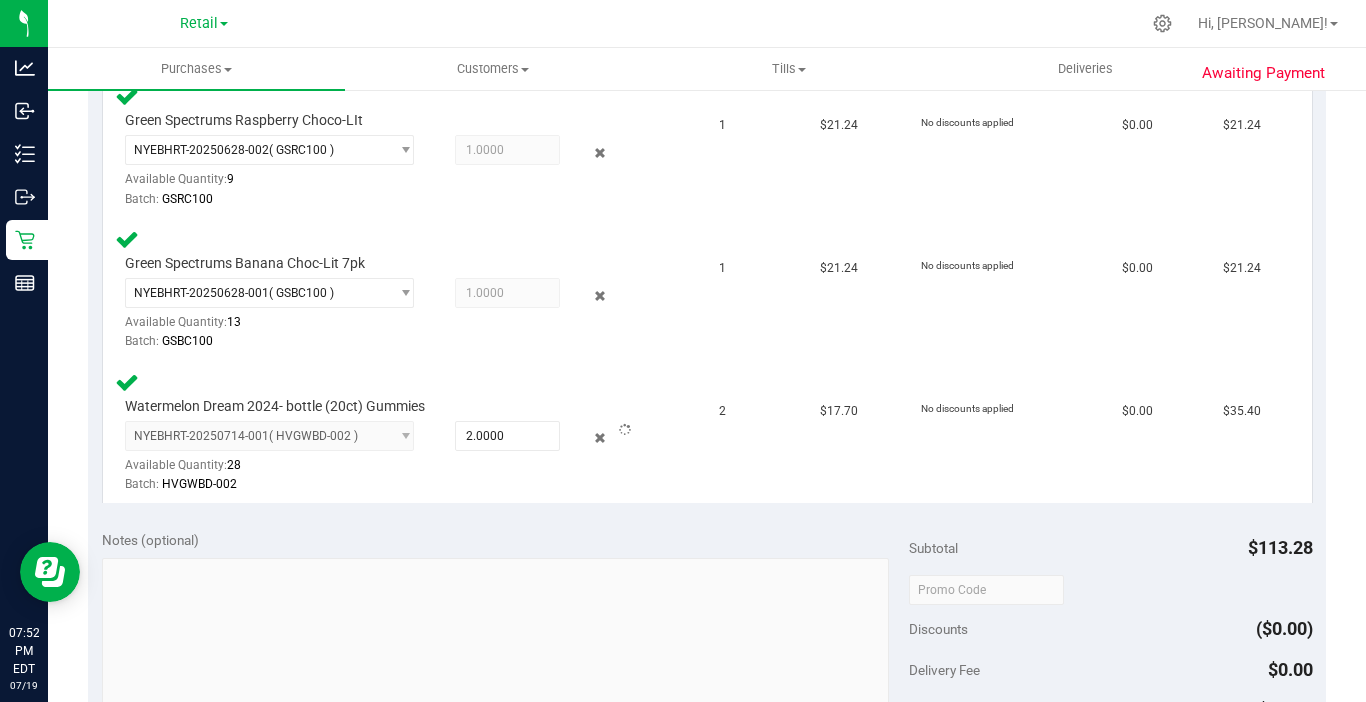 click on "Notes (optional)
Subtotal
$113.28
Discounts
($0.00)
Delivery Fee
$0.00
Sales Tax
$14.74
Total
$128.02" at bounding box center (707, 697) 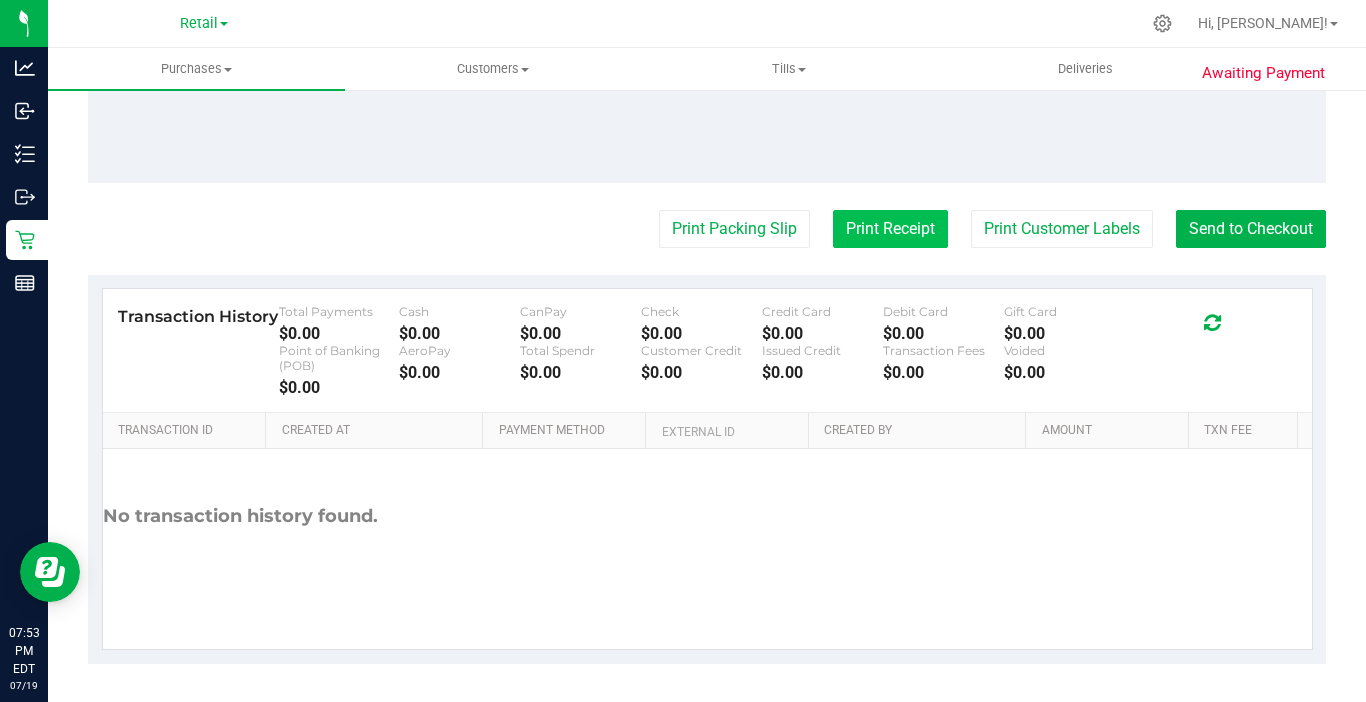 scroll, scrollTop: 1396, scrollLeft: 0, axis: vertical 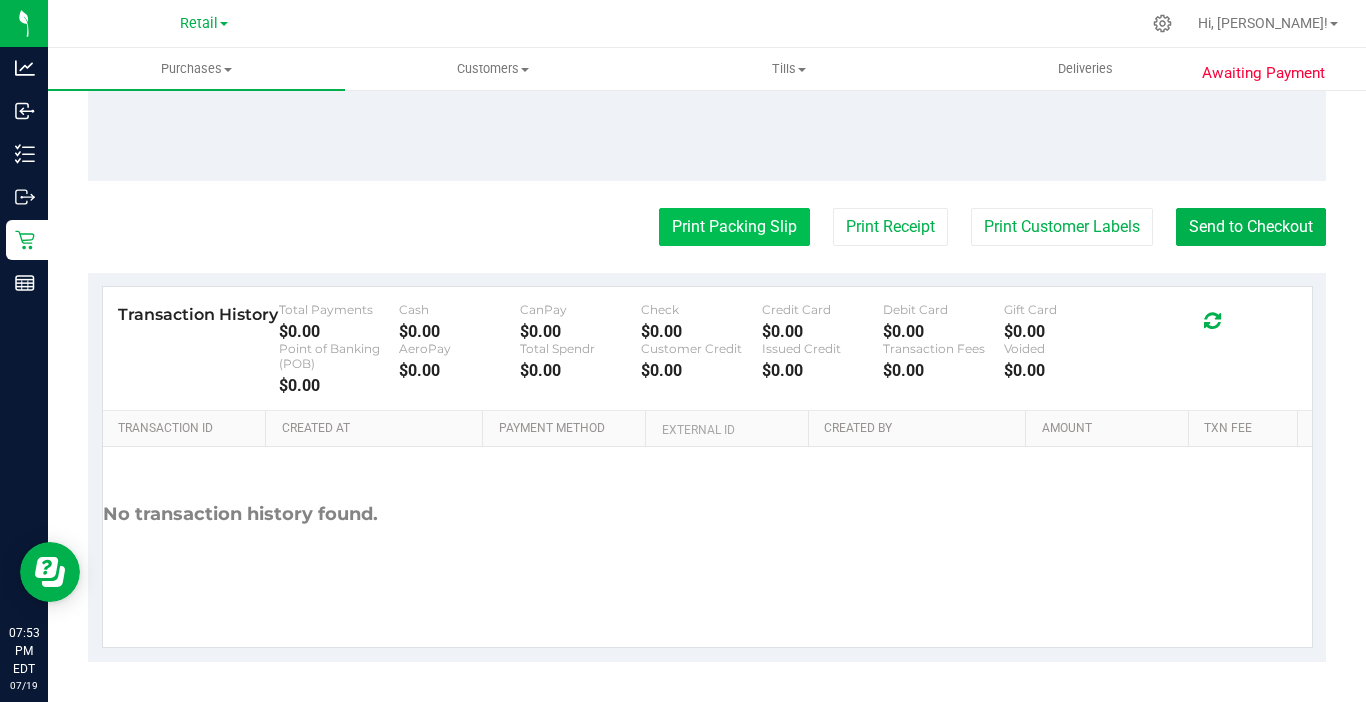 click on "Print Packing Slip" at bounding box center [734, 227] 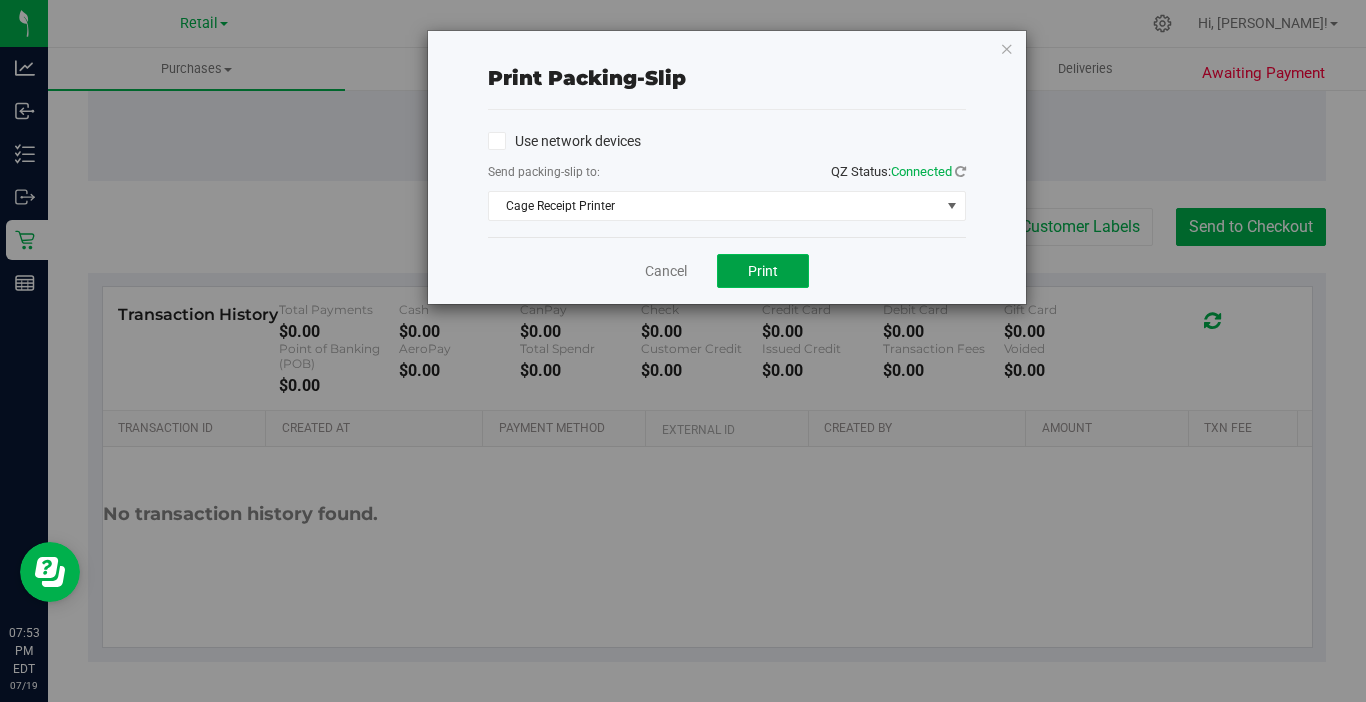 click on "Print" at bounding box center [763, 271] 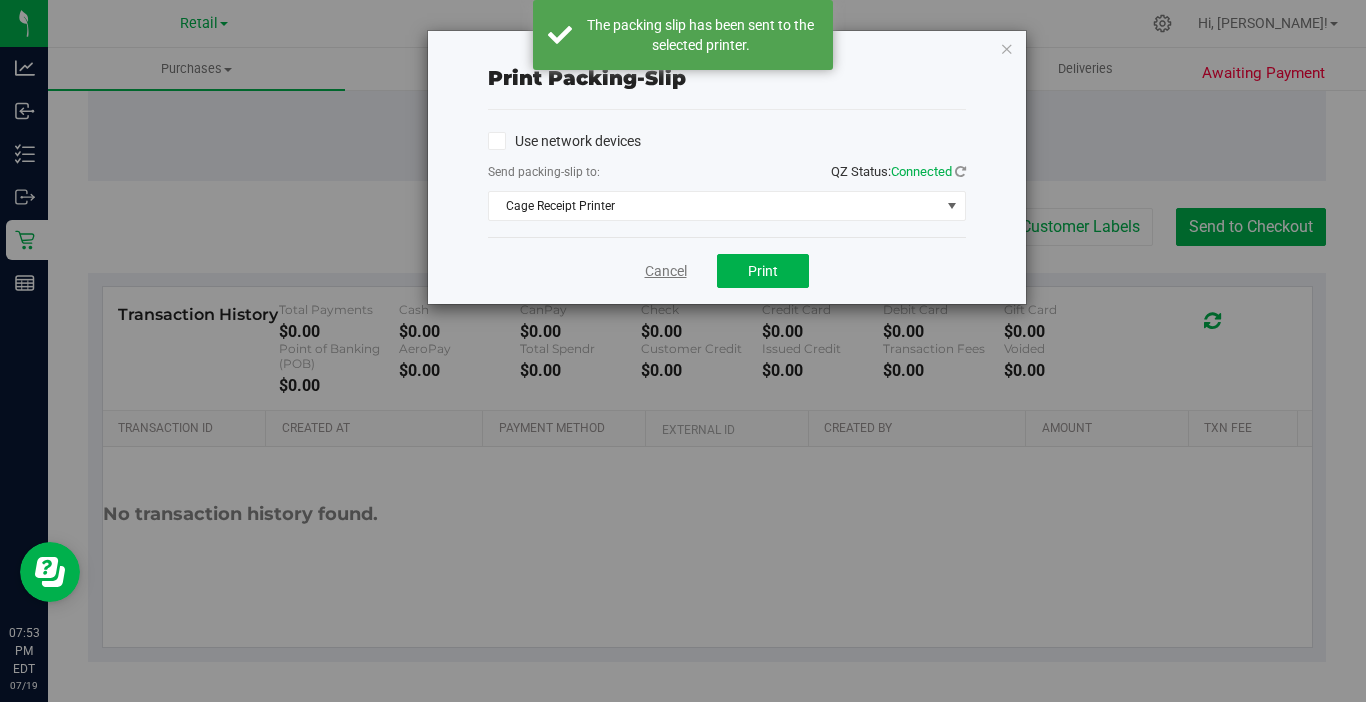 click on "Cancel" at bounding box center (666, 271) 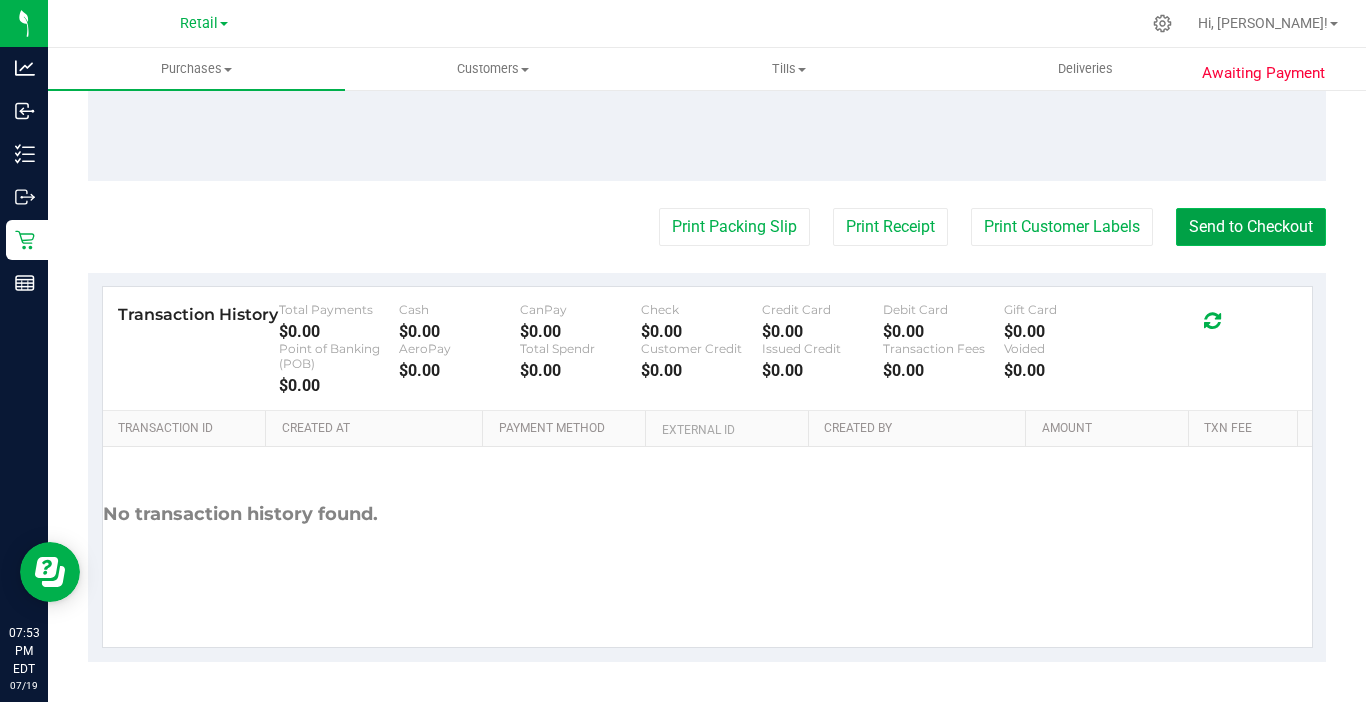 click on "Send to Checkout" at bounding box center [1251, 227] 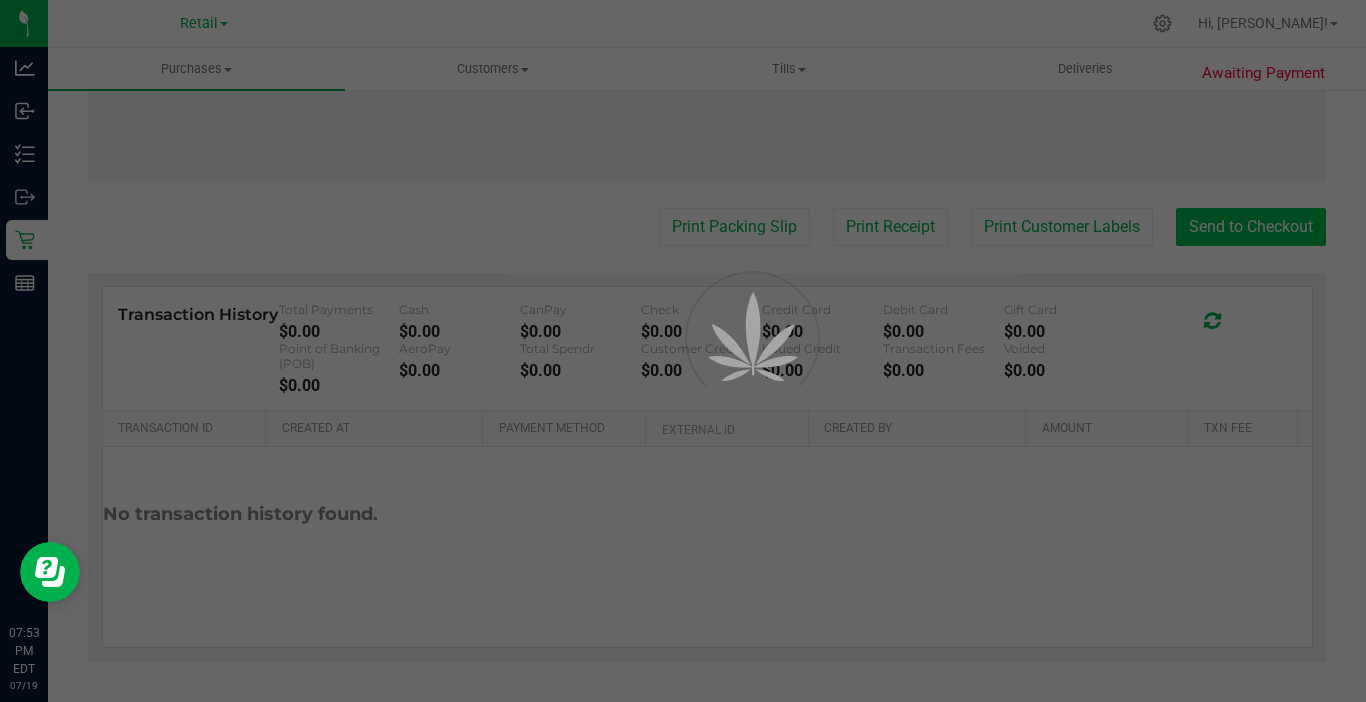 scroll, scrollTop: 0, scrollLeft: 0, axis: both 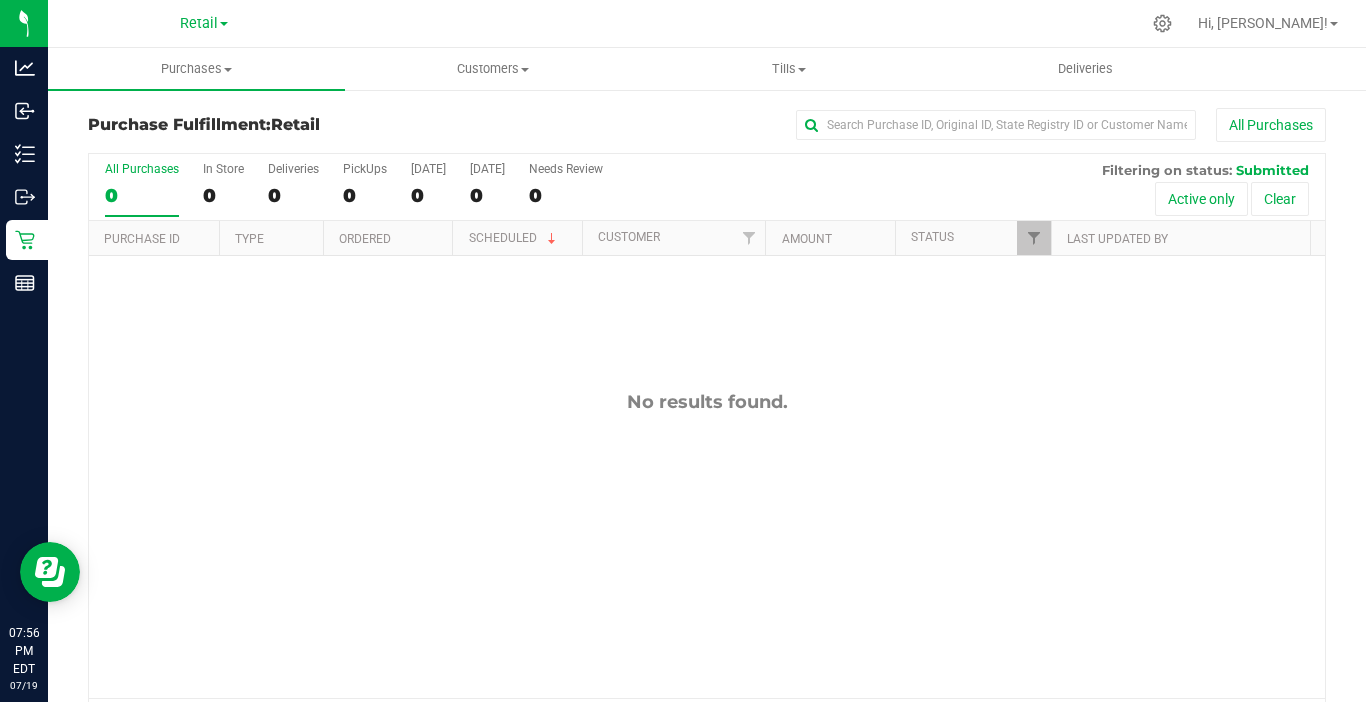 click on "No results found." at bounding box center (707, 402) 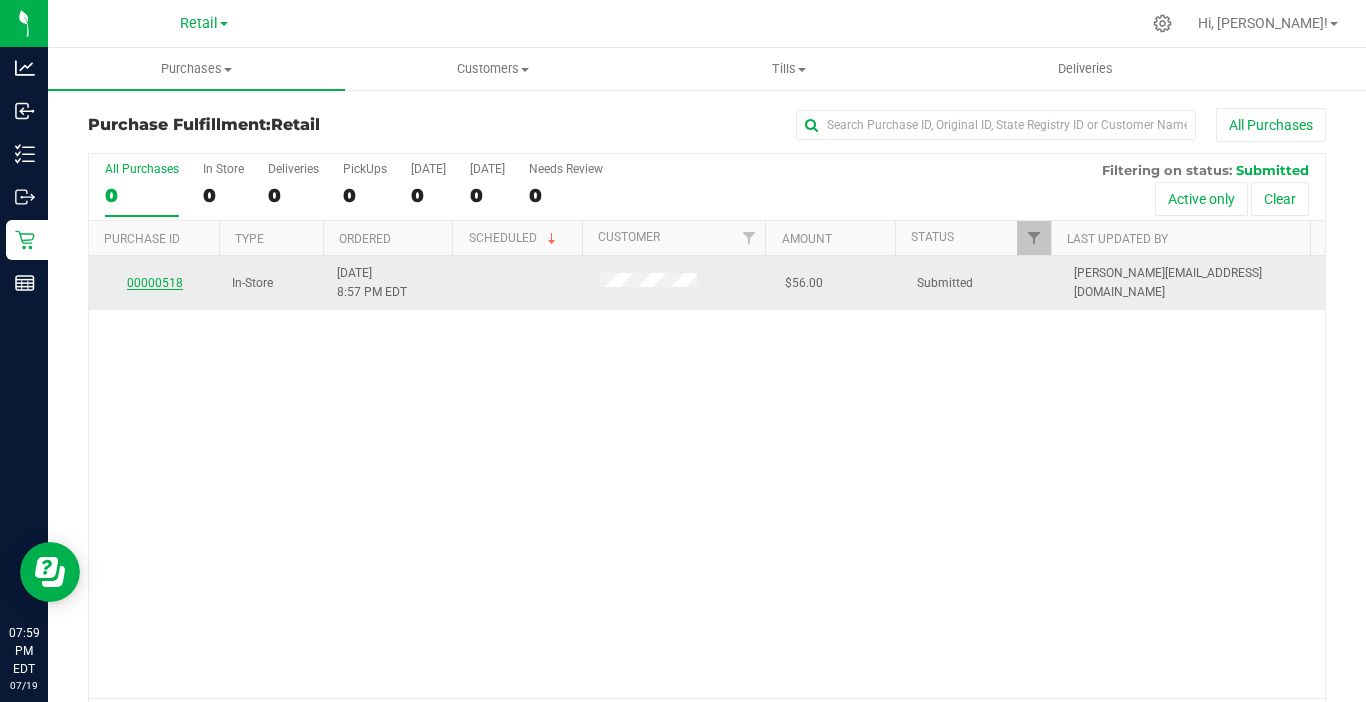 click on "00000518" at bounding box center [155, 283] 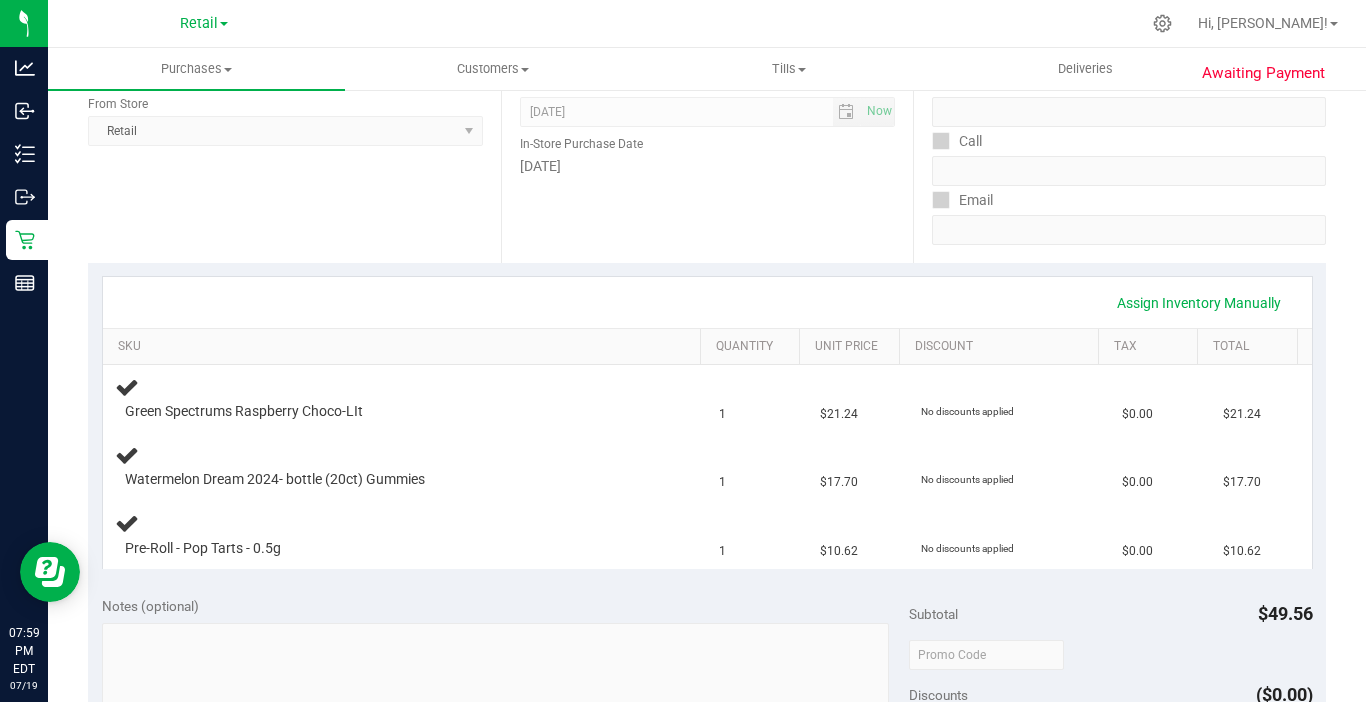 scroll, scrollTop: 300, scrollLeft: 0, axis: vertical 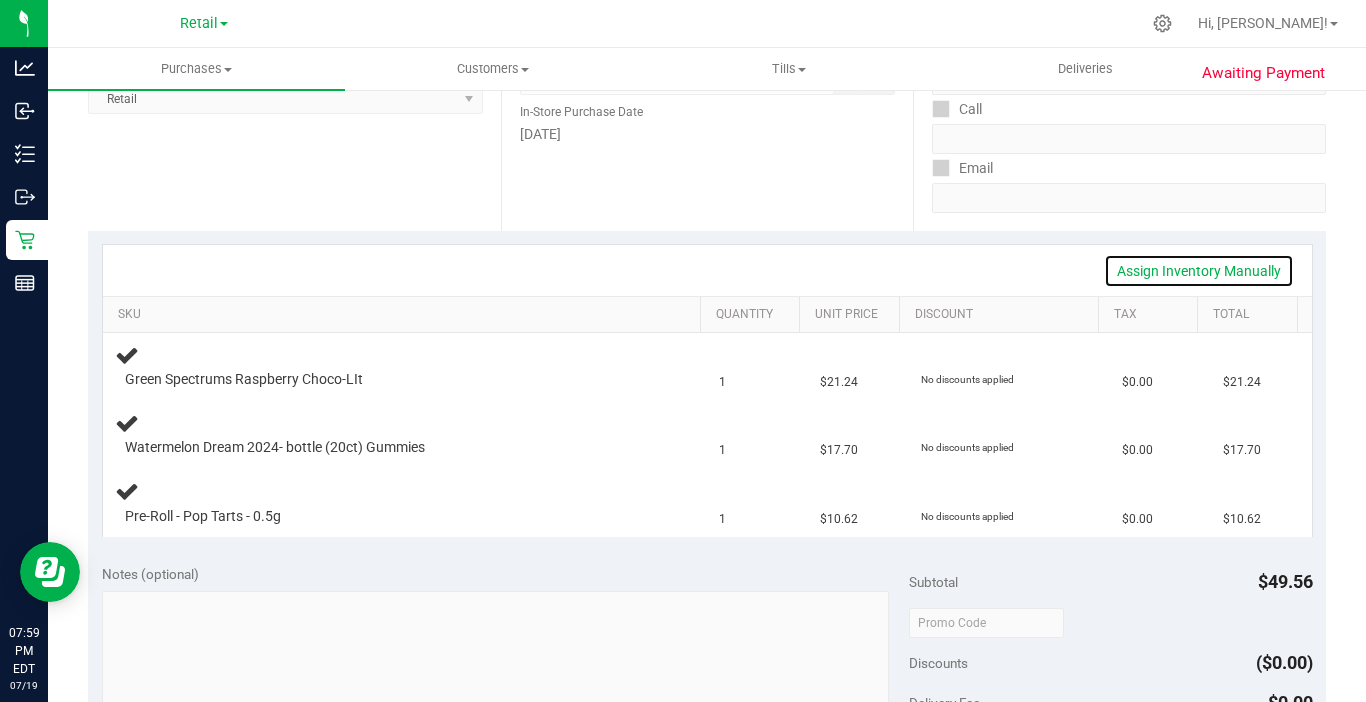 click on "Assign Inventory Manually" at bounding box center [1199, 271] 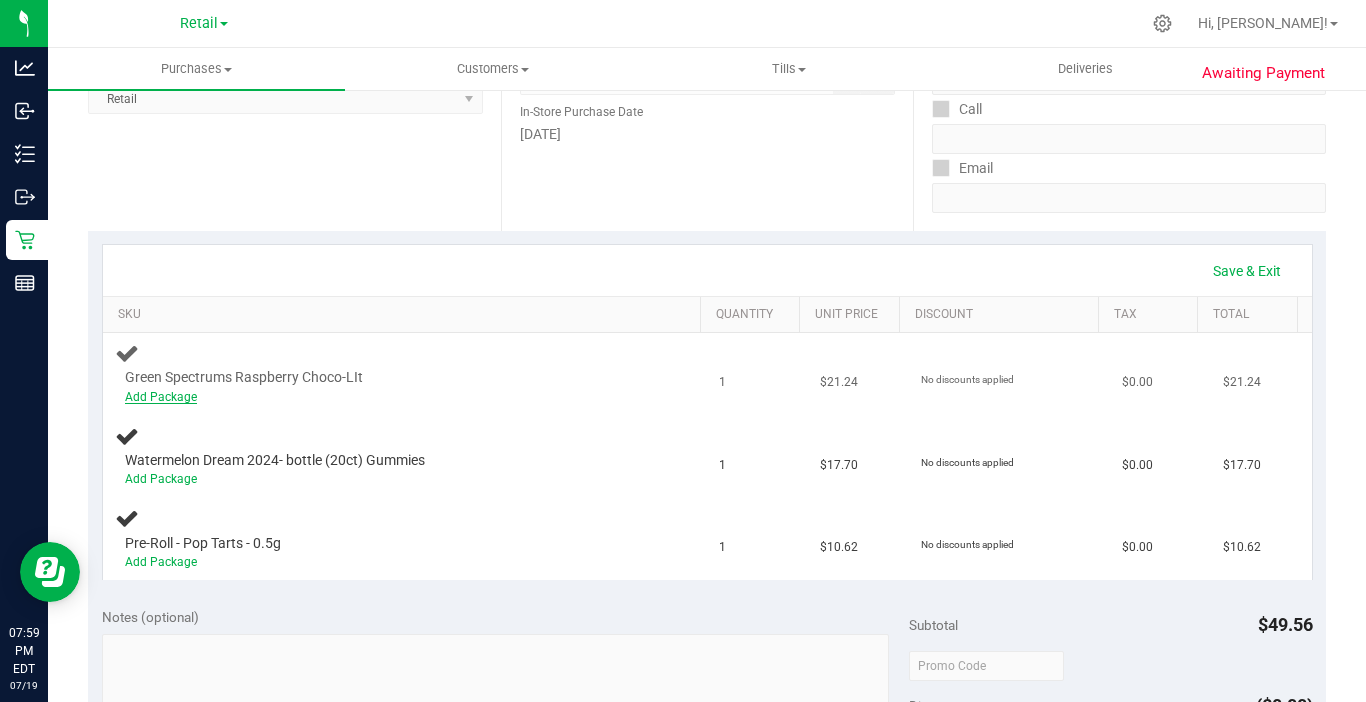 click on "Add Package" at bounding box center (161, 397) 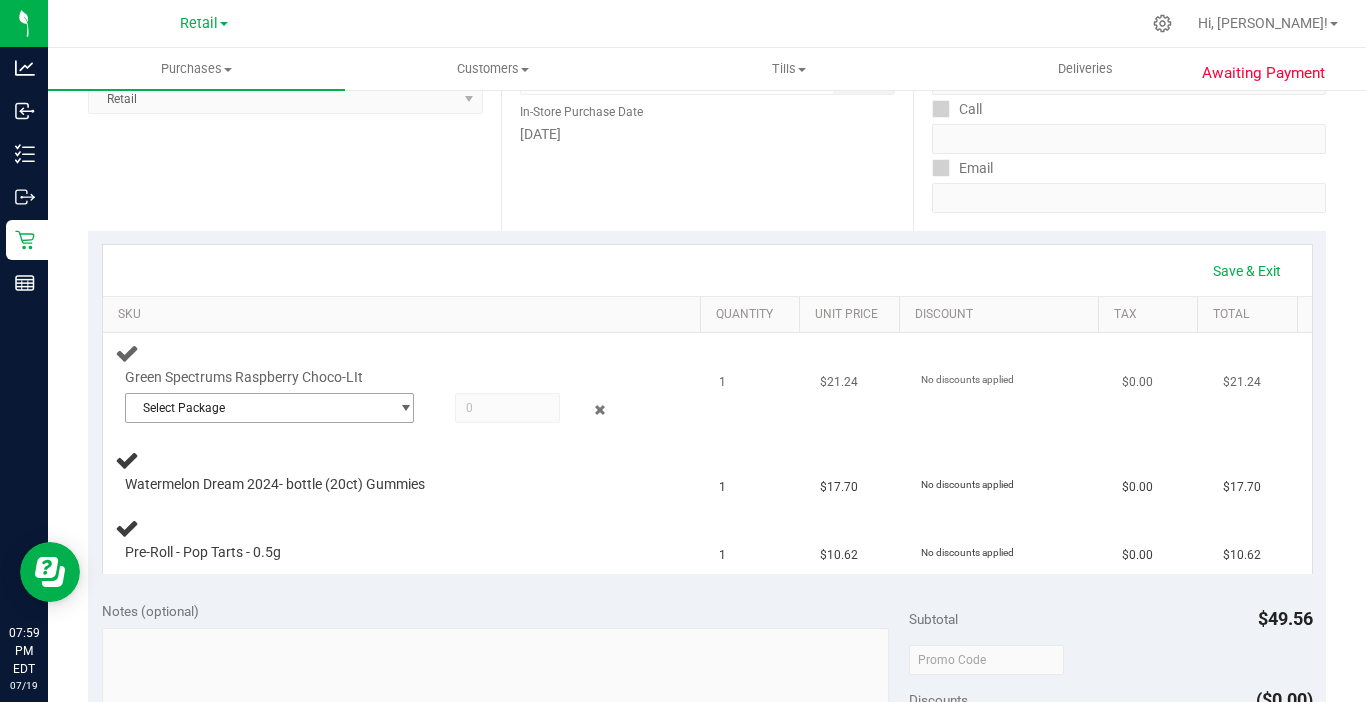 click at bounding box center (405, 408) 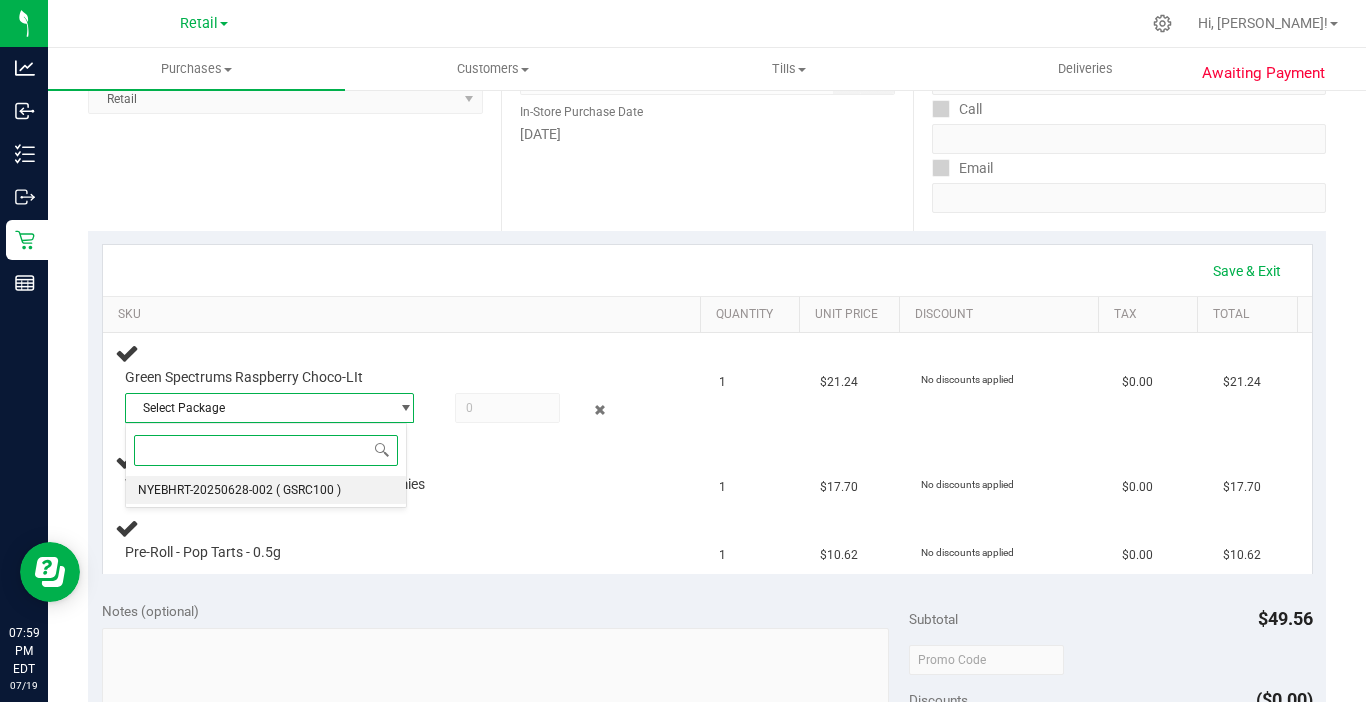 click on "NYEBHRT-20250628-002
(
GSRC100
)" at bounding box center [266, 490] 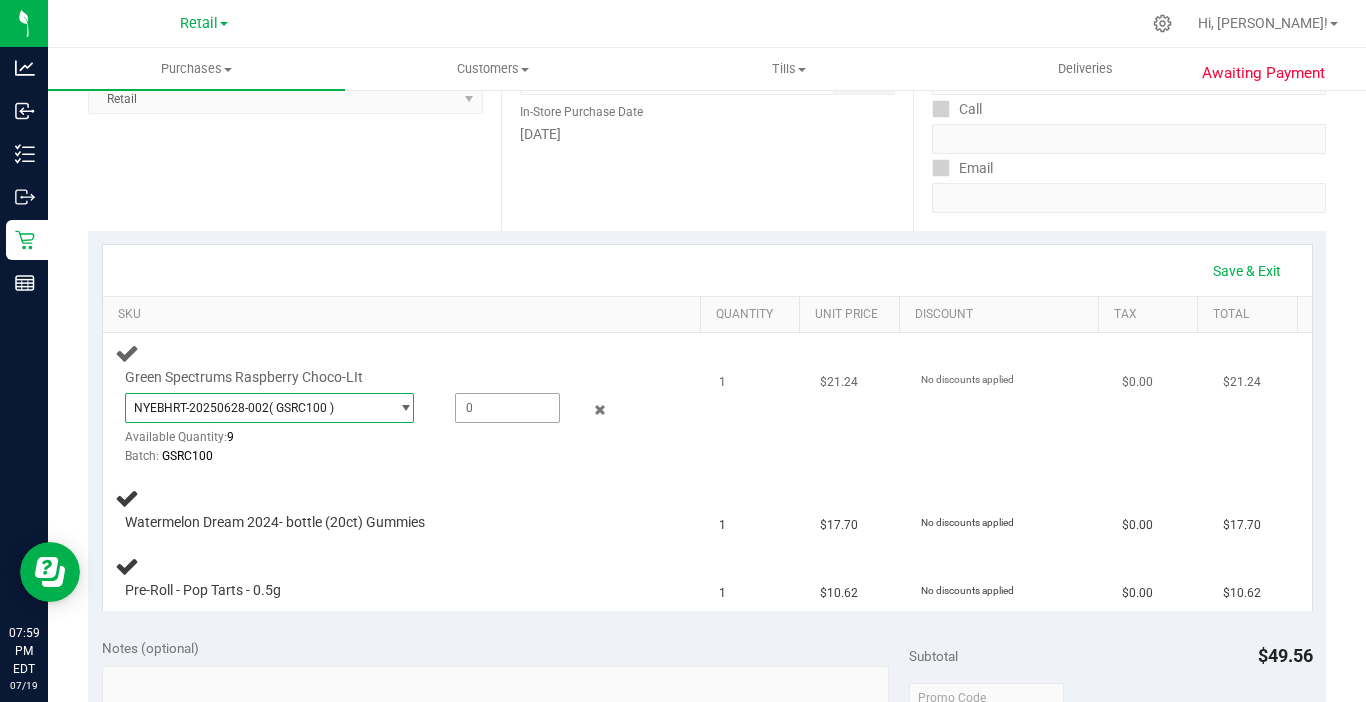 click at bounding box center (507, 408) 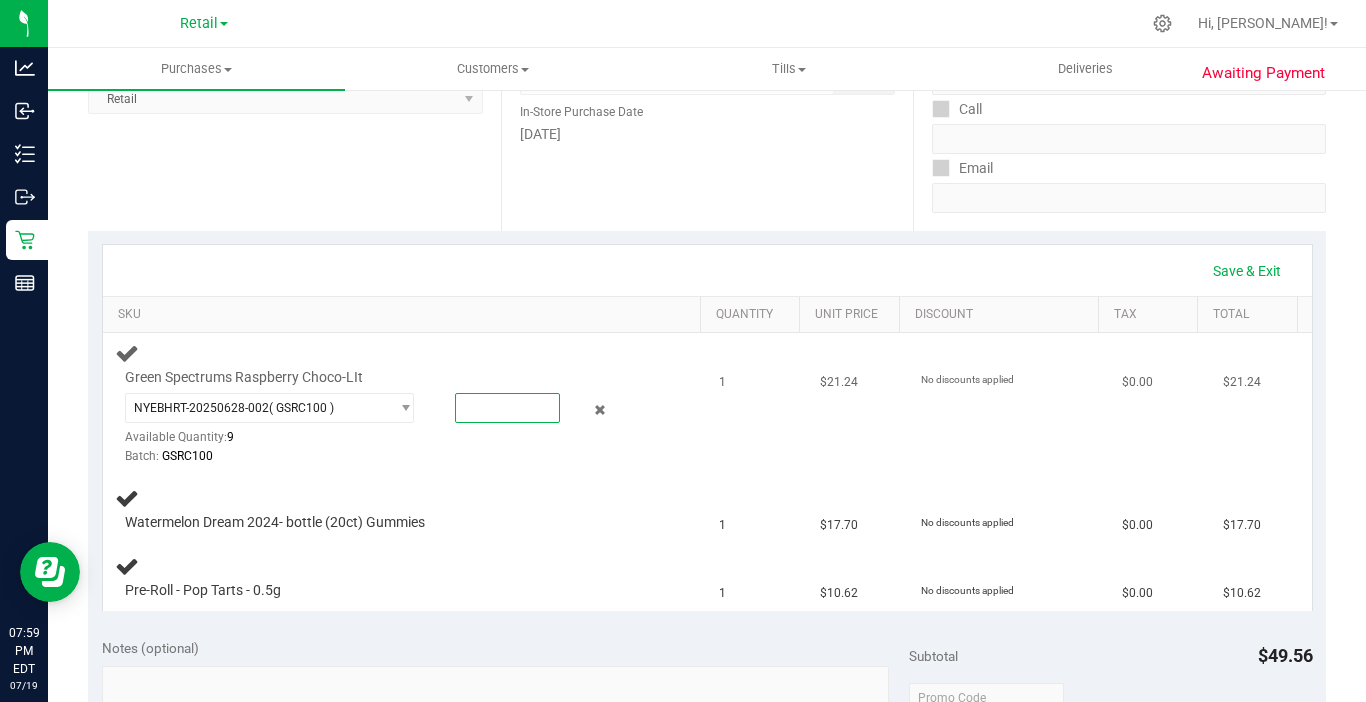 type on "1" 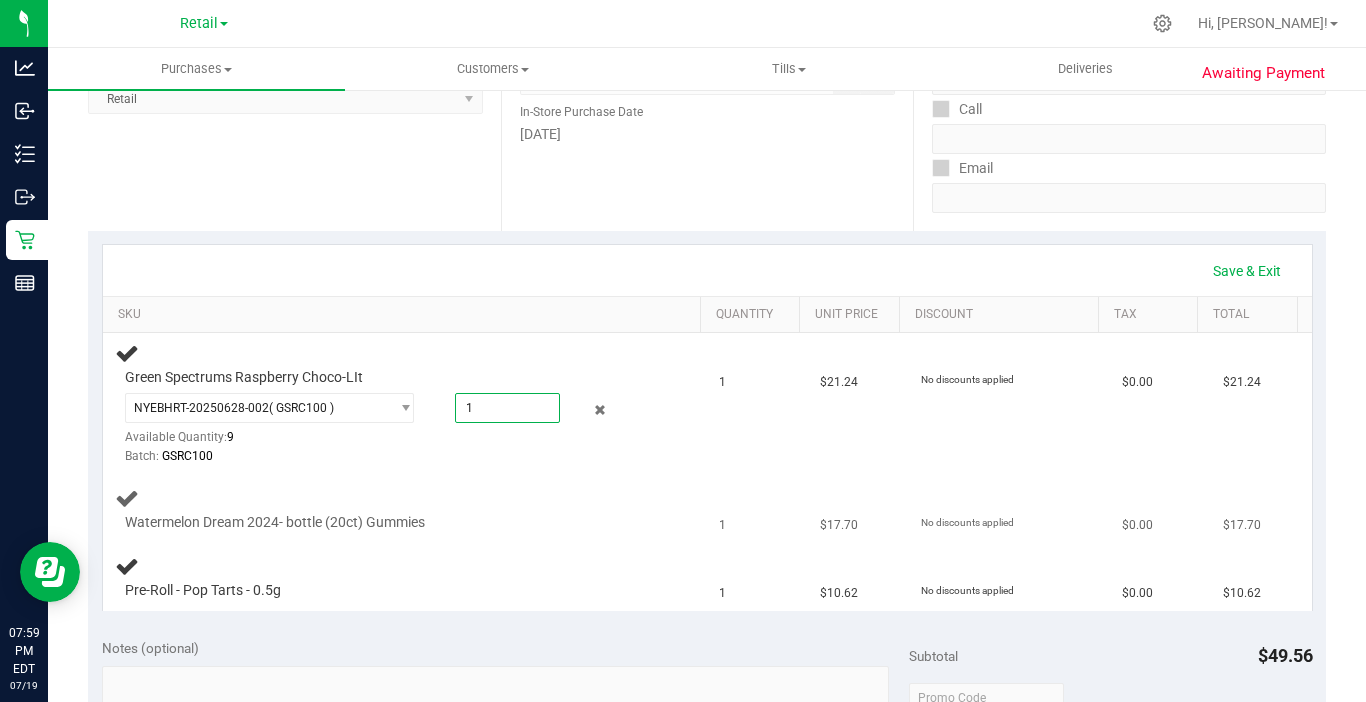 type on "1.0000" 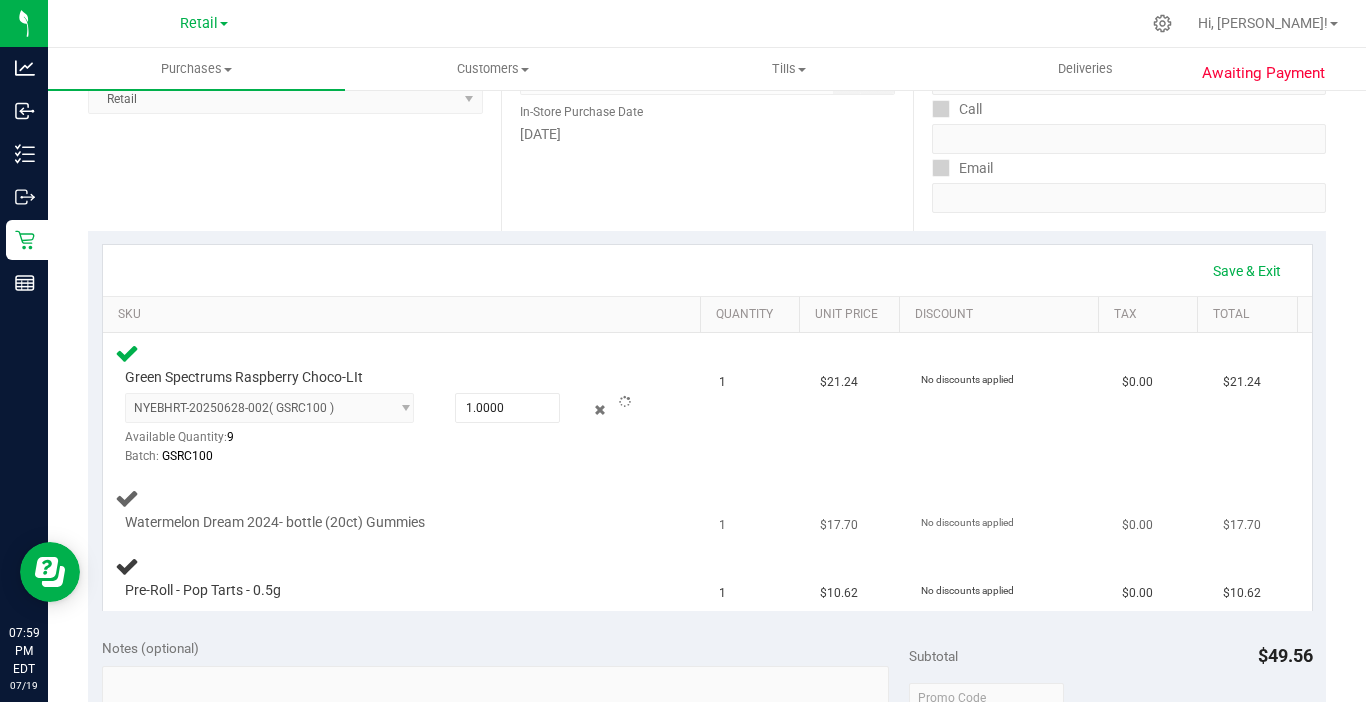 click on "Watermelon Dream 2024- bottle (20ct) Gummies" at bounding box center (405, 509) 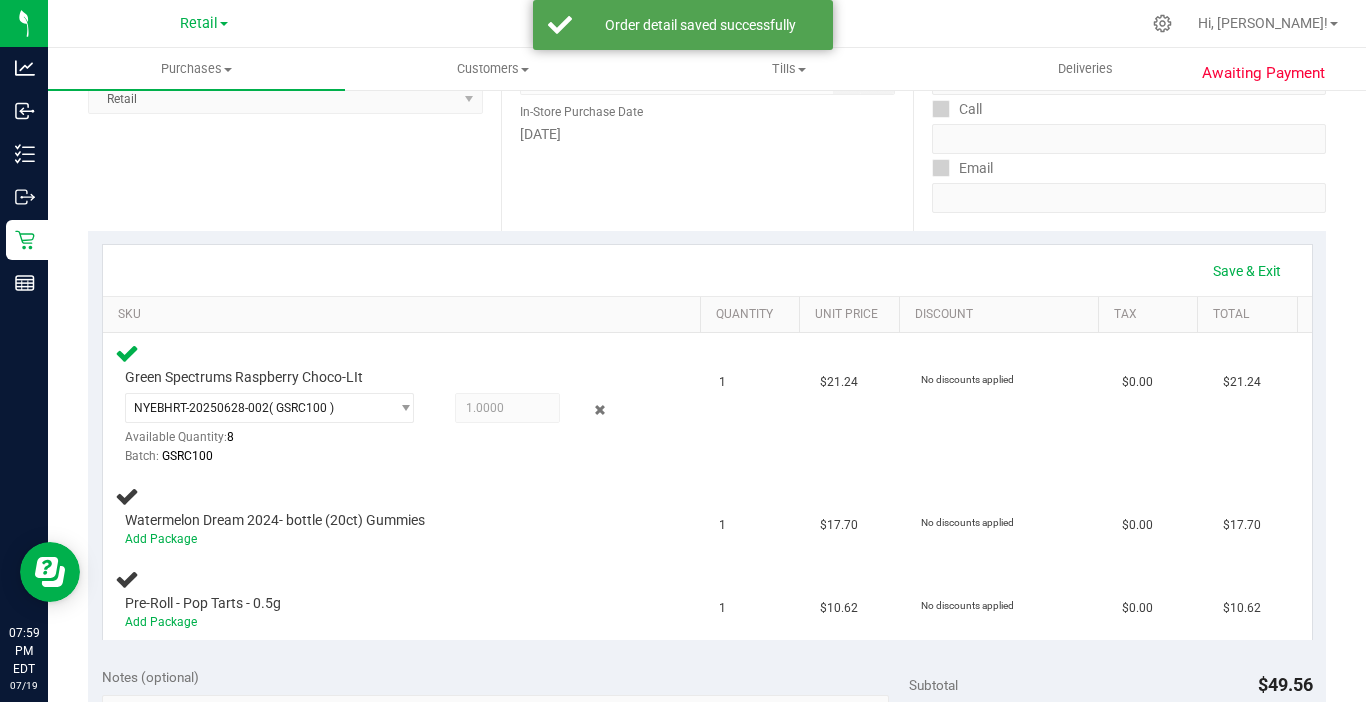 scroll, scrollTop: 500, scrollLeft: 0, axis: vertical 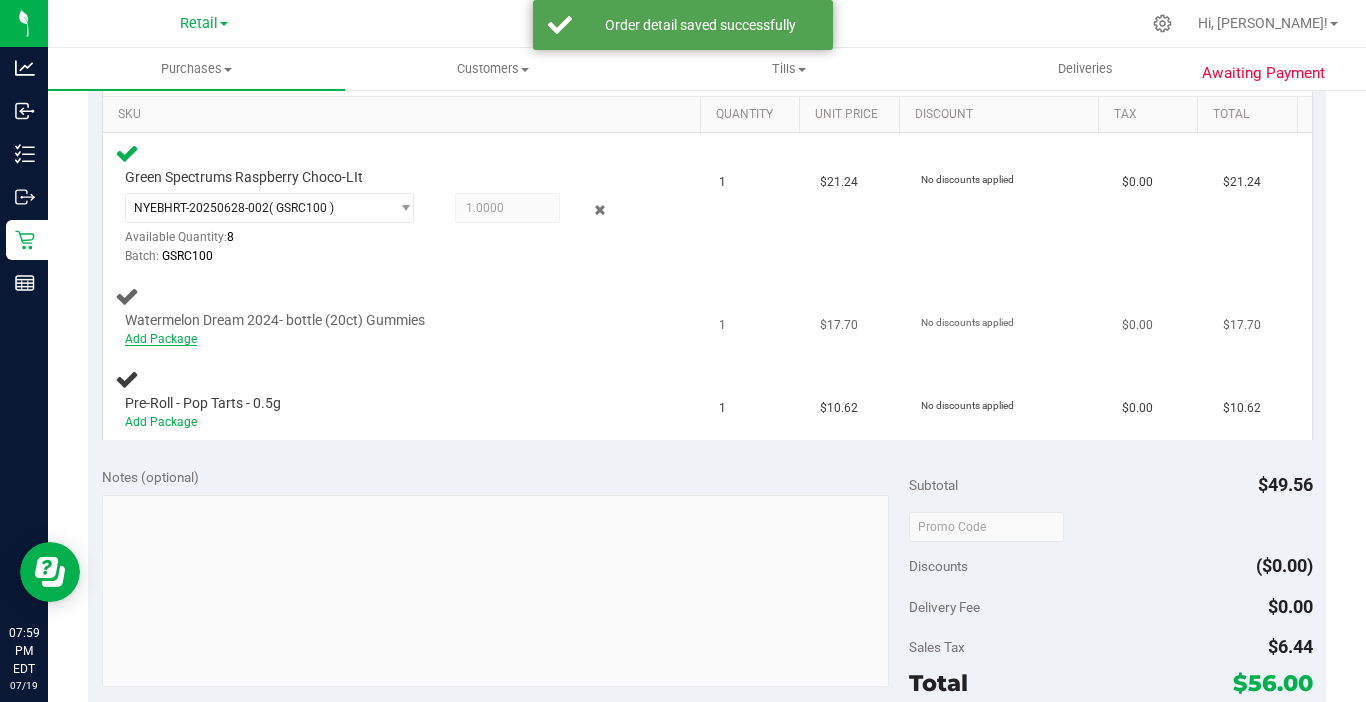 click on "Add Package" at bounding box center [161, 339] 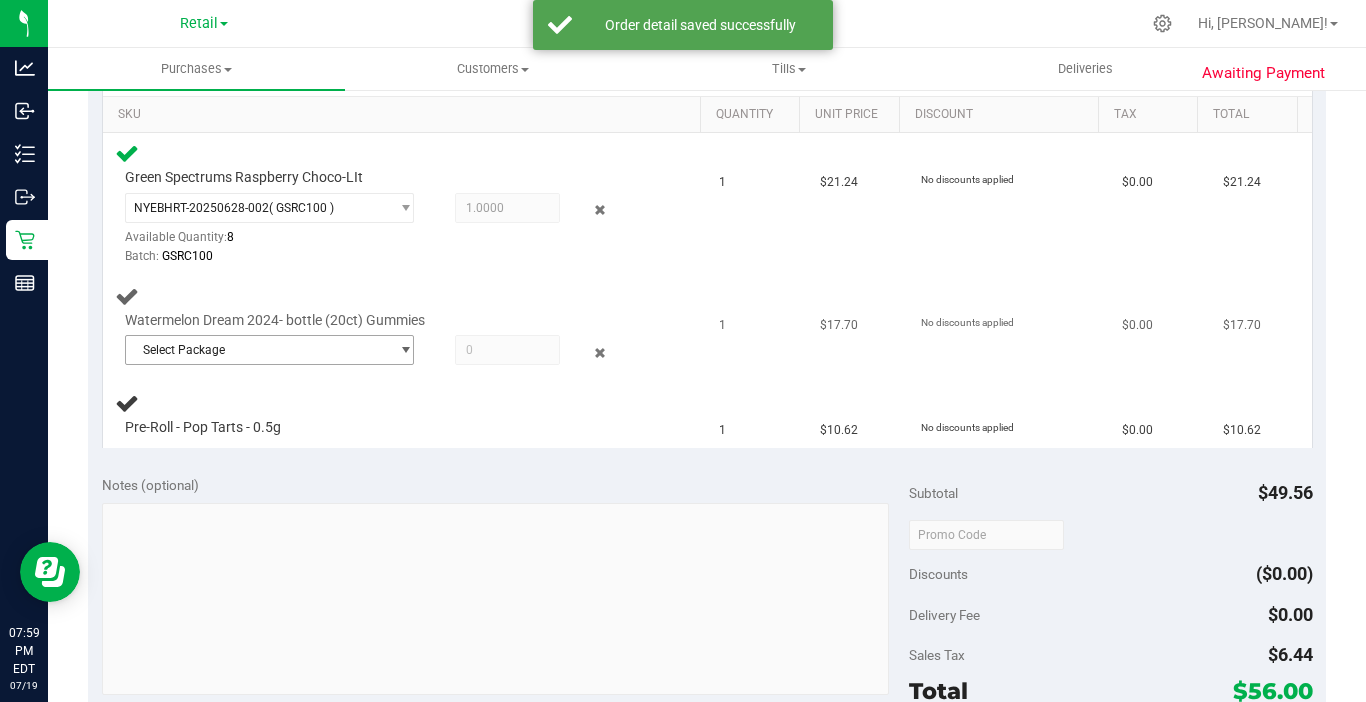 click at bounding box center [405, 350] 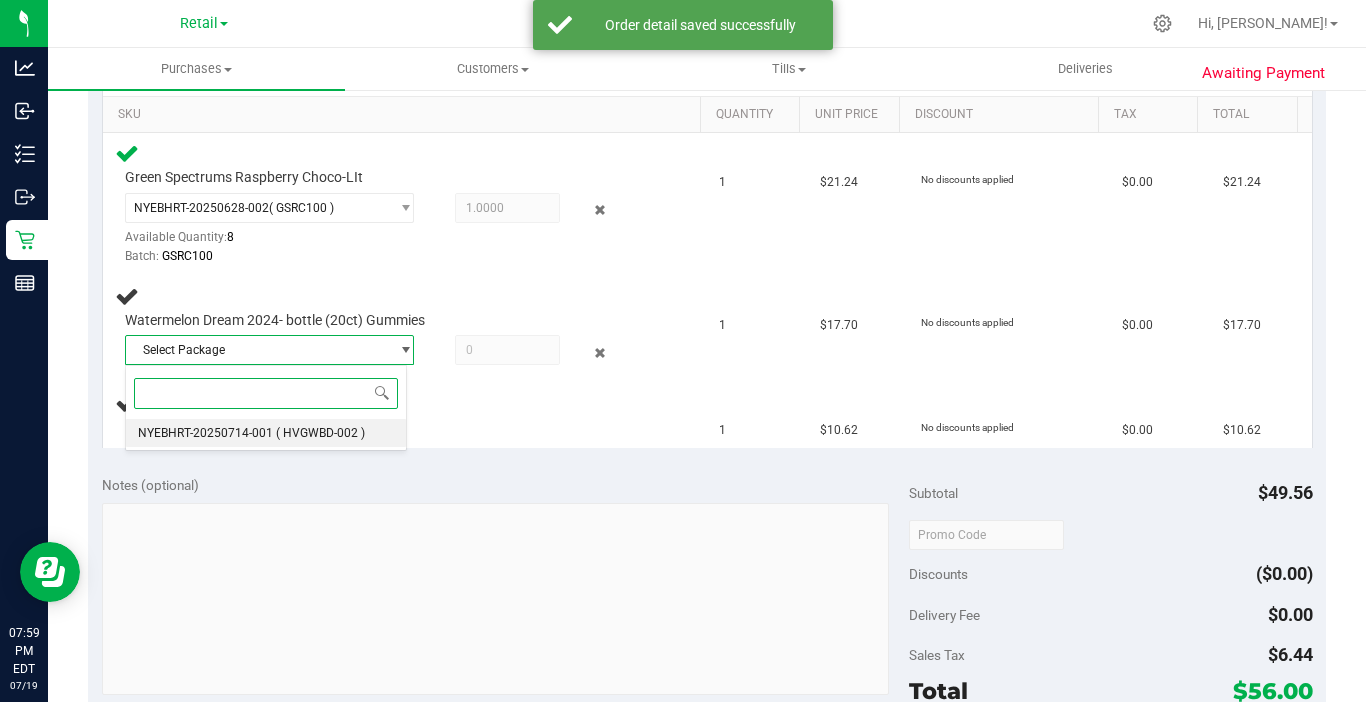 click on "(
HVGWBD-002
)" at bounding box center [320, 433] 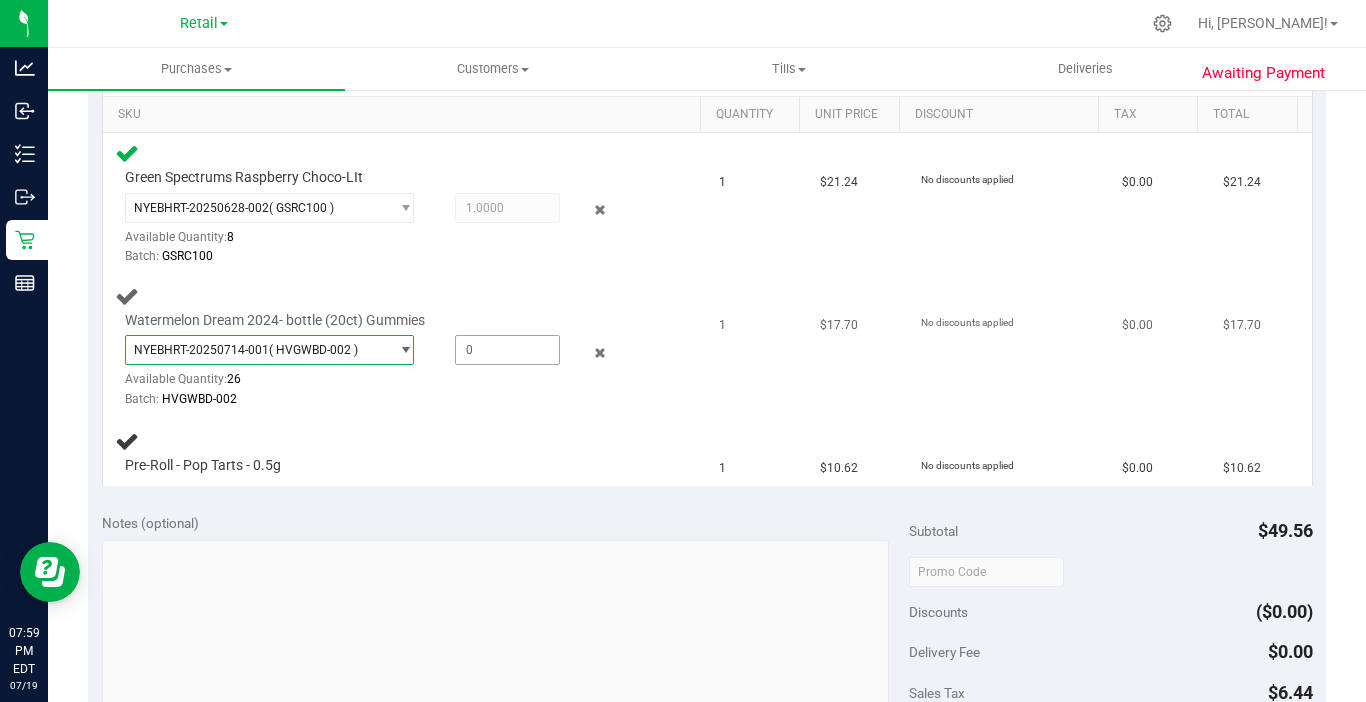 click at bounding box center [507, 350] 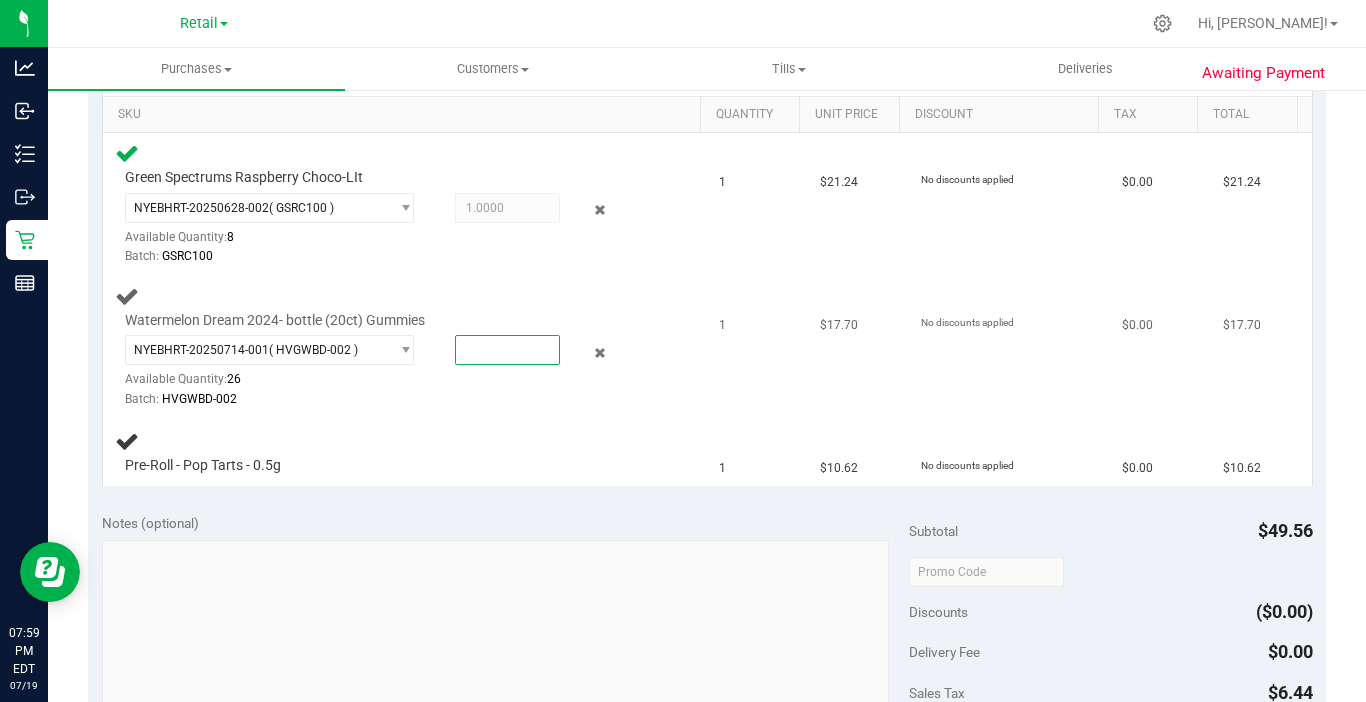 type on "1" 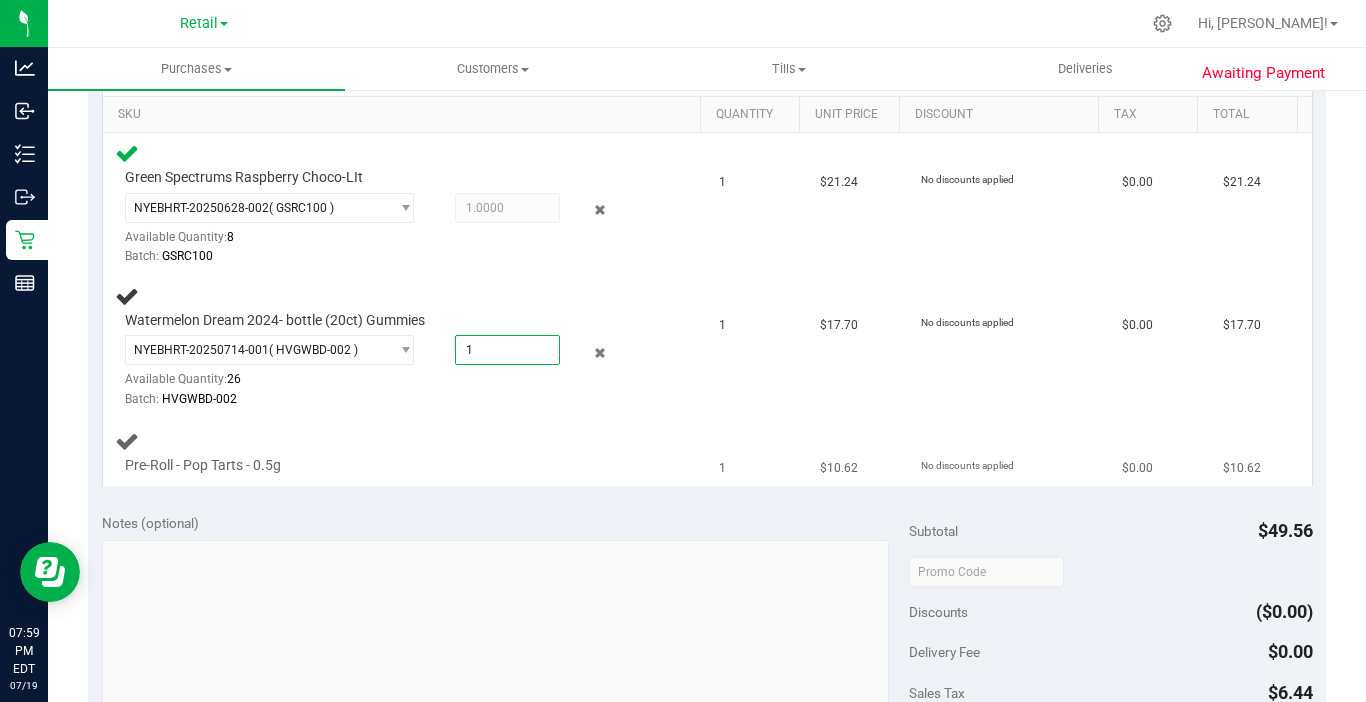 type on "1.0000" 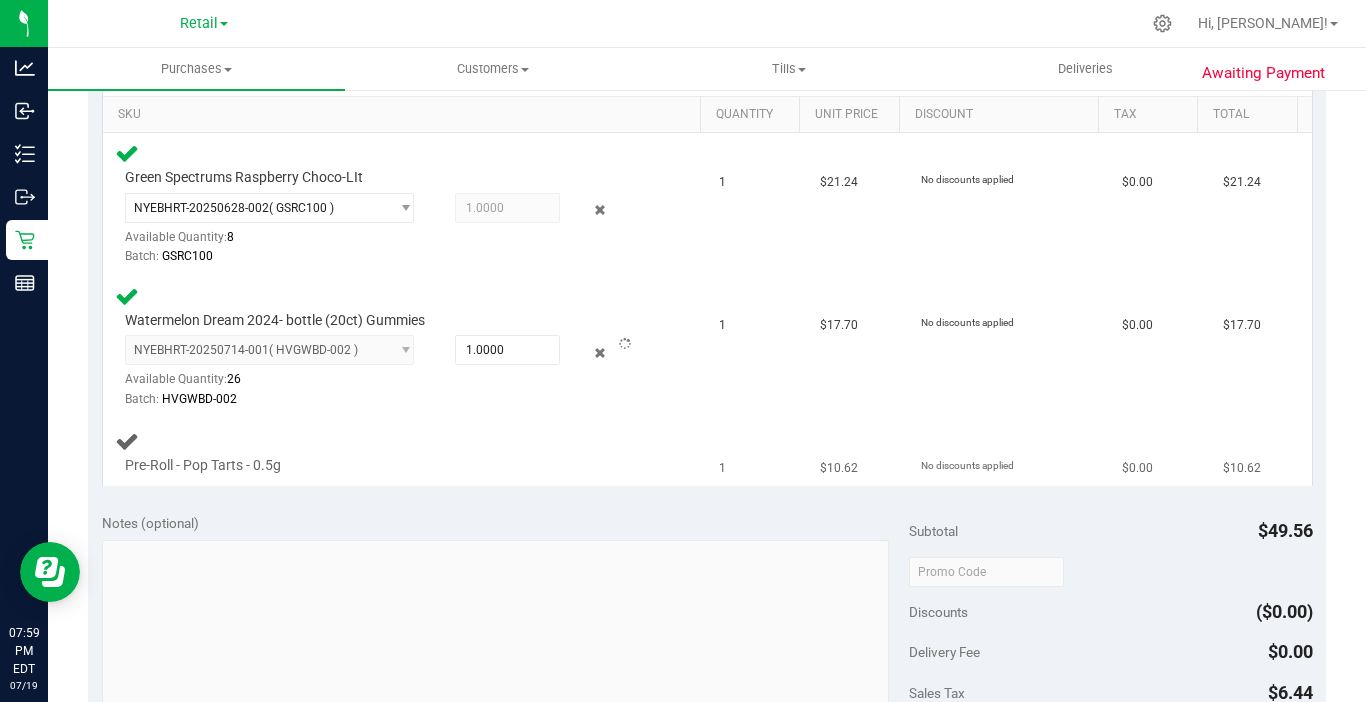 click on "Pre-Roll - Pop Tarts - 0.5g" at bounding box center (405, 452) 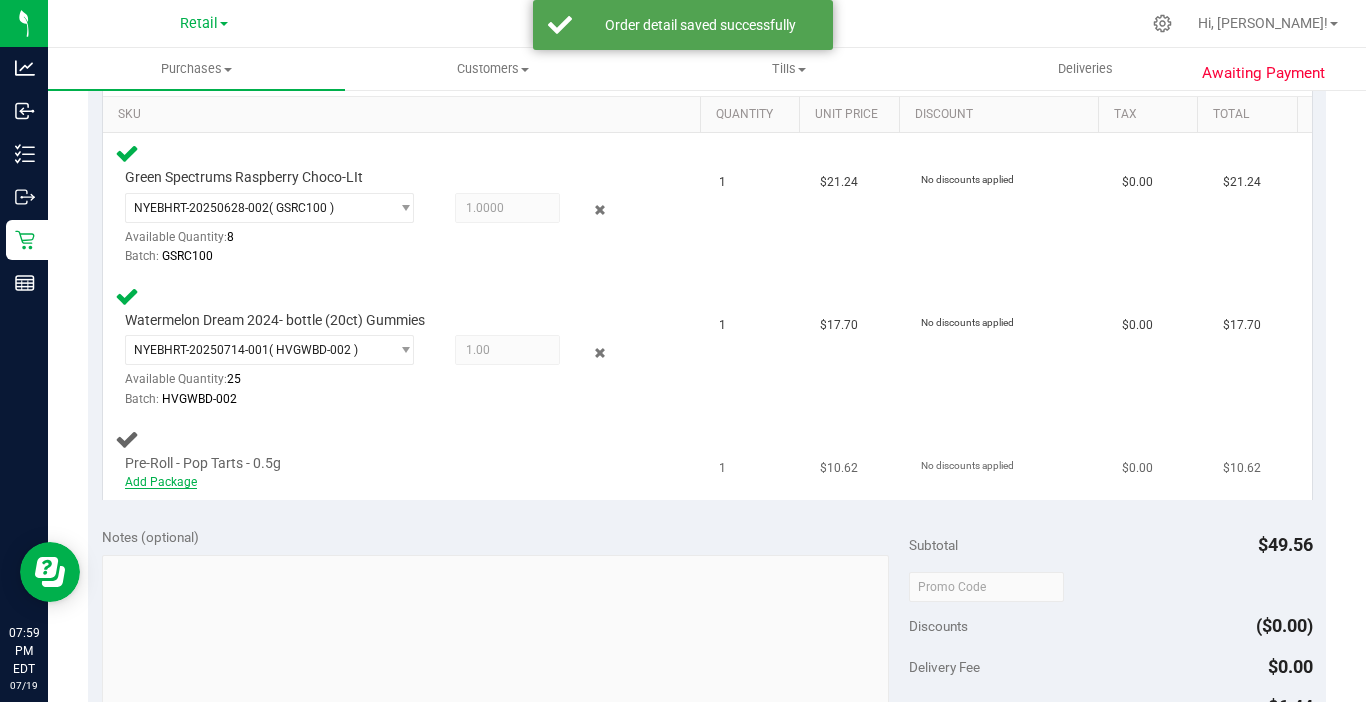 click on "Add Package" at bounding box center [161, 482] 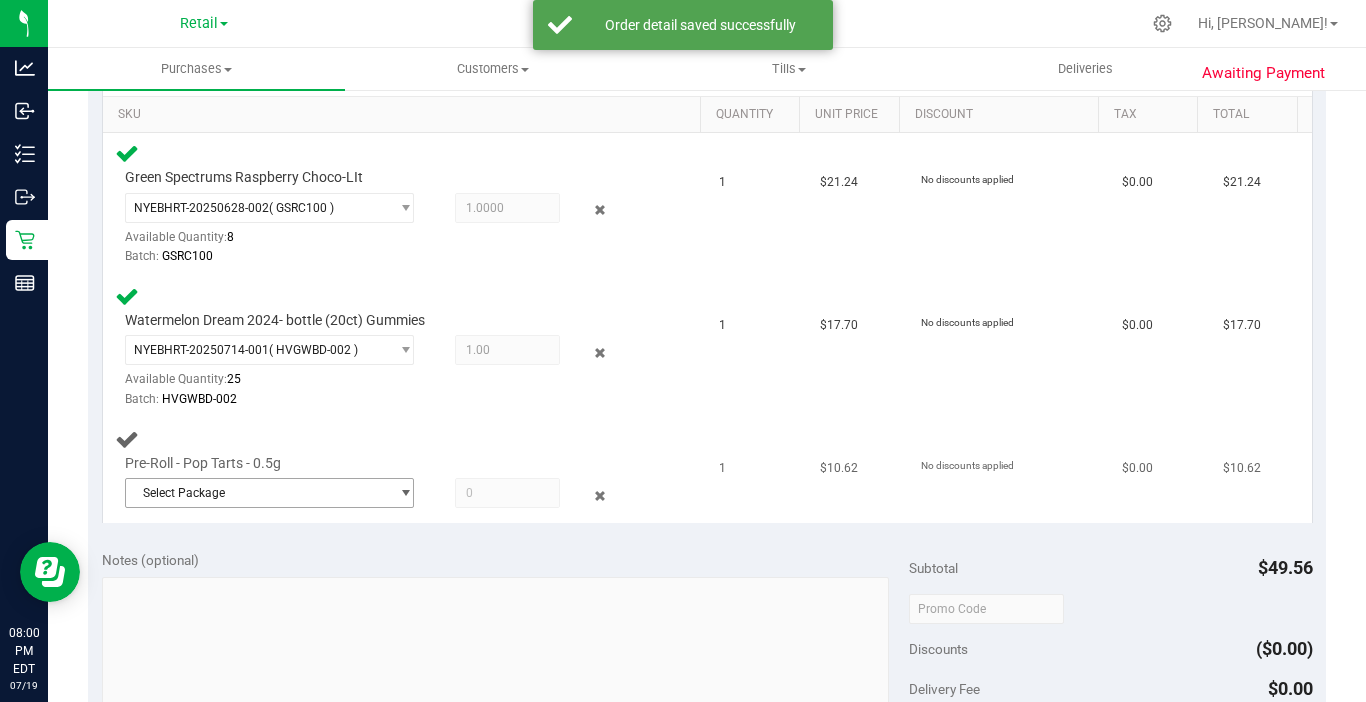 click at bounding box center (405, 493) 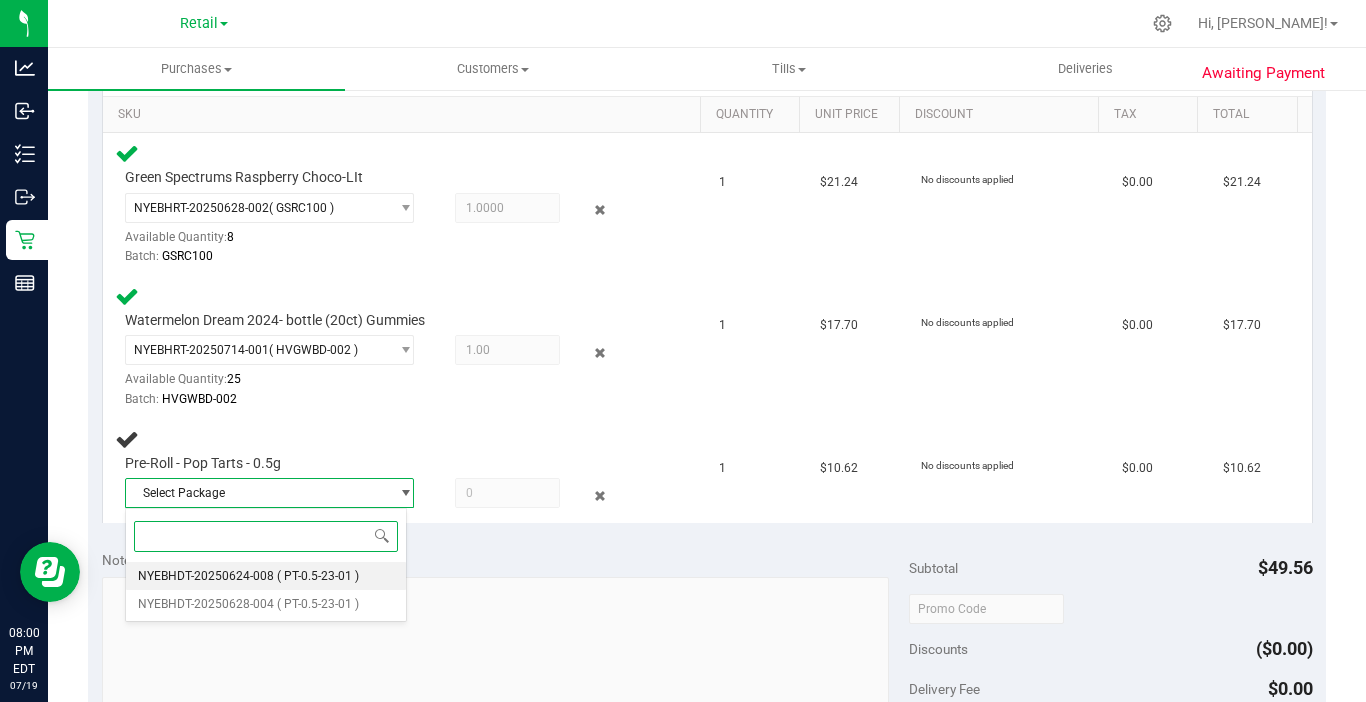 click on "(
PT-0.5-23-01
)" at bounding box center [318, 576] 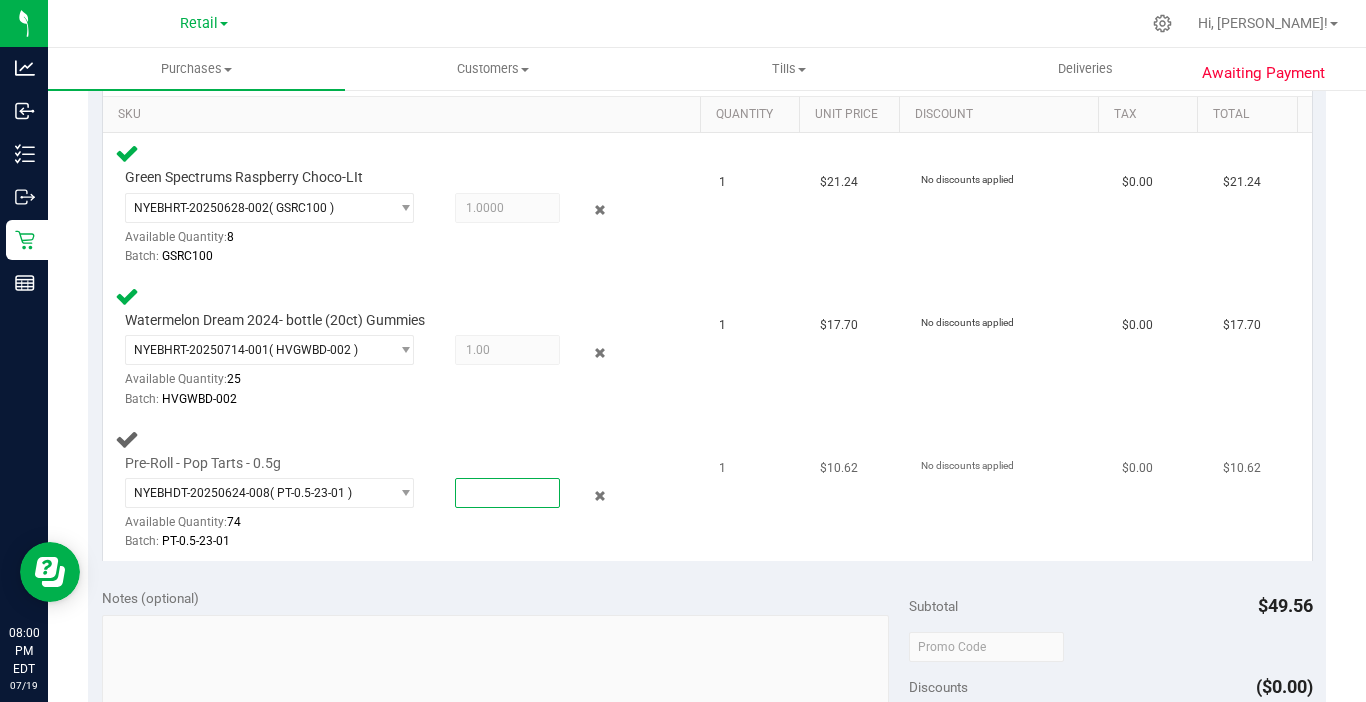 click at bounding box center [507, 493] 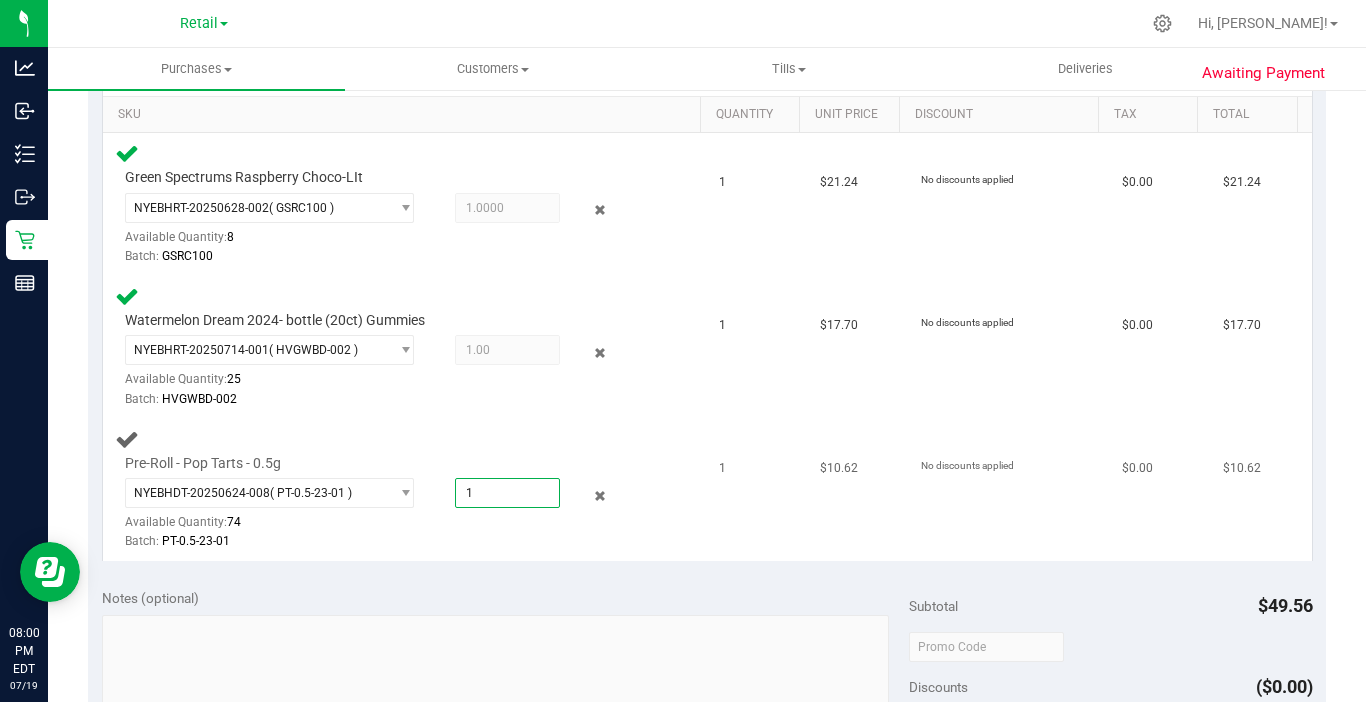 type on "1.0000" 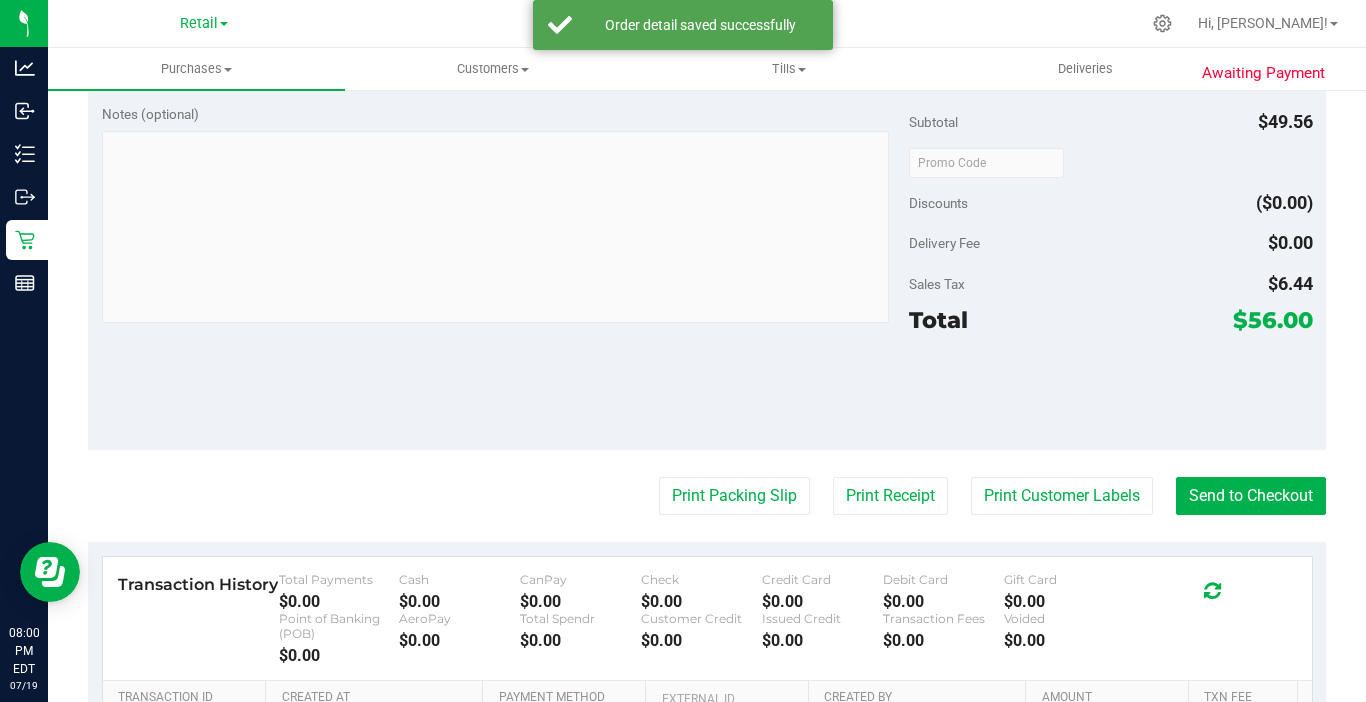 scroll, scrollTop: 1000, scrollLeft: 0, axis: vertical 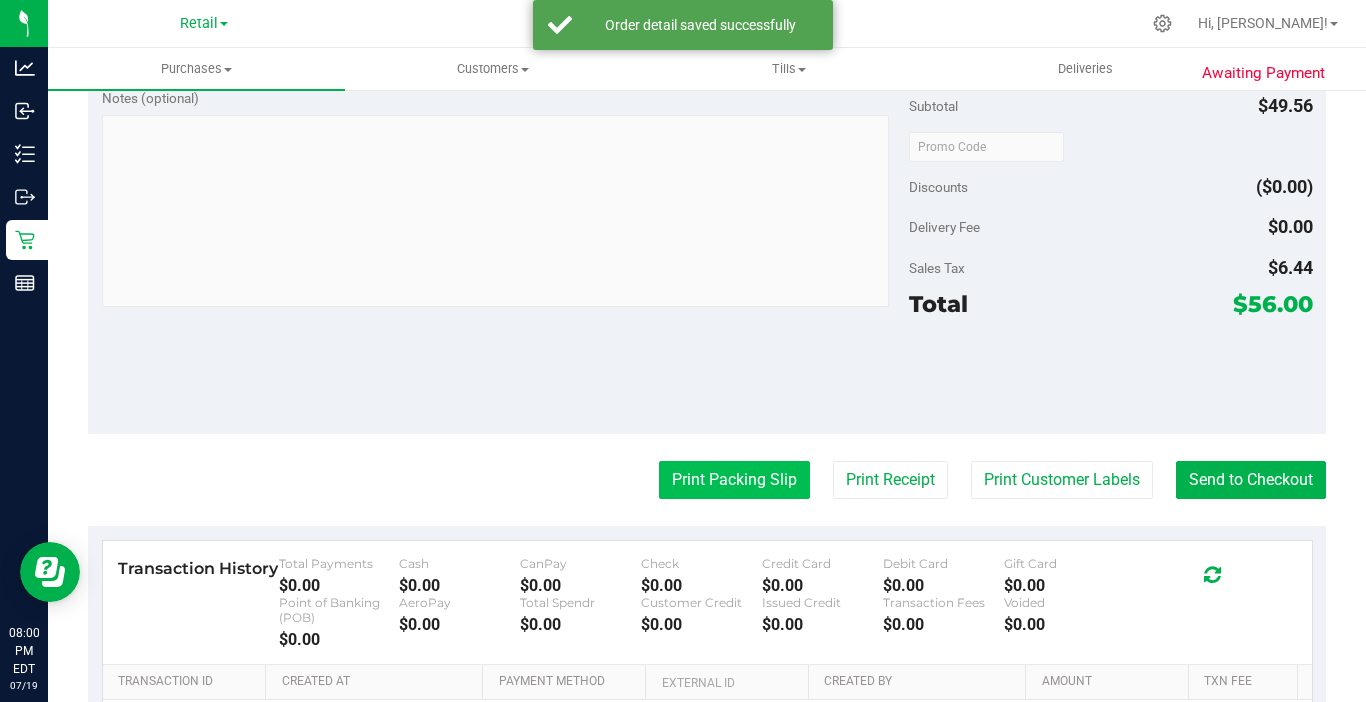 click on "Print Packing Slip" at bounding box center [734, 480] 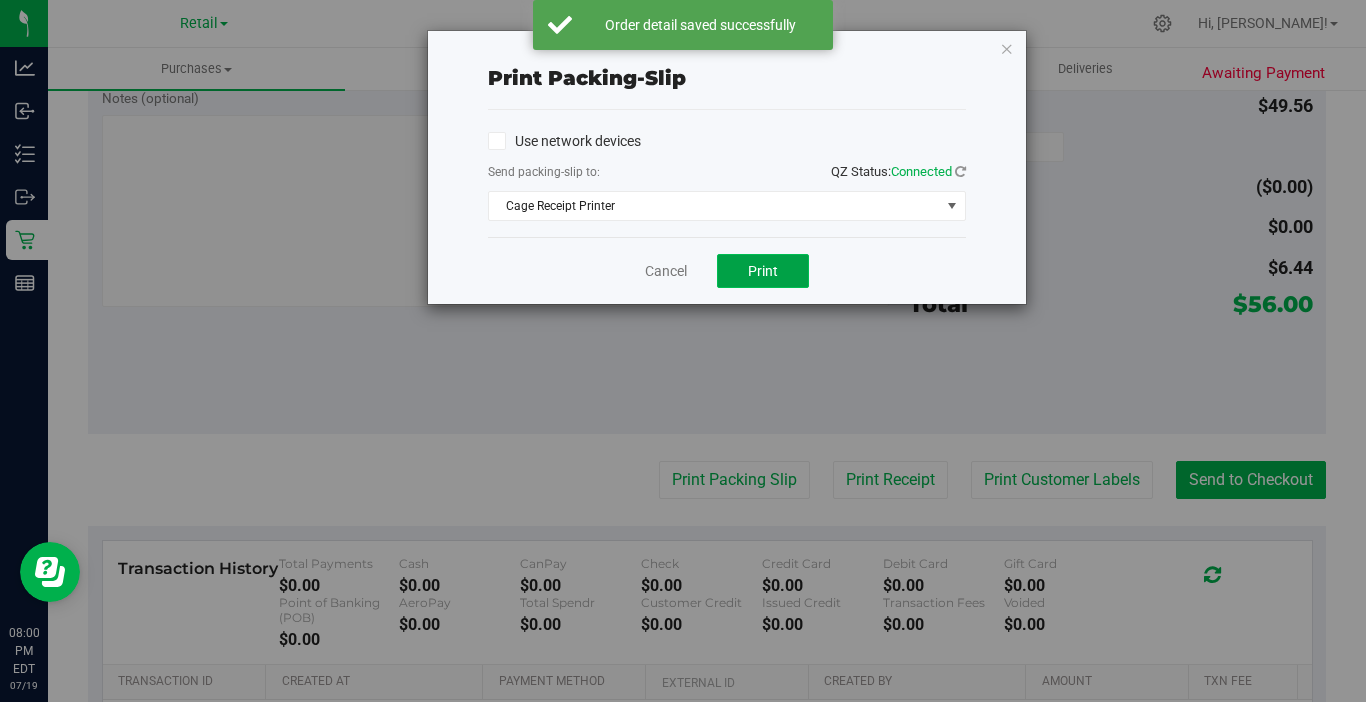 click on "Print" at bounding box center [763, 271] 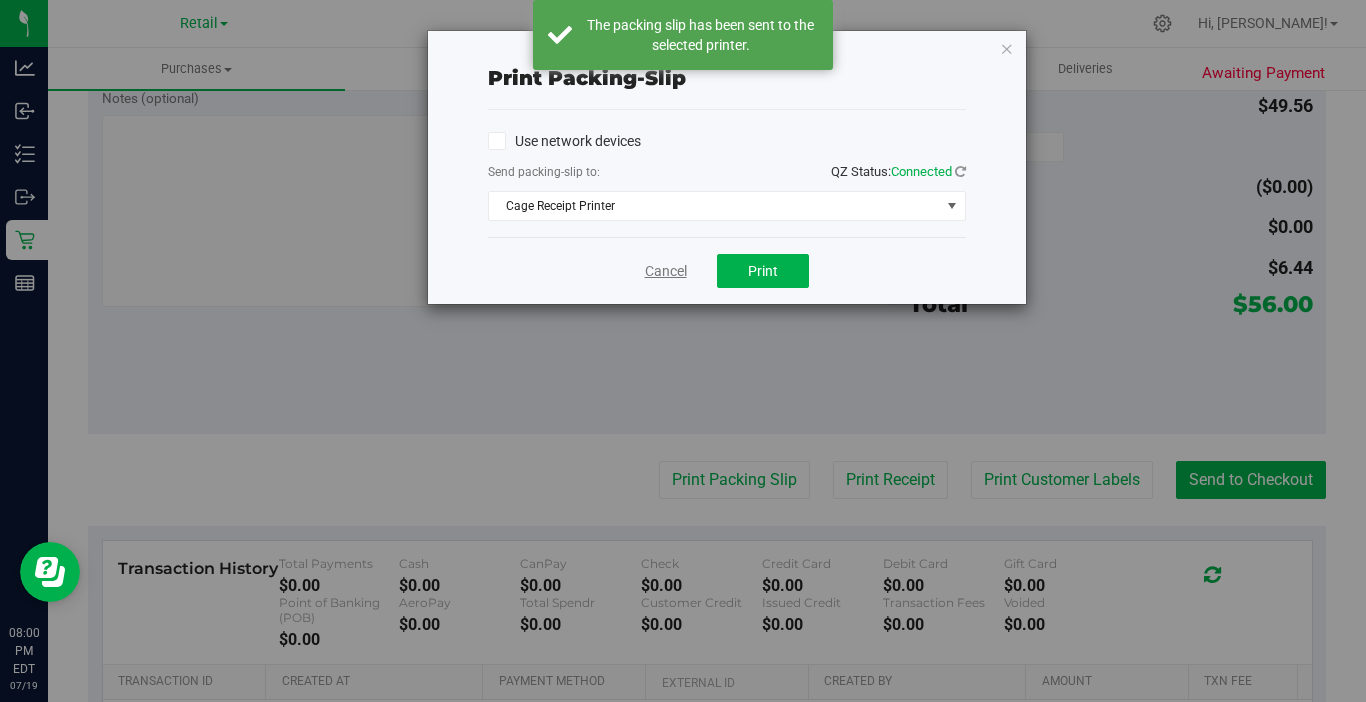 click on "Cancel" at bounding box center [666, 271] 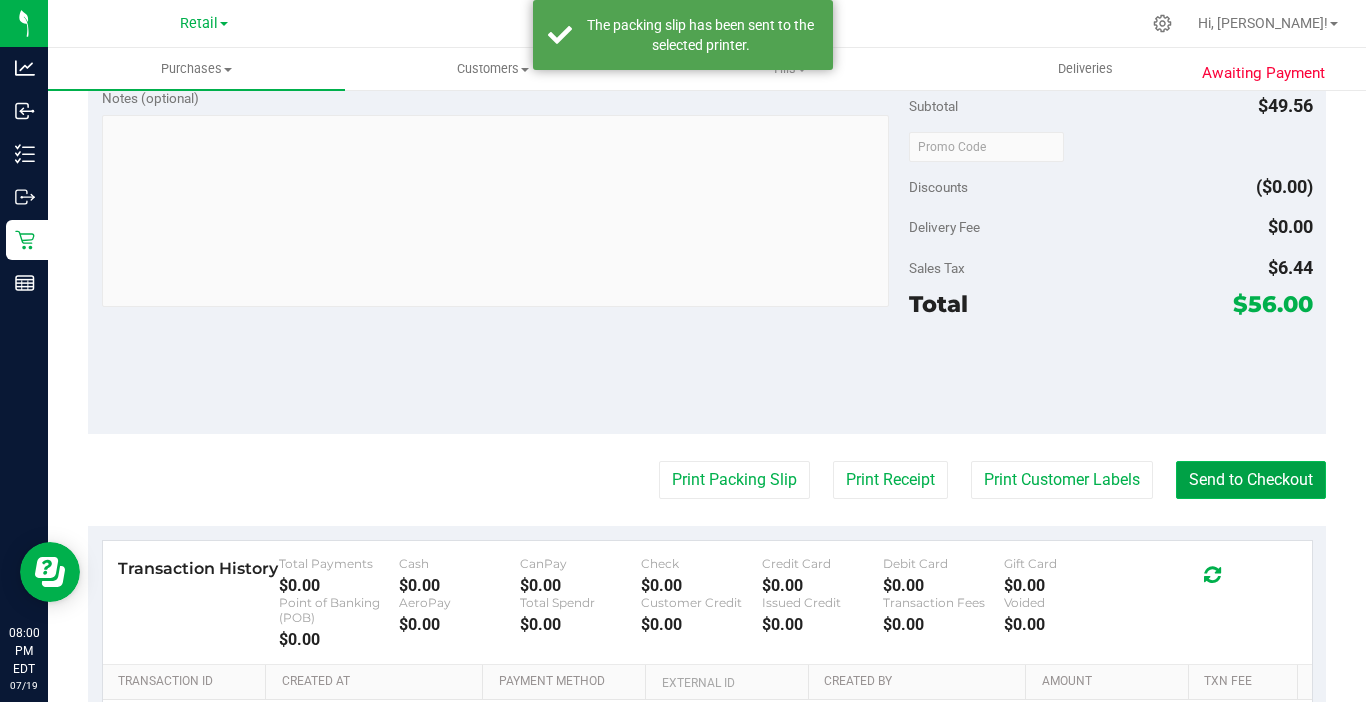 click on "Send to Checkout" at bounding box center (1251, 480) 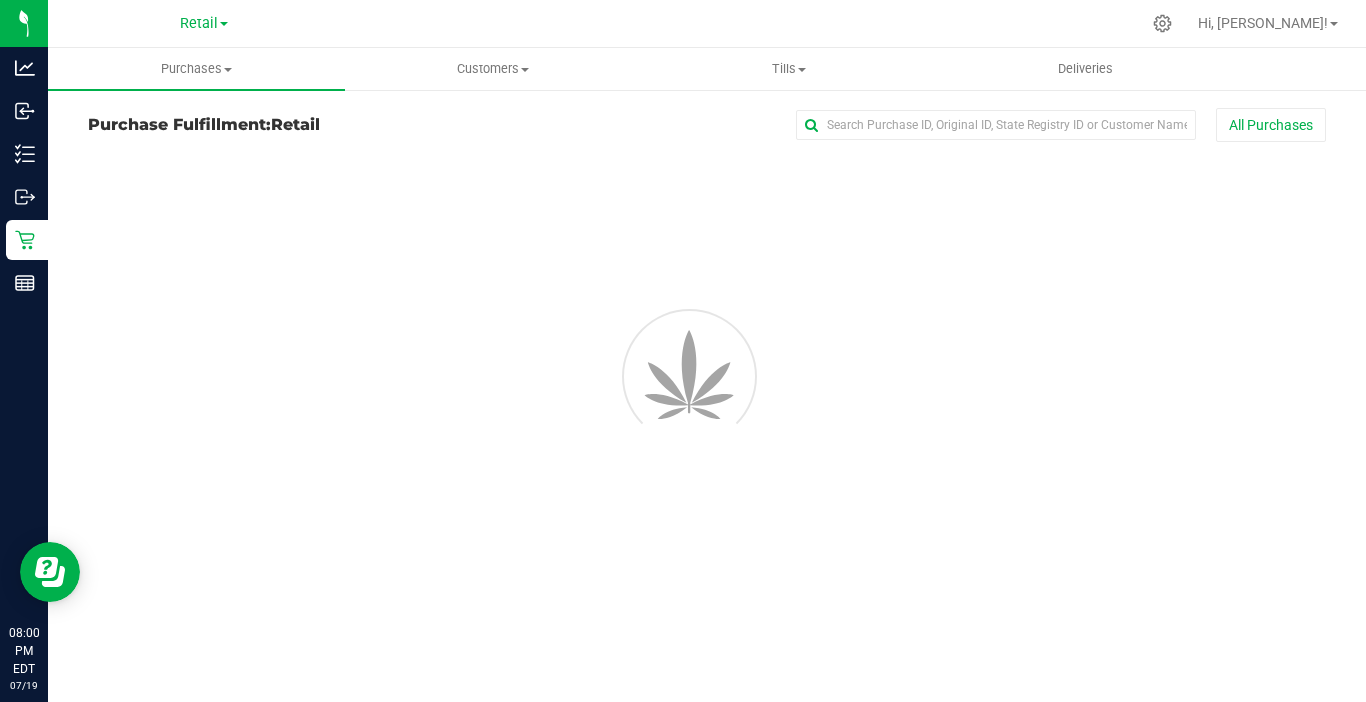scroll, scrollTop: 0, scrollLeft: 0, axis: both 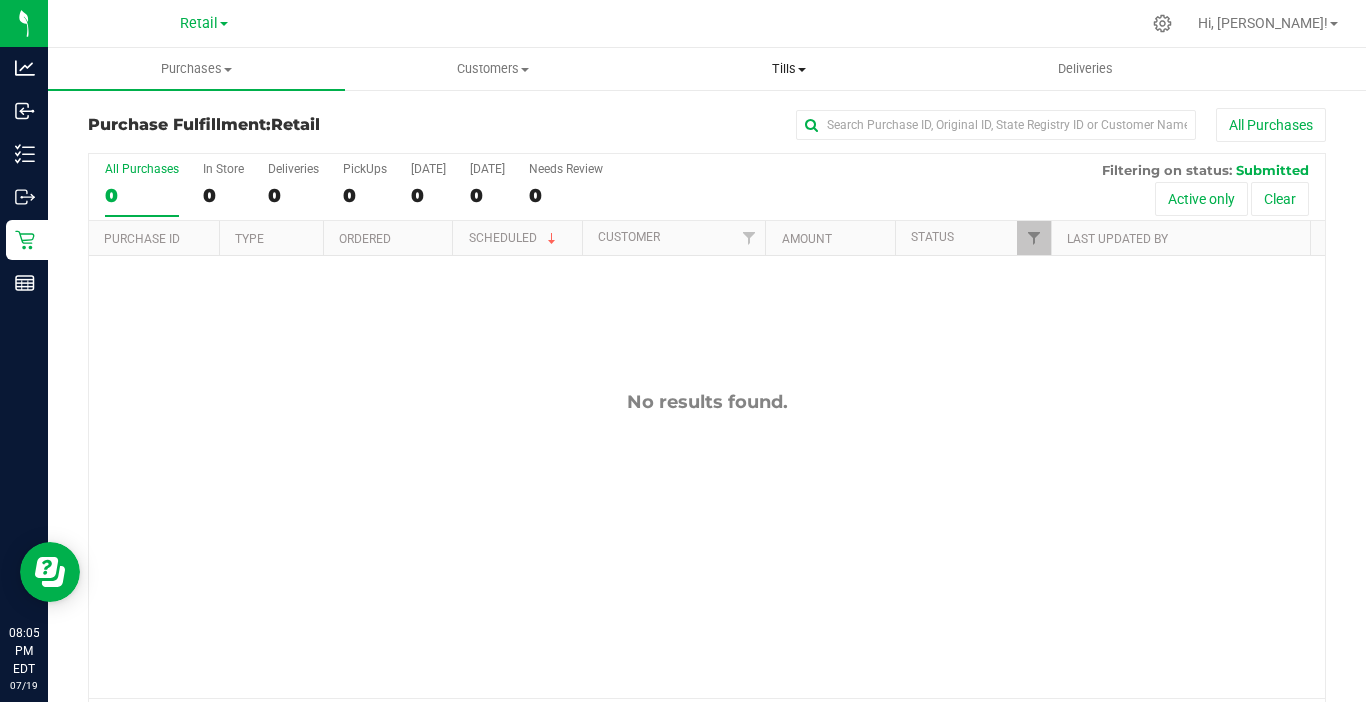 click on "Tills" at bounding box center [789, 69] 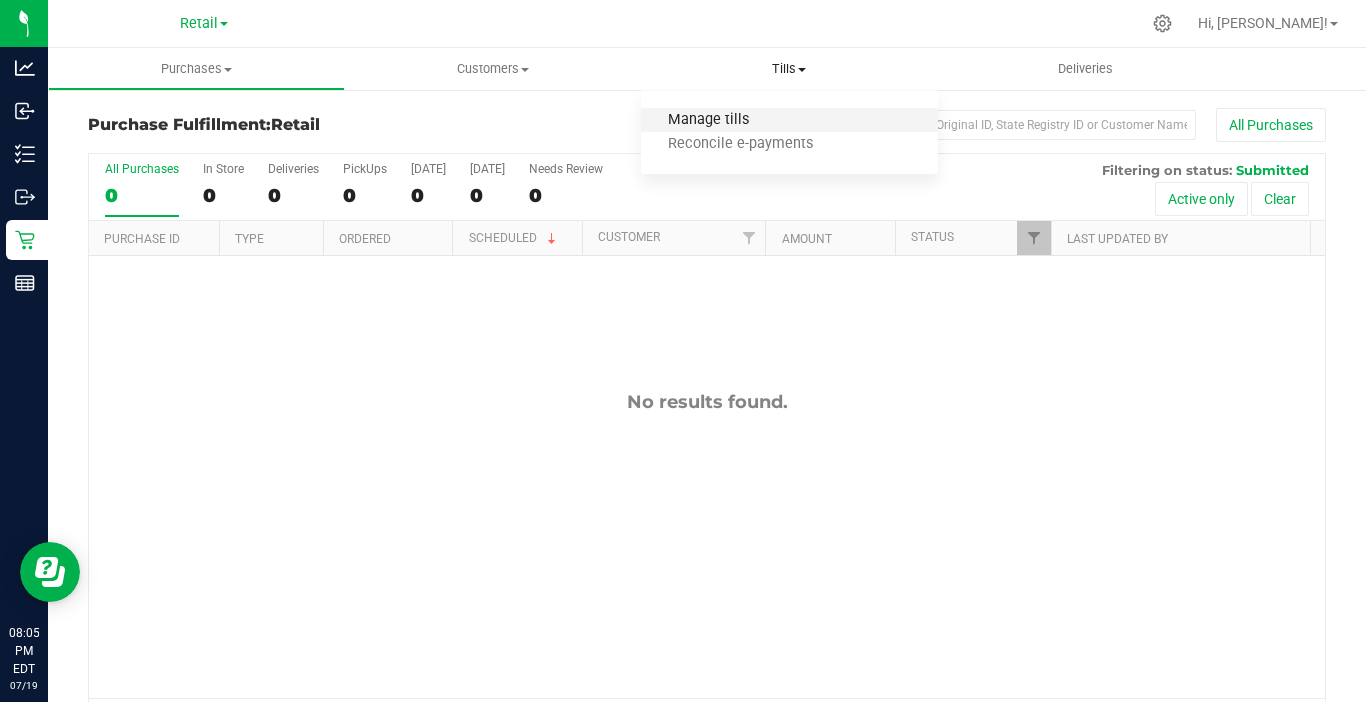 click on "Manage tills" at bounding box center (708, 120) 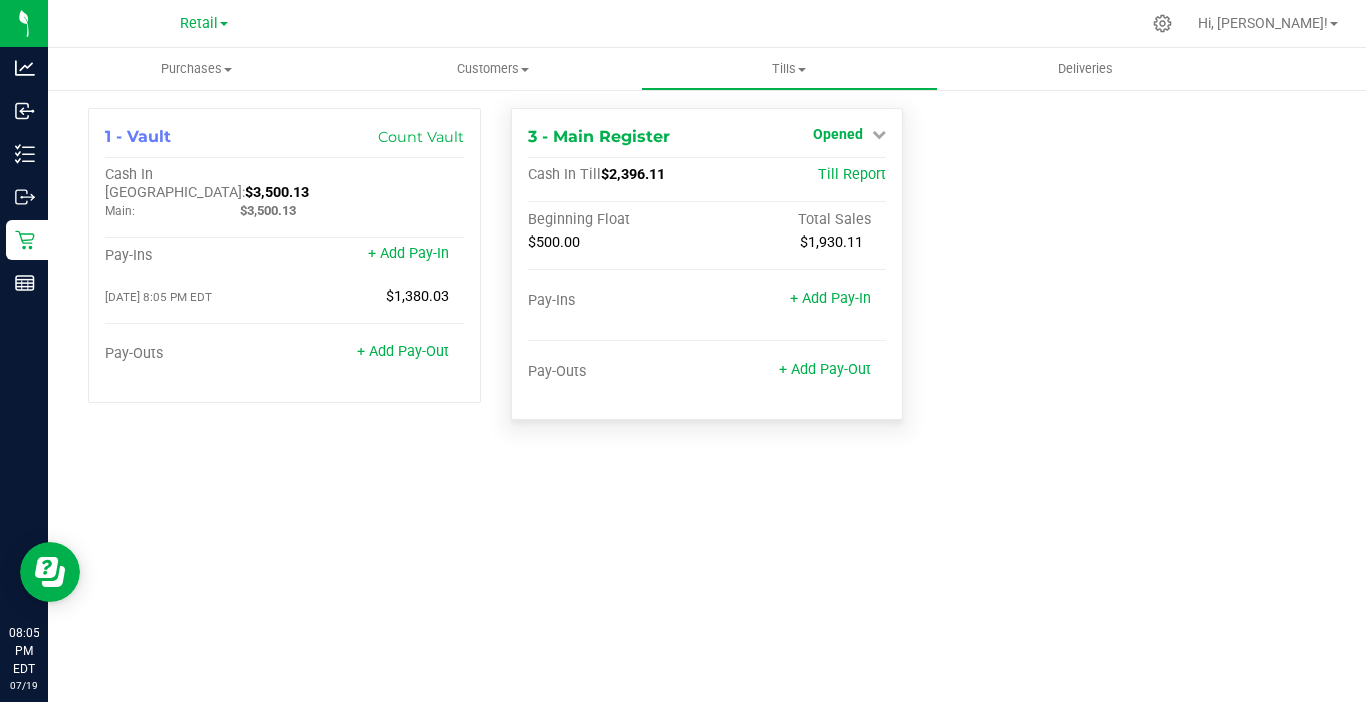 click on "Opened" at bounding box center (838, 134) 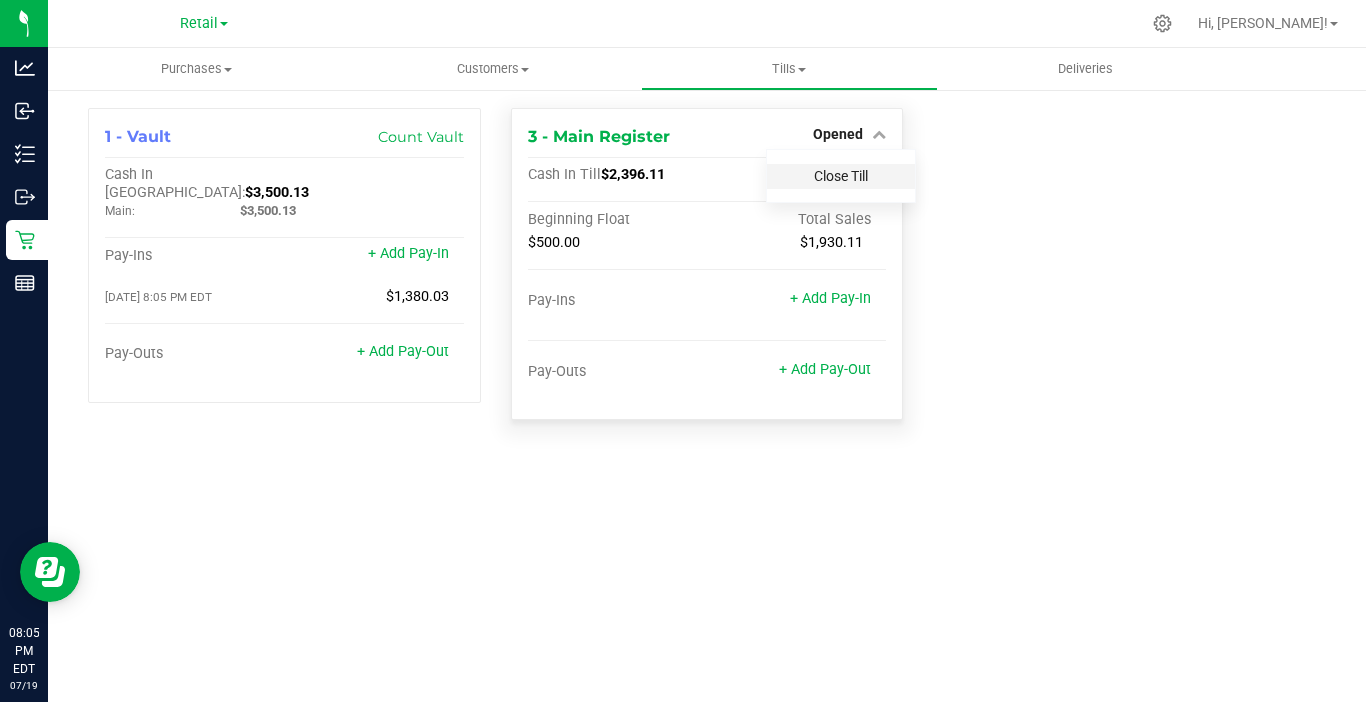 click on "Close Till" at bounding box center [841, 176] 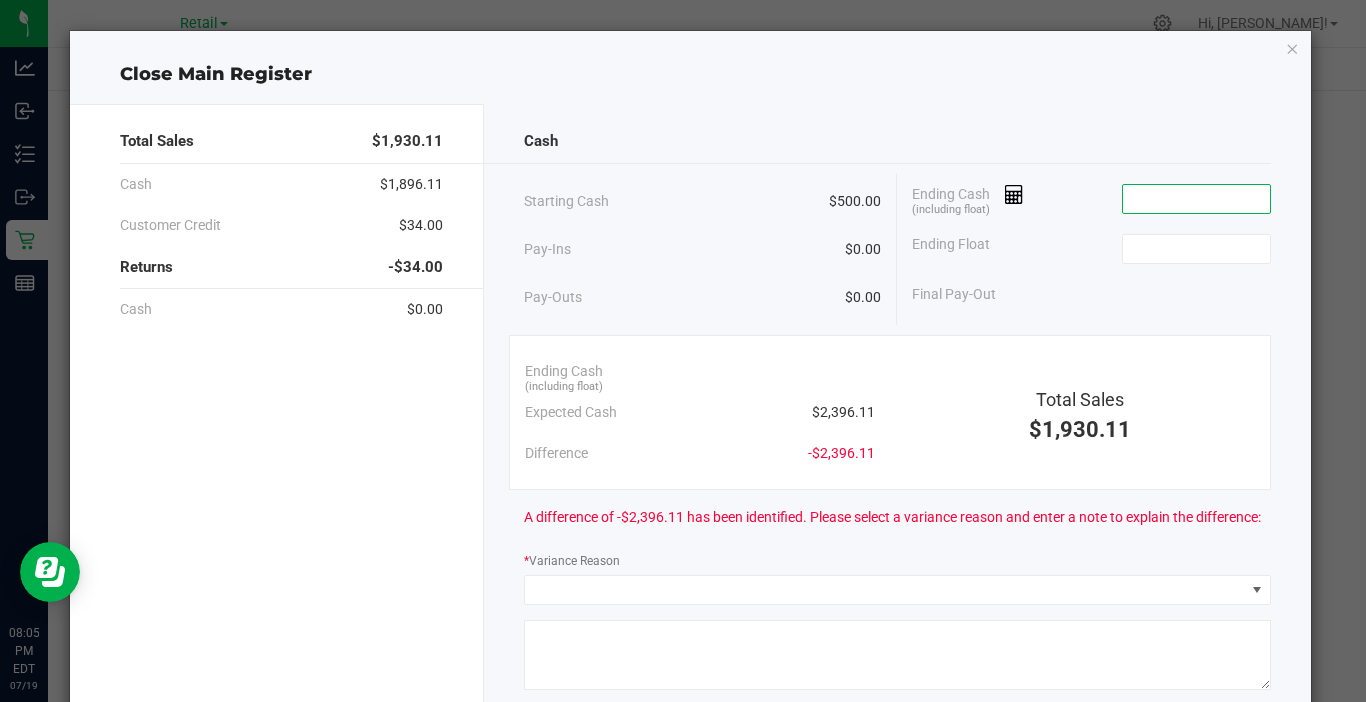 click at bounding box center [1196, 199] 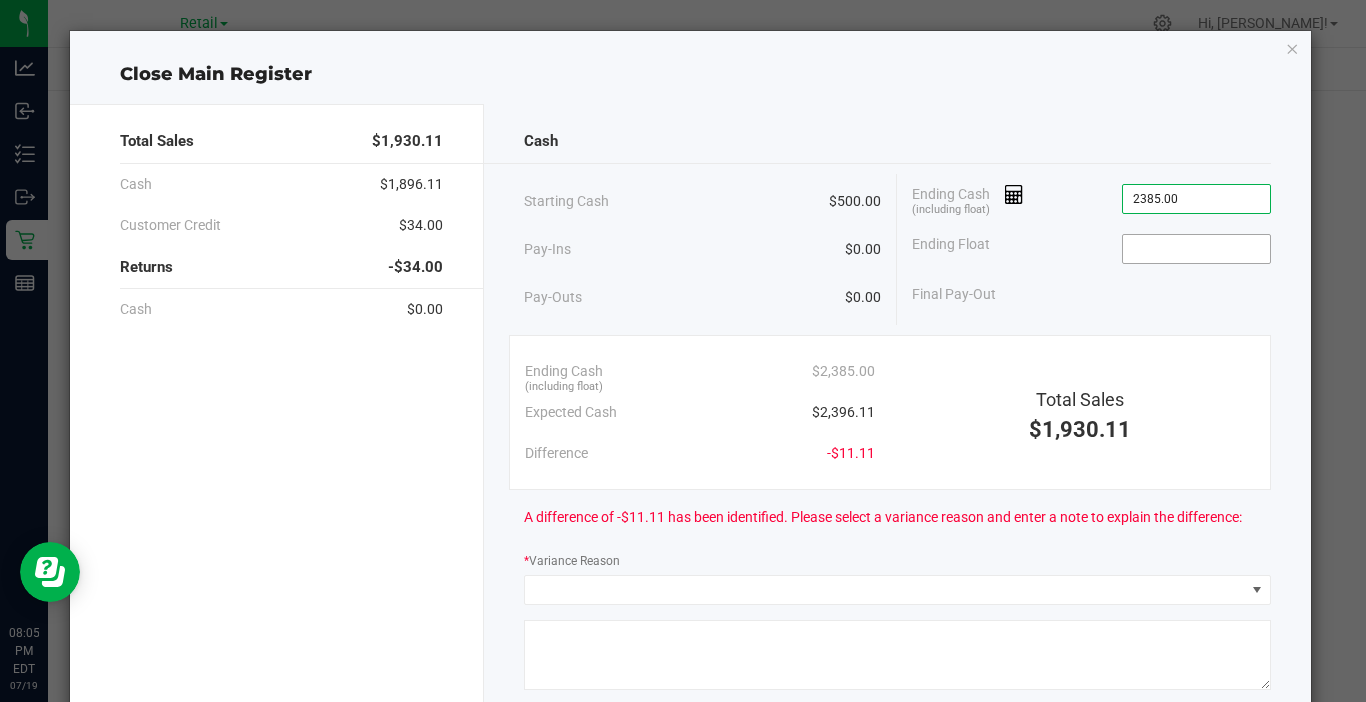 type on "$2,385.00" 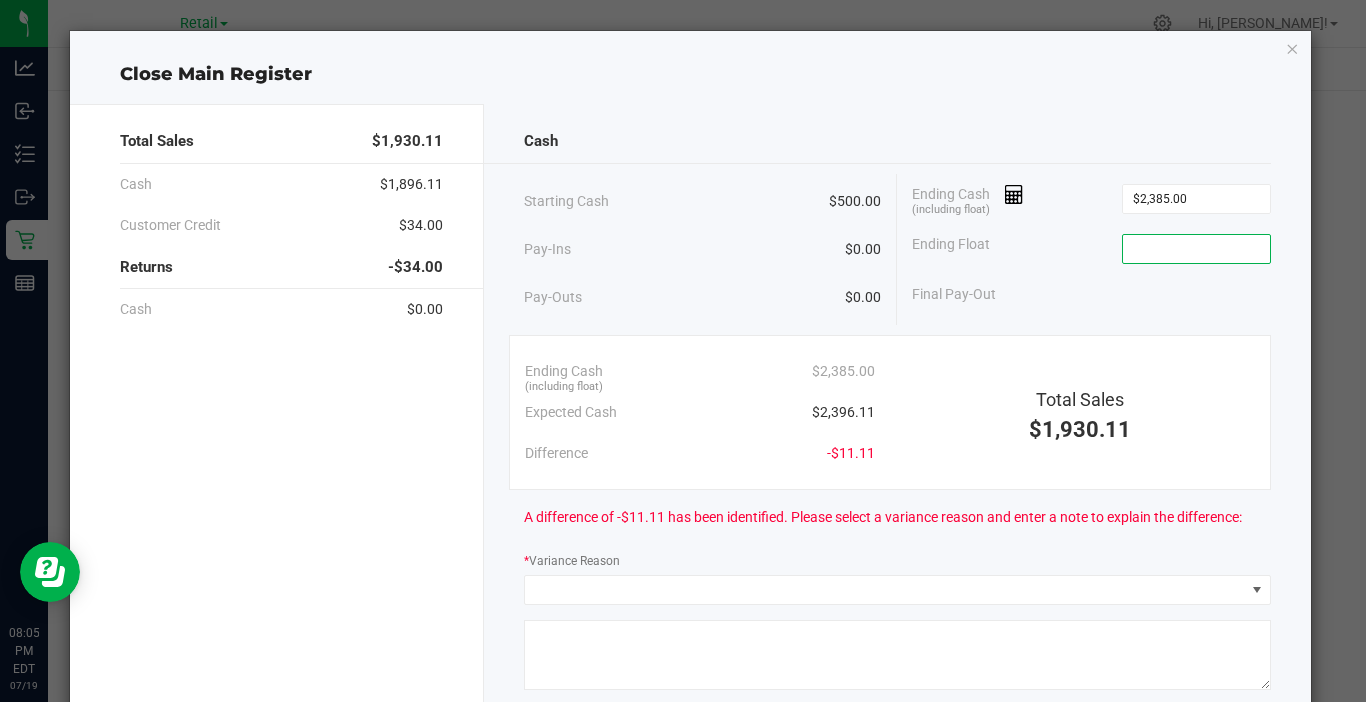 click at bounding box center (1196, 249) 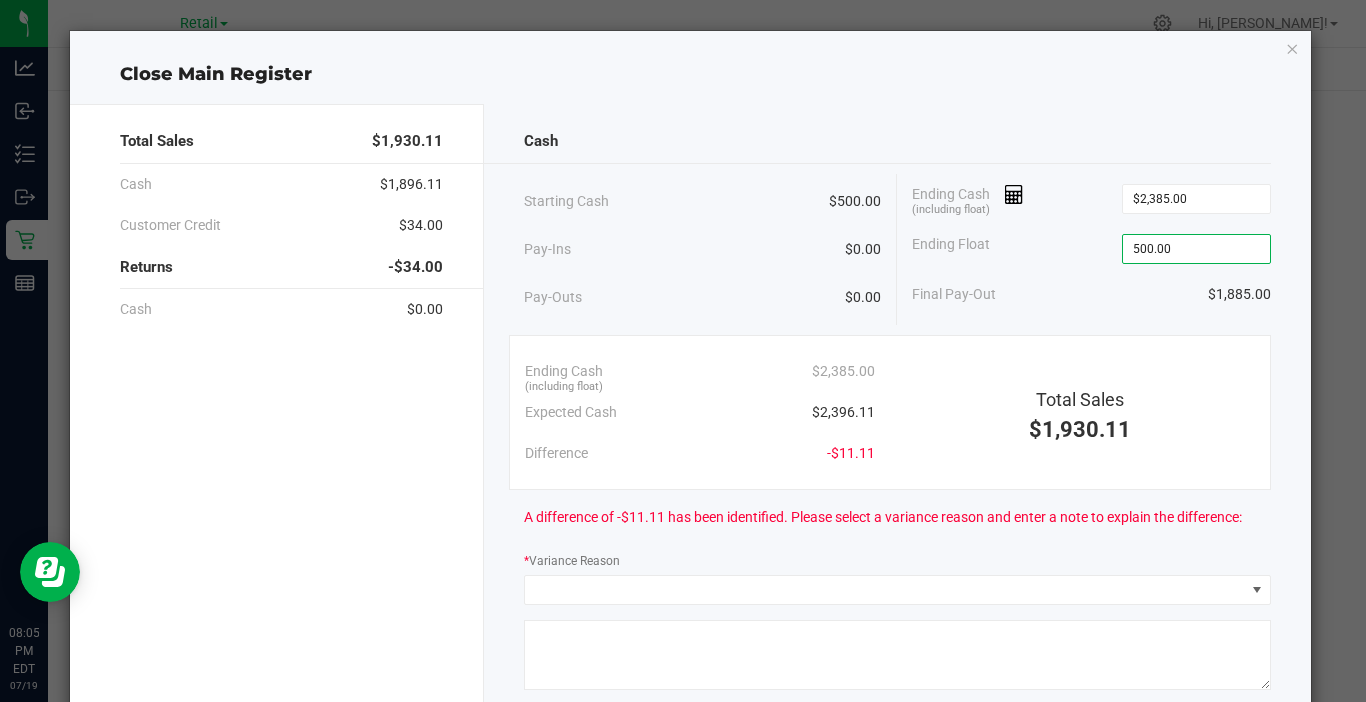 type on "$500.00" 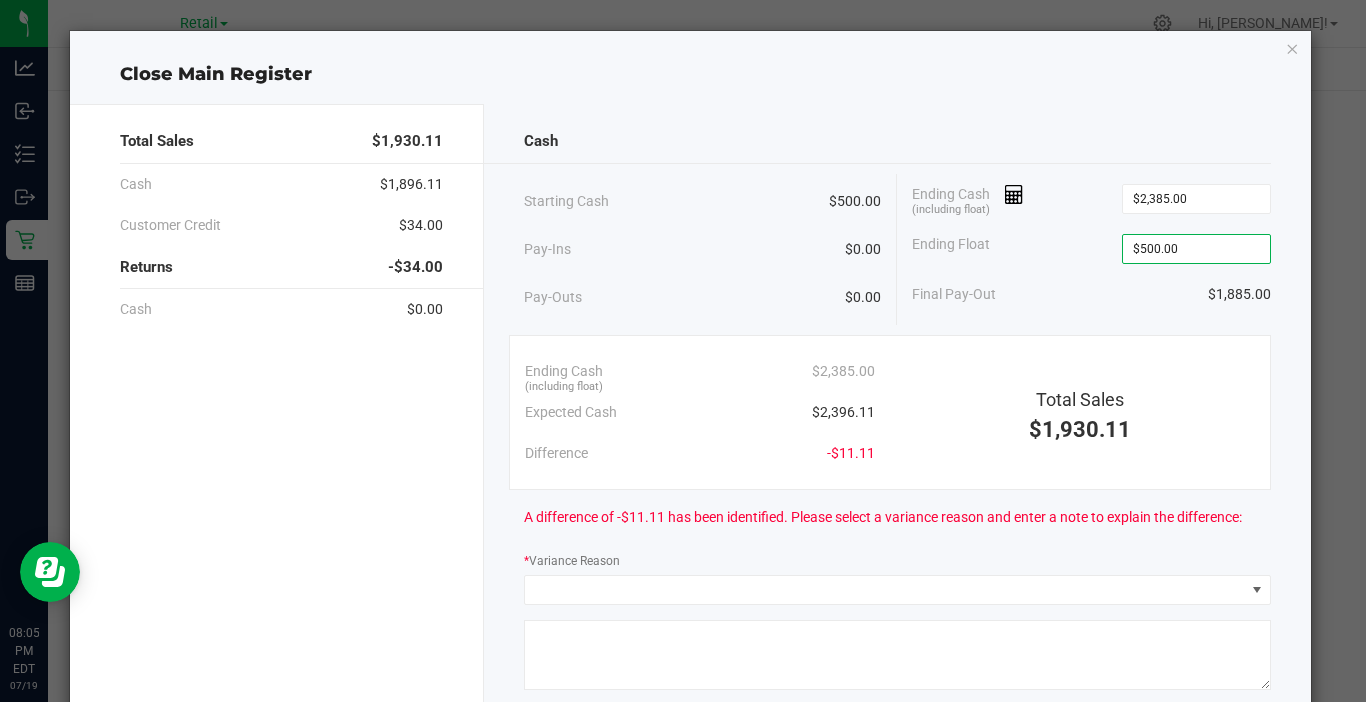 click on "Final Pay-Out   $1,885.00" 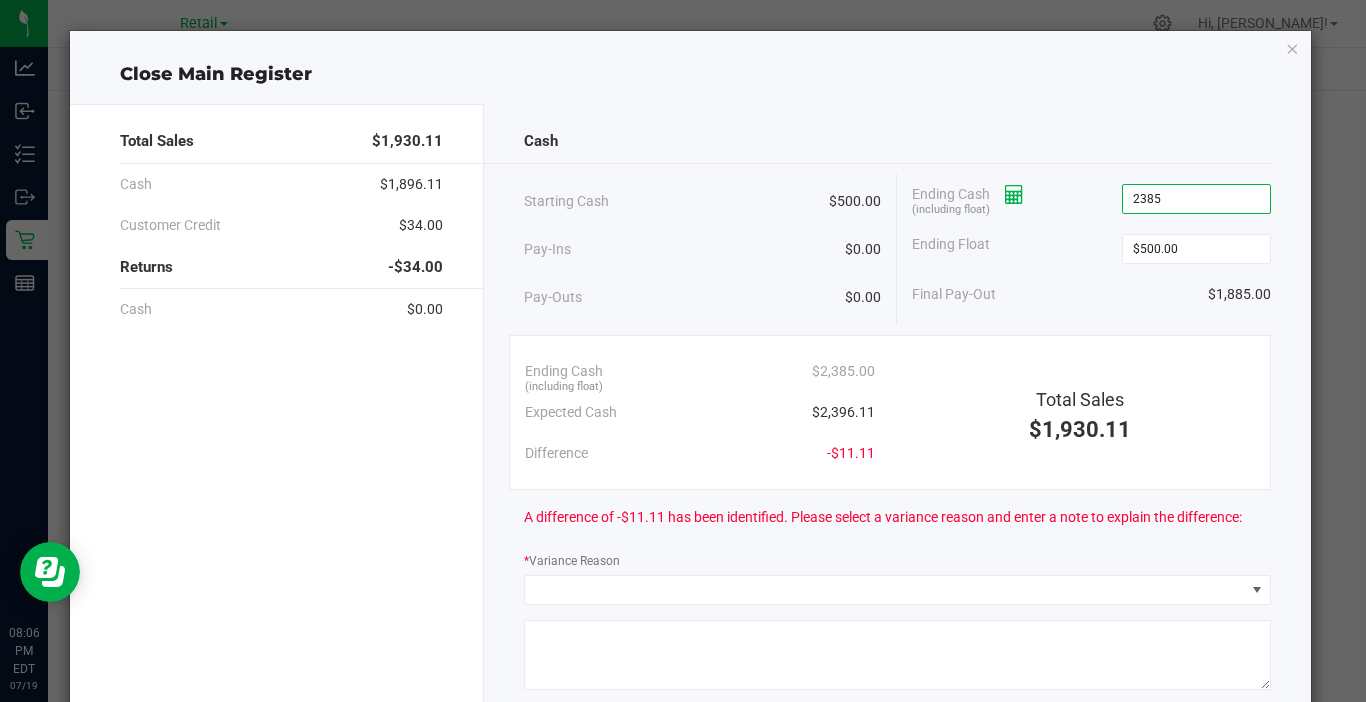 drag, startPoint x: 1208, startPoint y: 198, endPoint x: 992, endPoint y: 197, distance: 216.00232 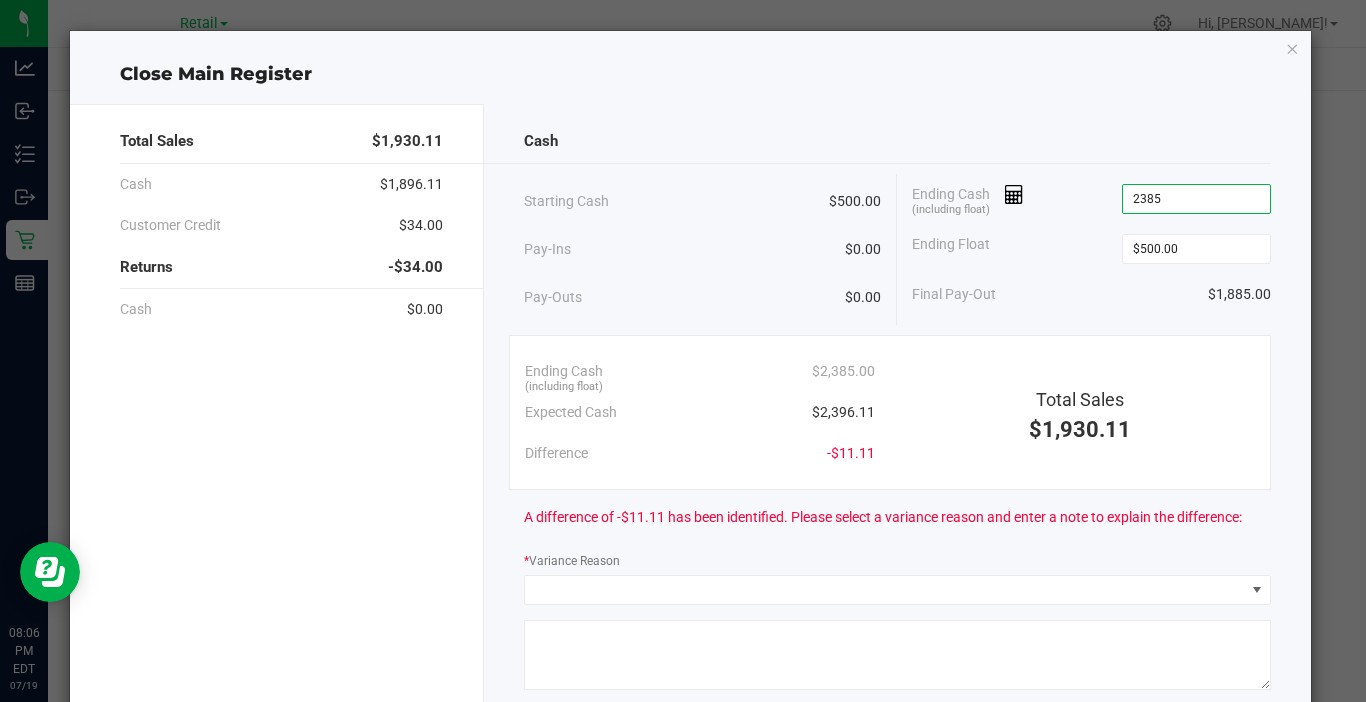 drag, startPoint x: 1182, startPoint y: 192, endPoint x: 1055, endPoint y: 186, distance: 127.141655 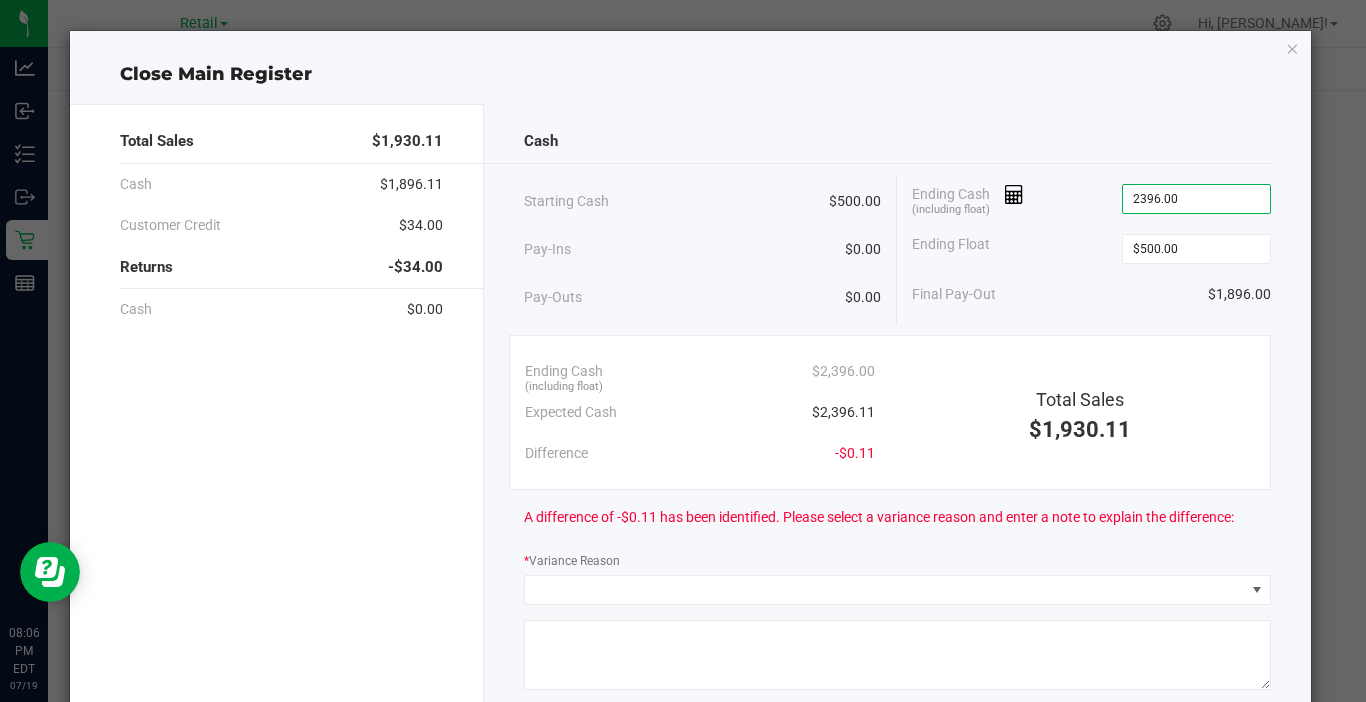 type on "$2,396.00" 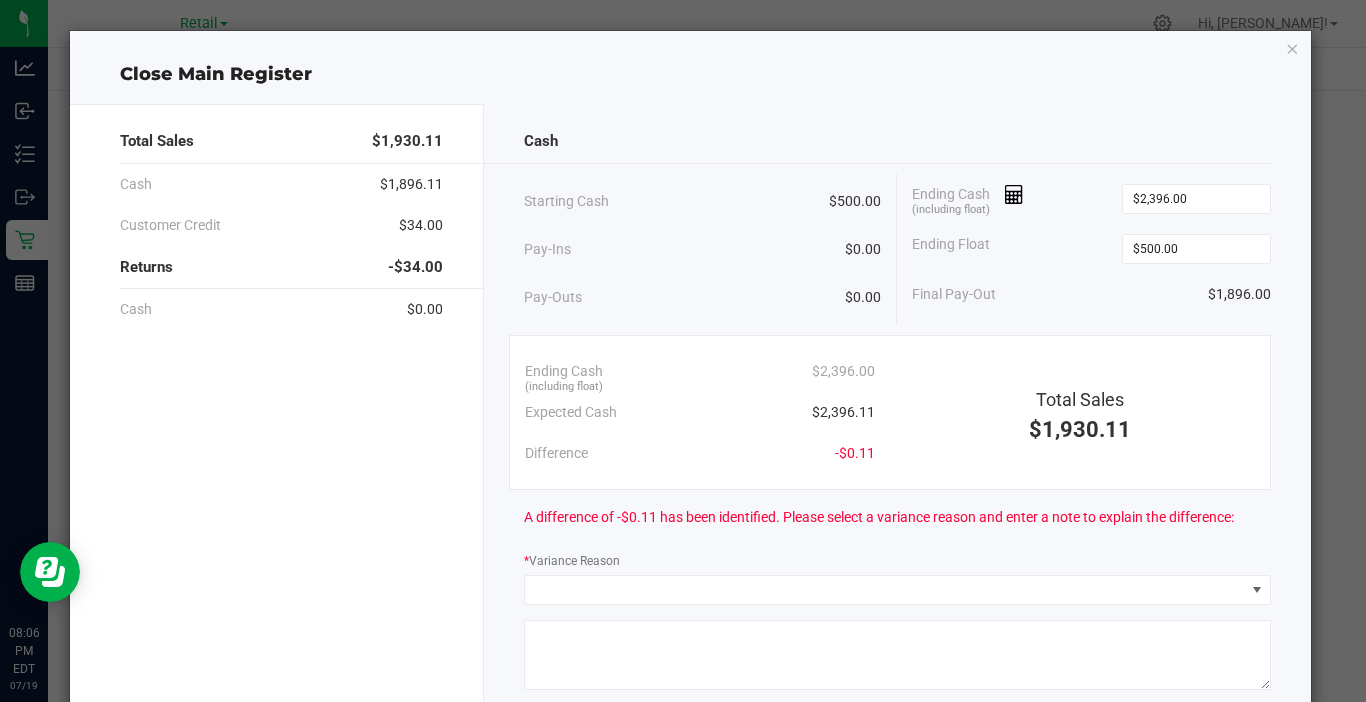 click on "Ending Cash  (including float)  $2,396.00   Expected Cash   $2,396.11   Difference   -$0.11   Total Sales   $1,930.11" 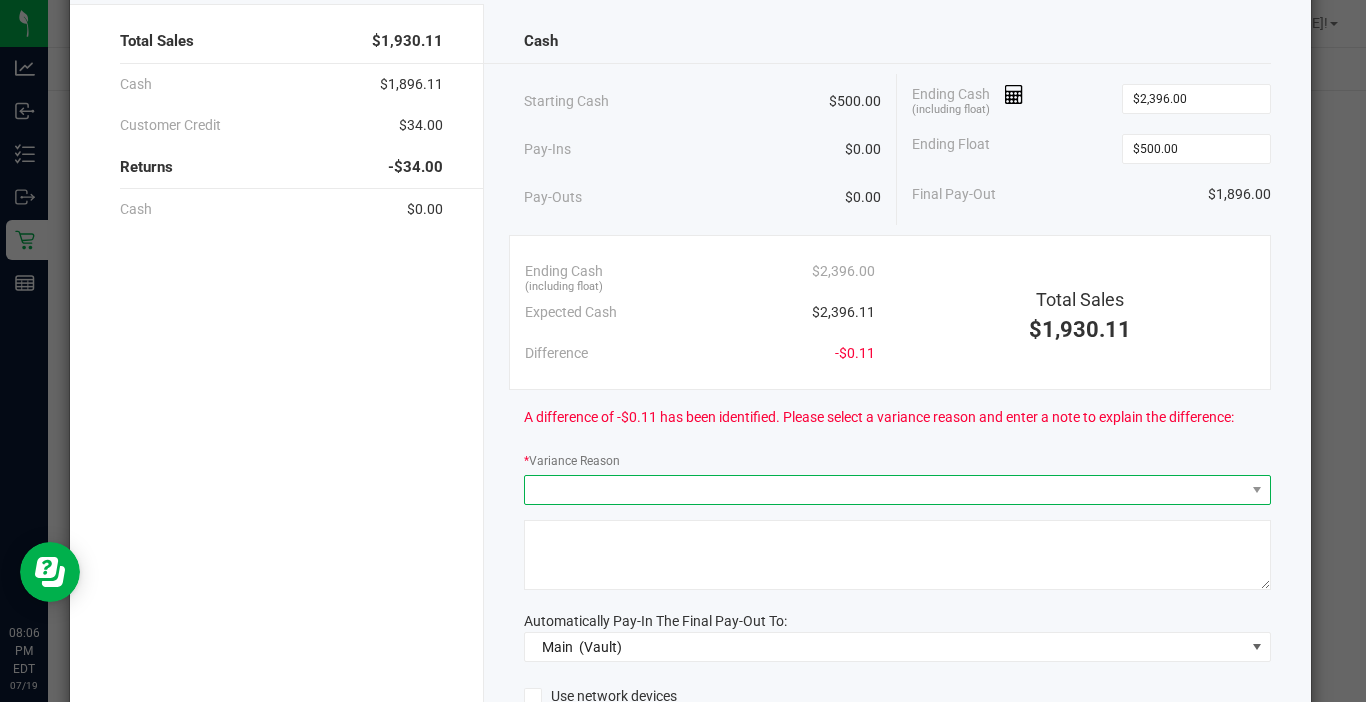 click at bounding box center (885, 490) 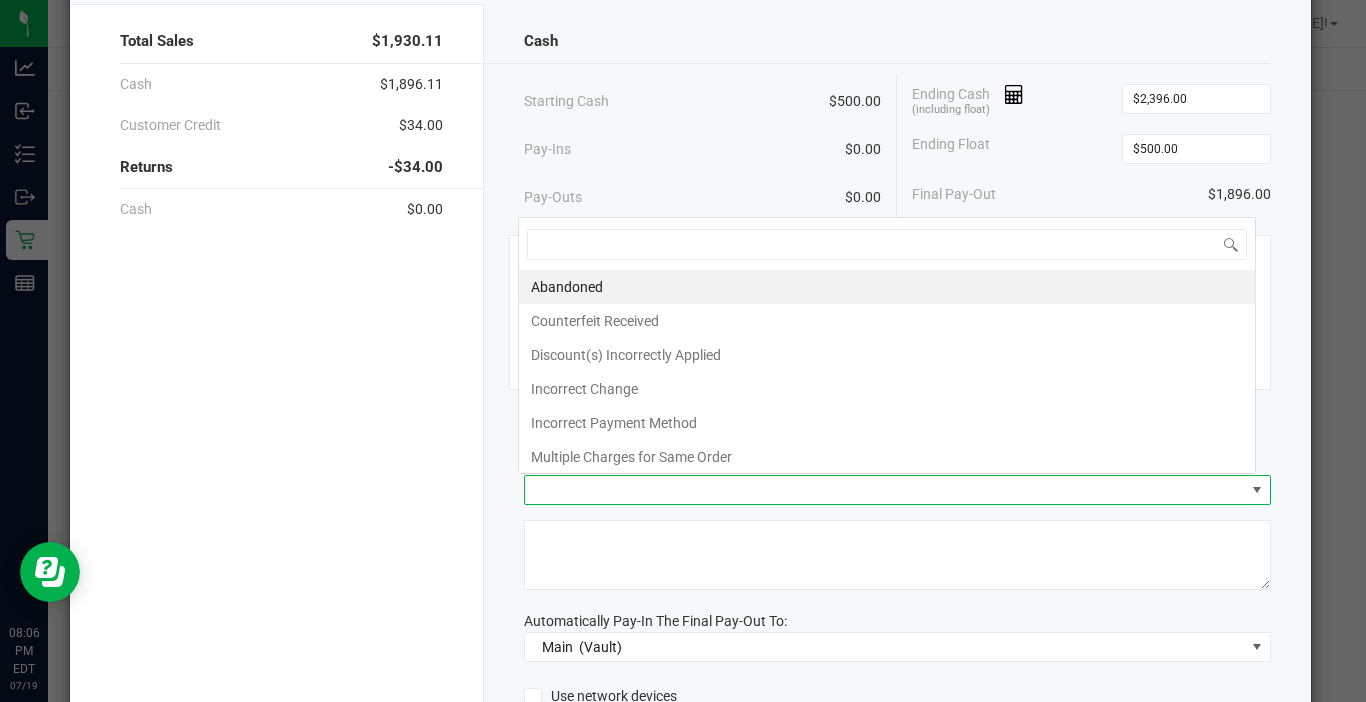 scroll, scrollTop: 0, scrollLeft: 0, axis: both 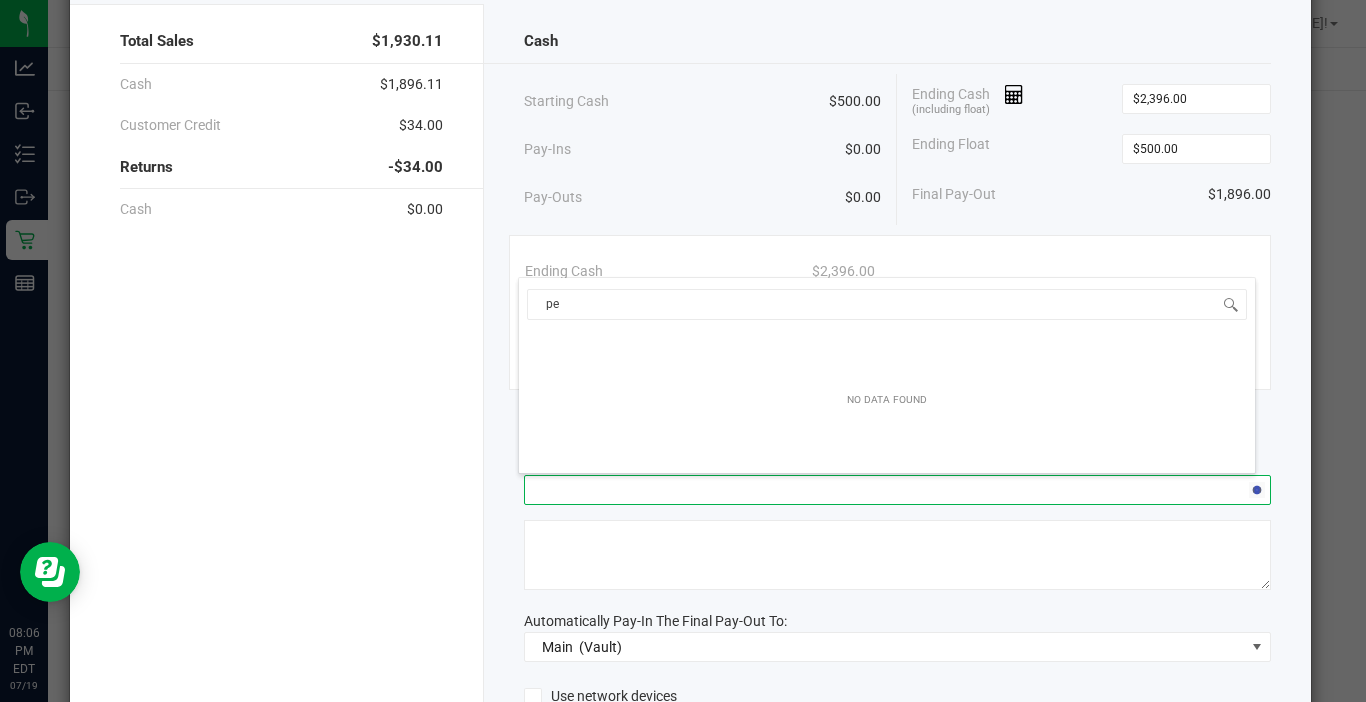type on "p" 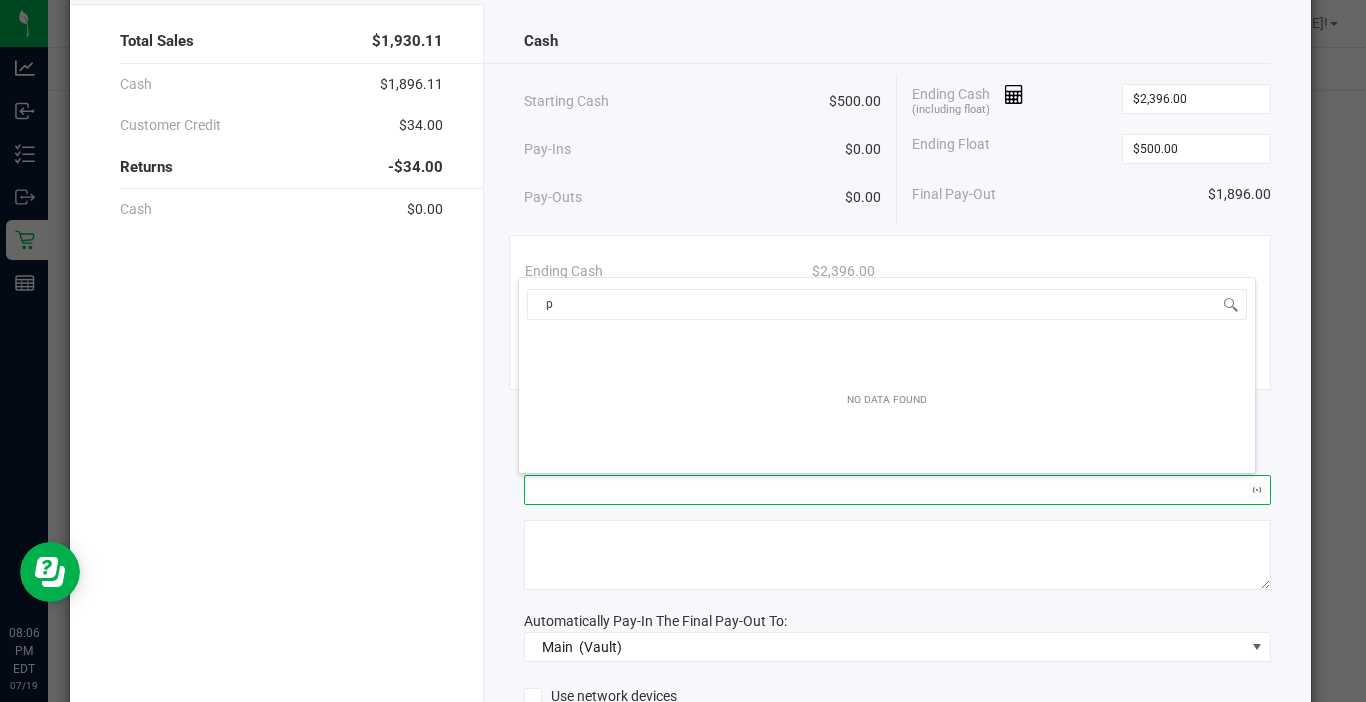 type 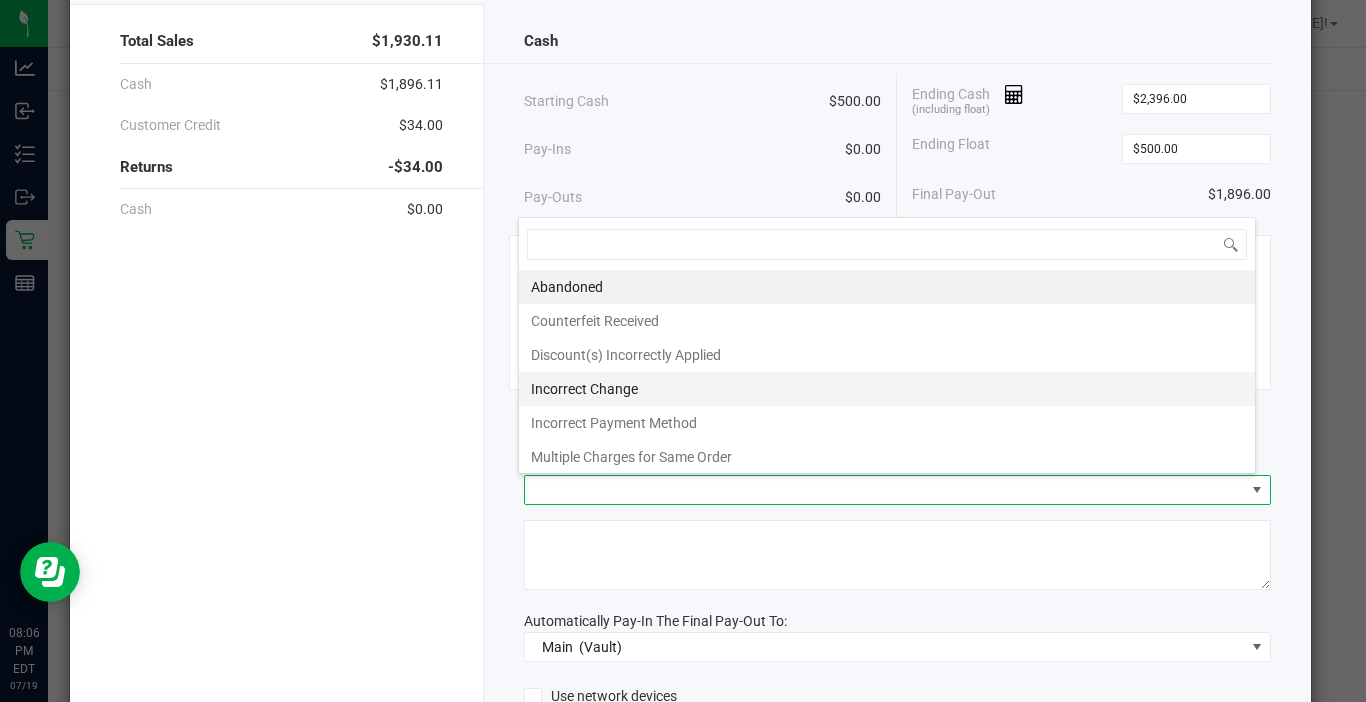 click on "Incorrect Change" at bounding box center (887, 389) 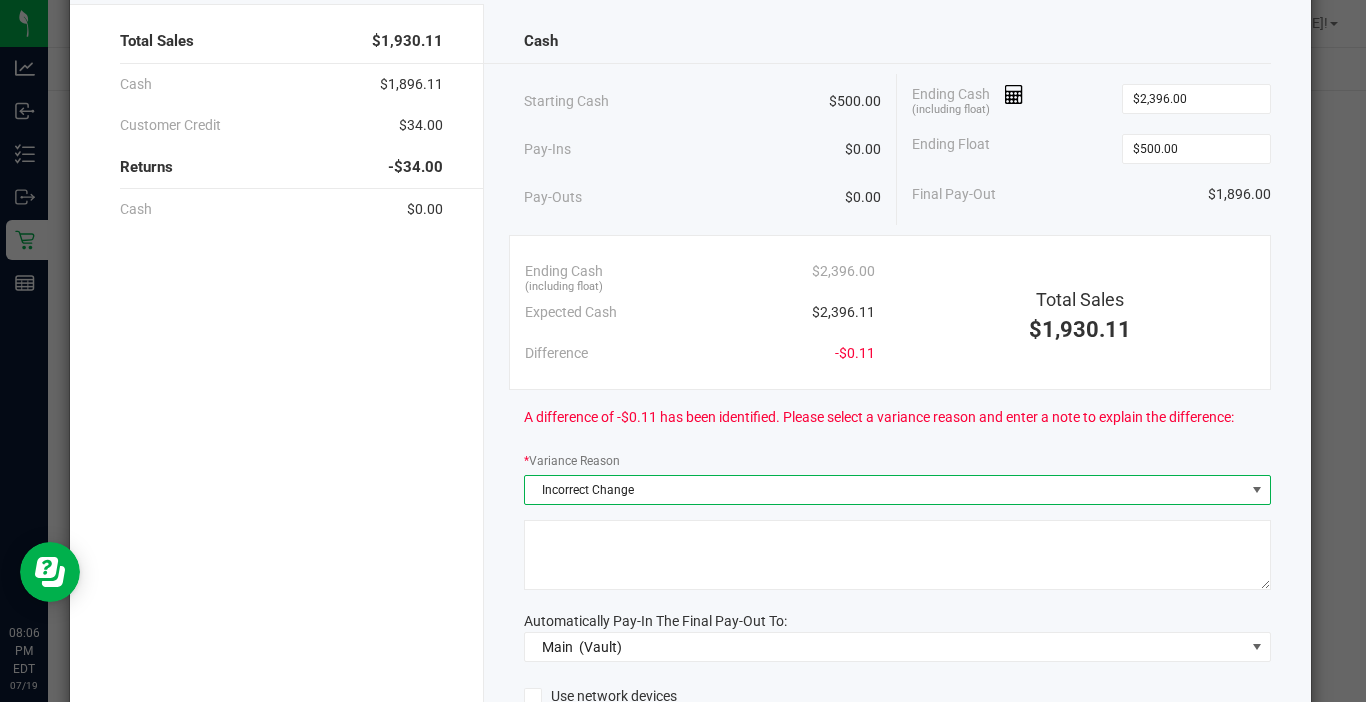 click 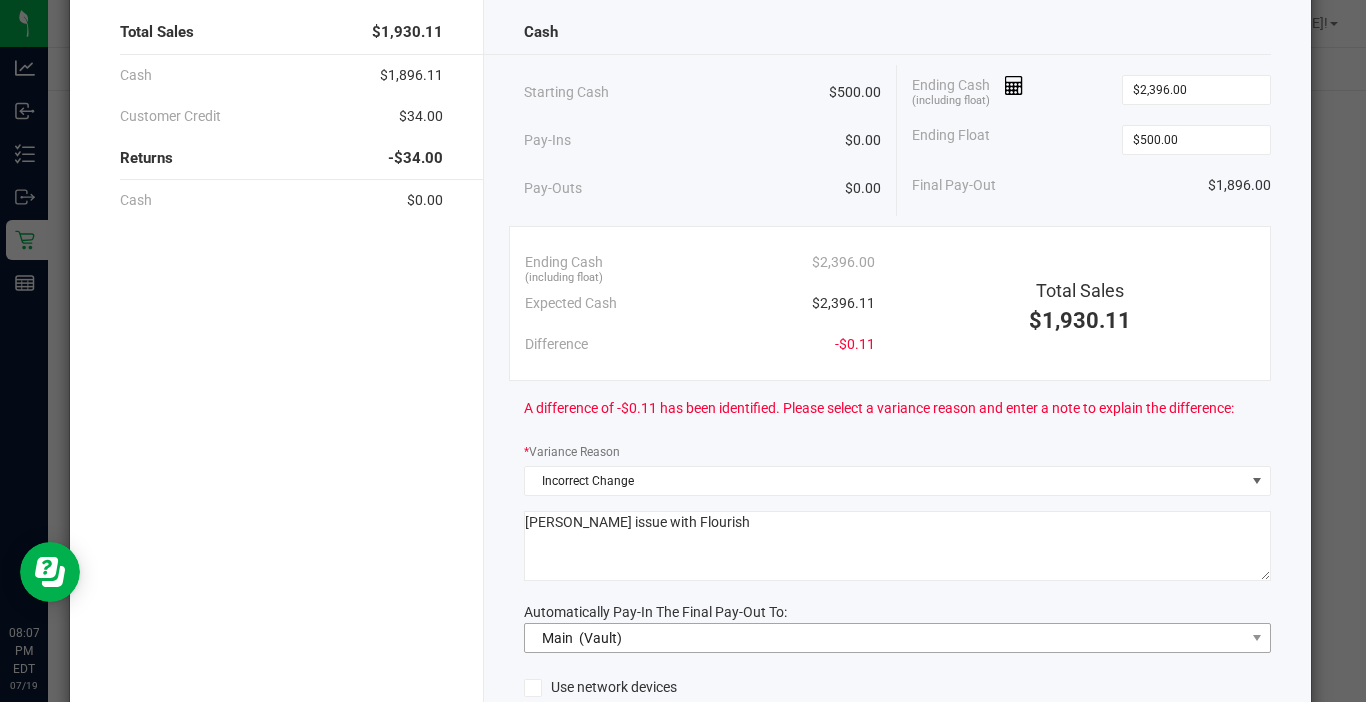 scroll, scrollTop: 334, scrollLeft: 0, axis: vertical 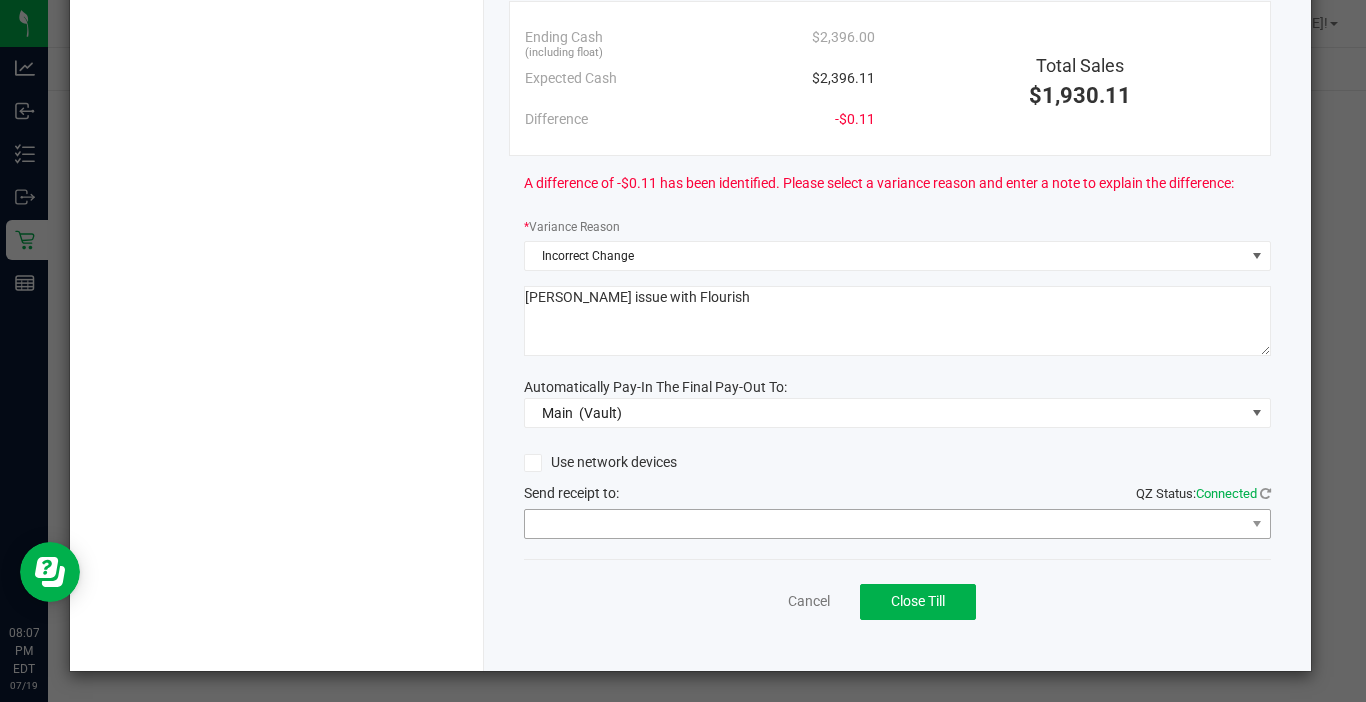 type on "[PERSON_NAME] issue with Flourish" 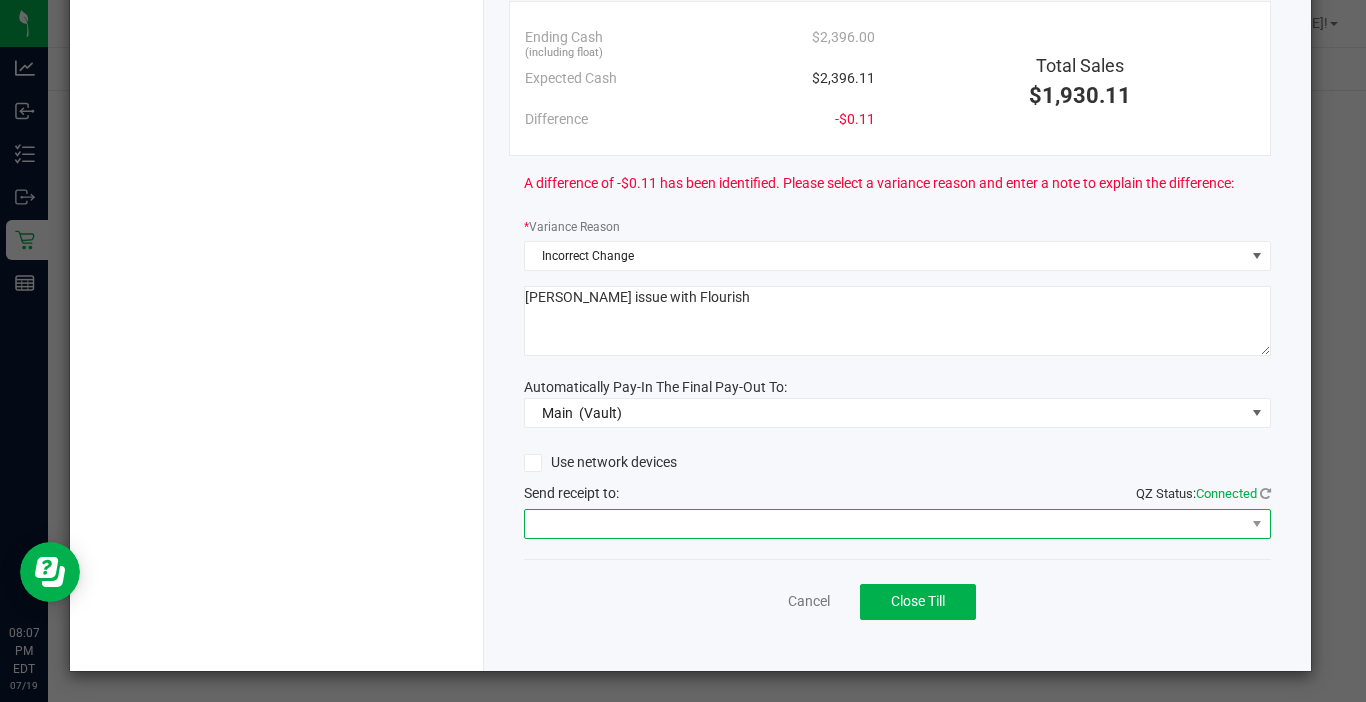 click at bounding box center (885, 524) 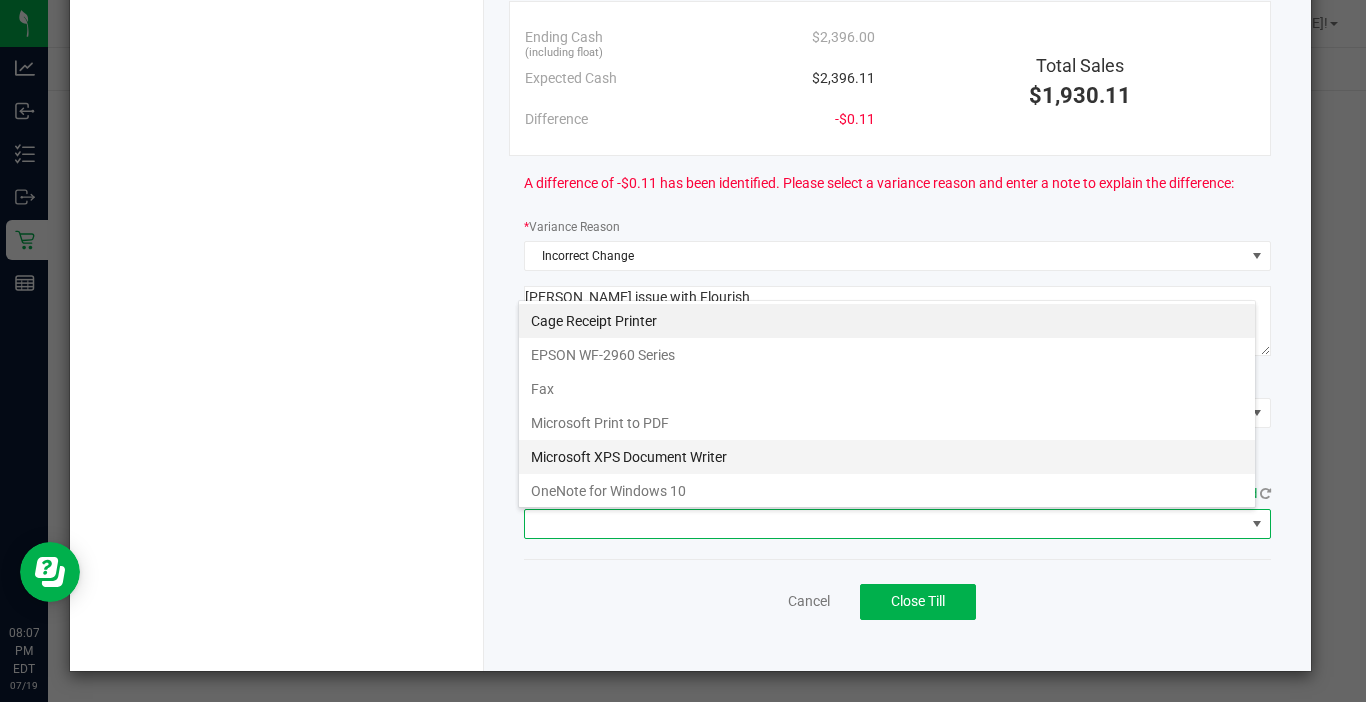 scroll, scrollTop: 99970, scrollLeft: 99262, axis: both 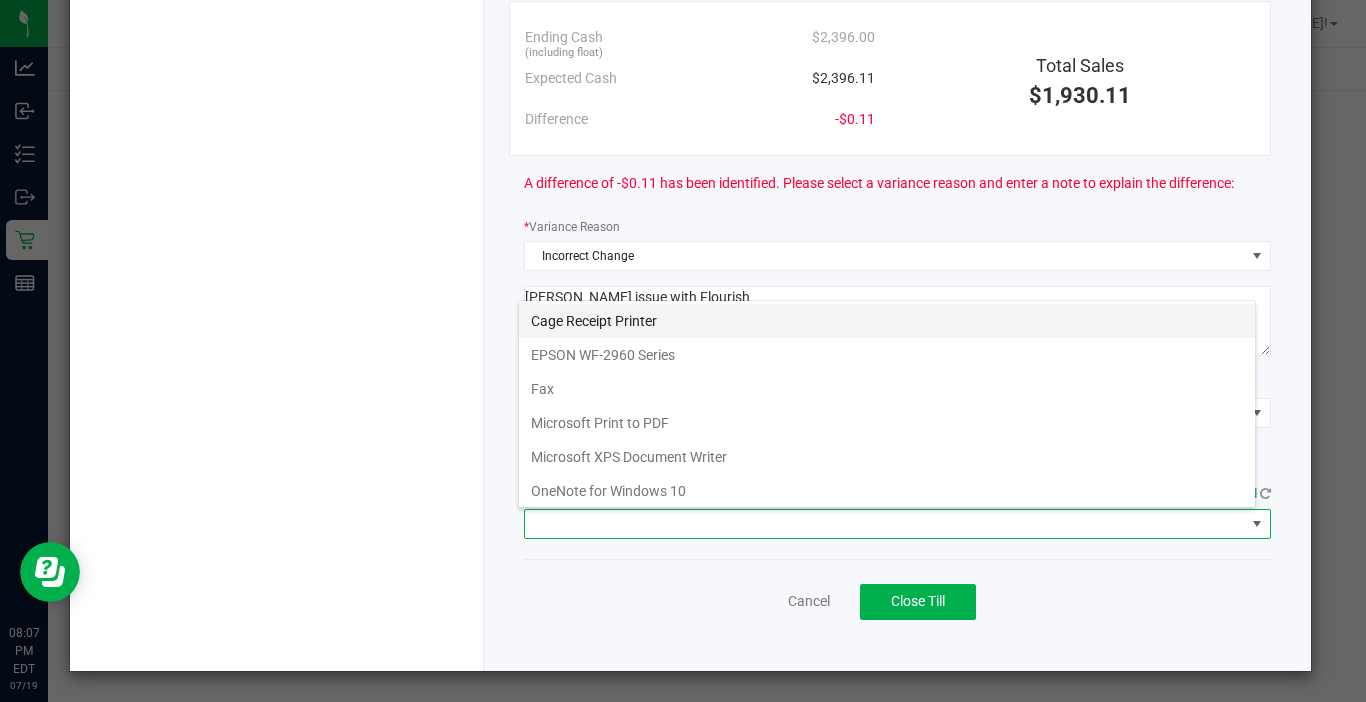 click on "Cage Receipt Printer" at bounding box center [887, 321] 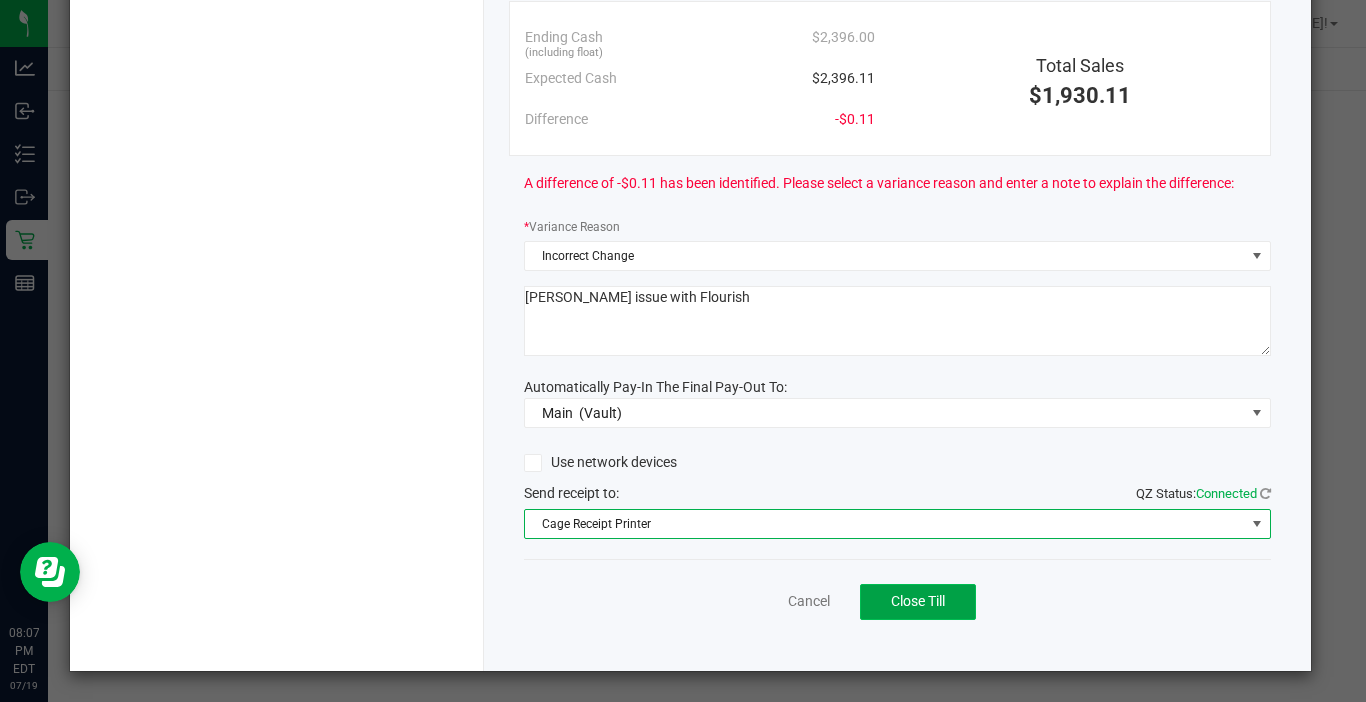 click on "Close Till" 